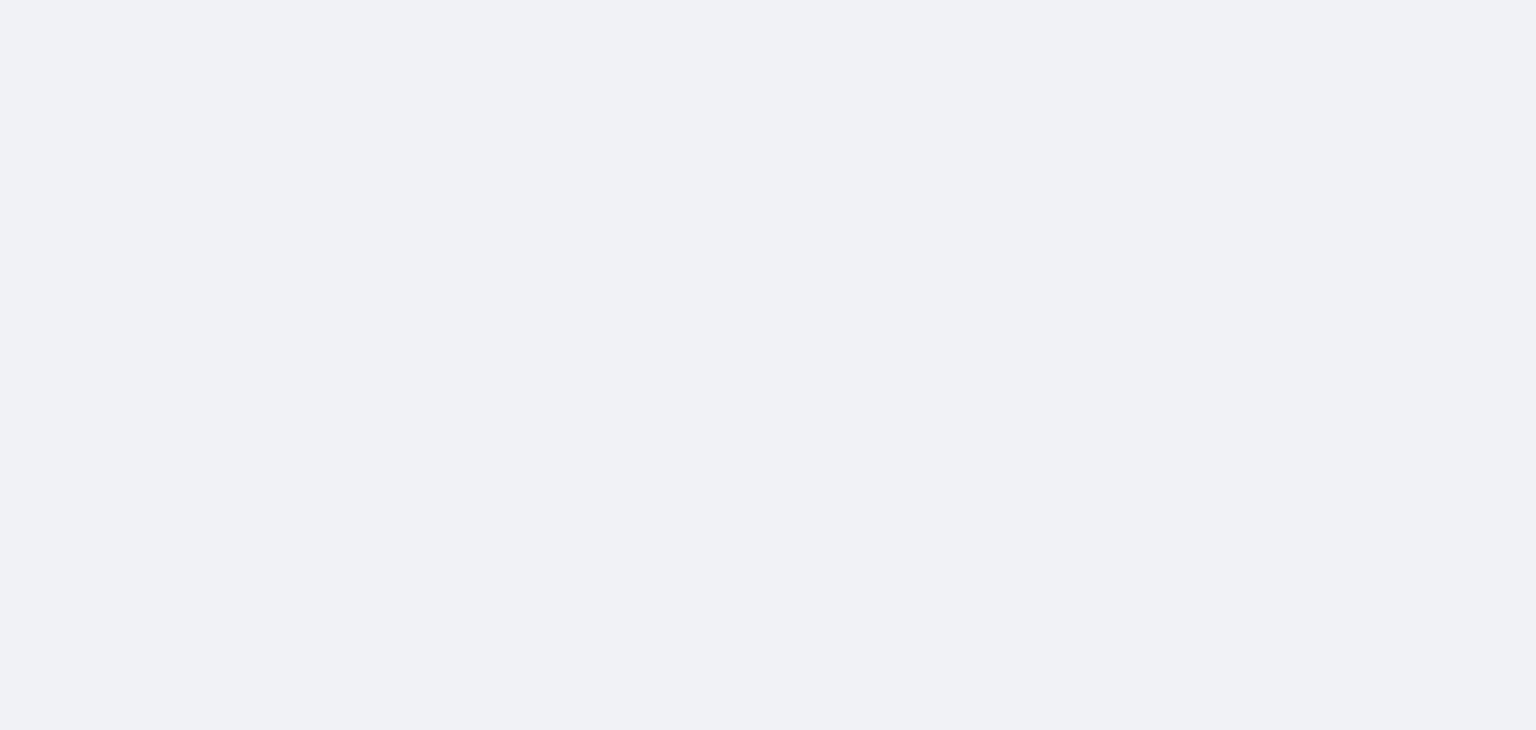 scroll, scrollTop: 0, scrollLeft: 0, axis: both 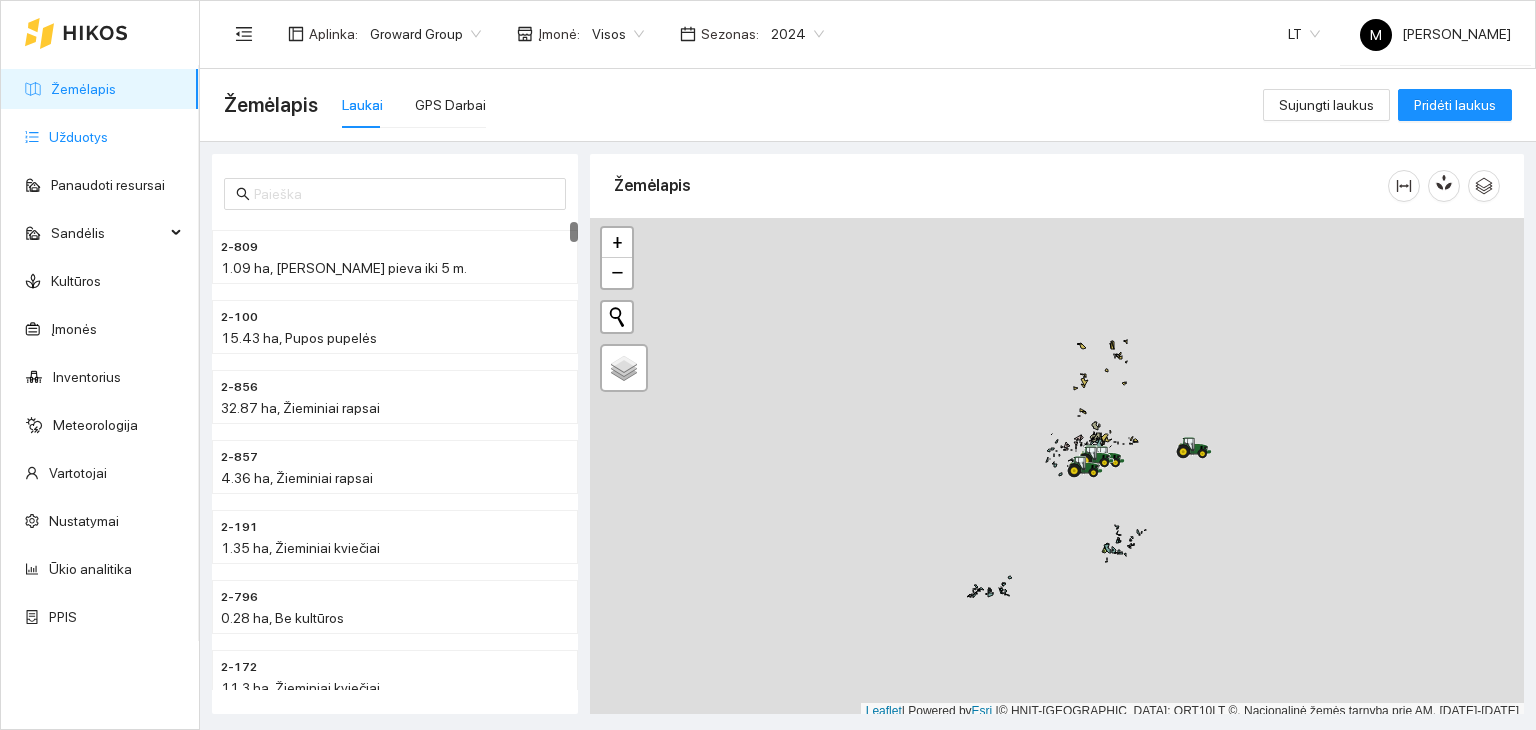 click on "Užduotys" at bounding box center [78, 137] 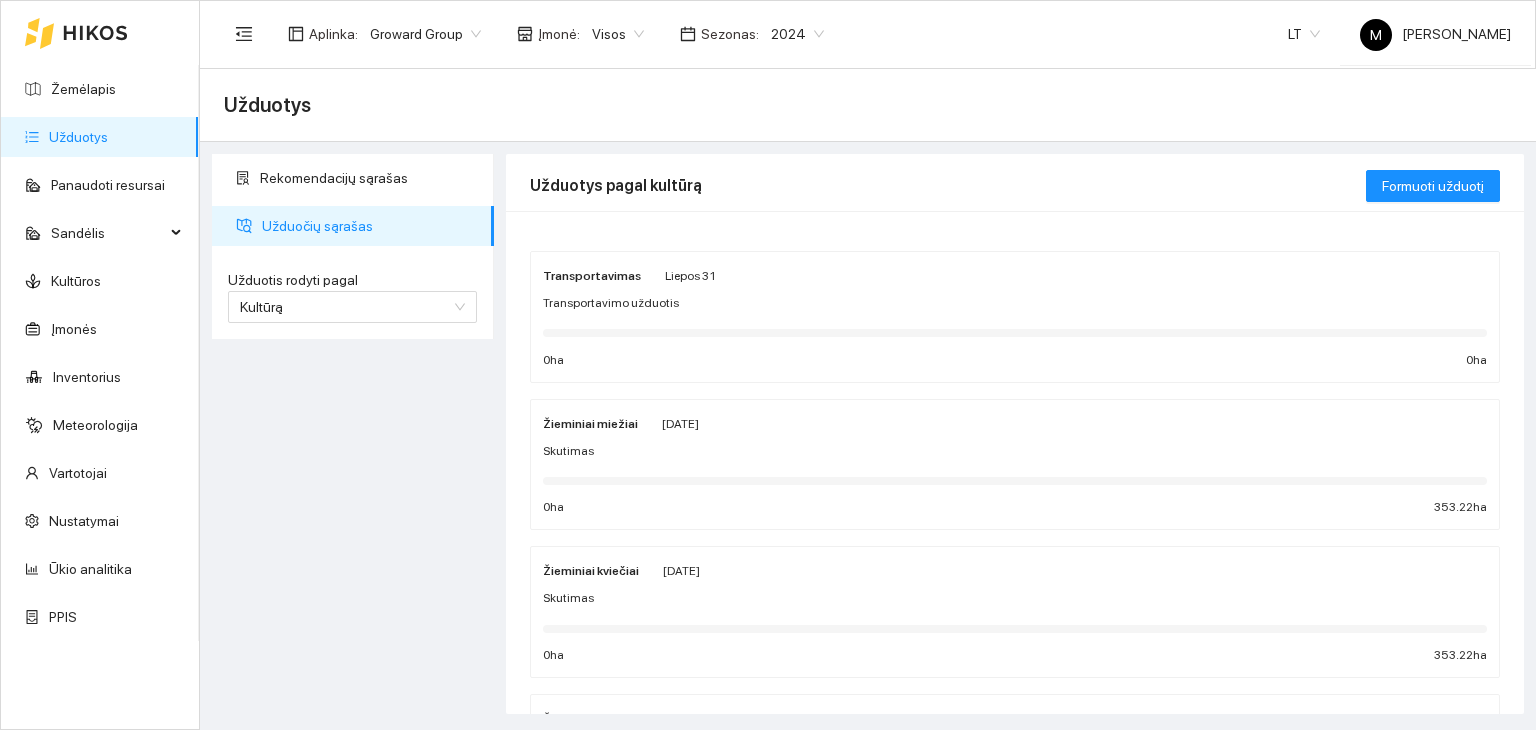 click on "2024" at bounding box center (797, 34) 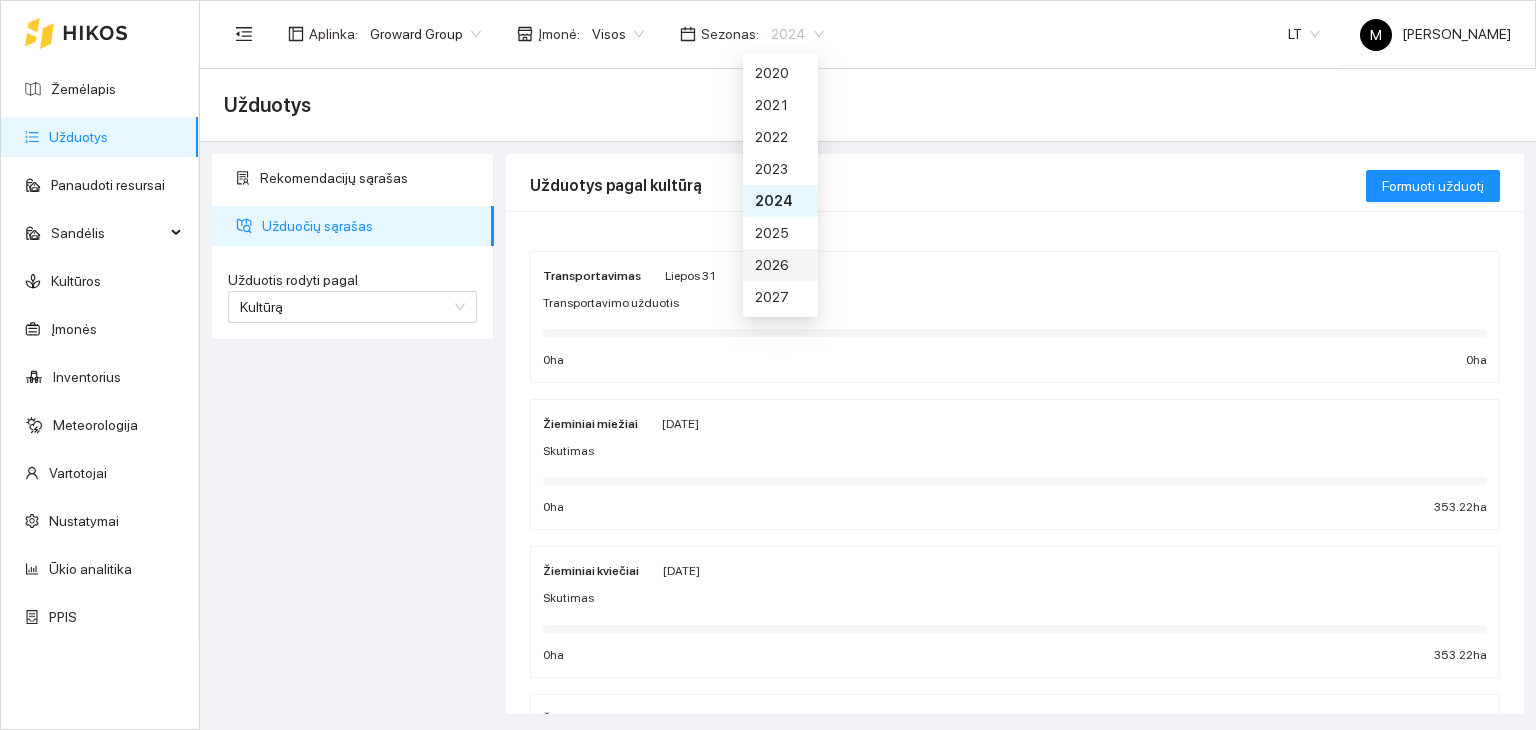 click on "2026" at bounding box center (780, 265) 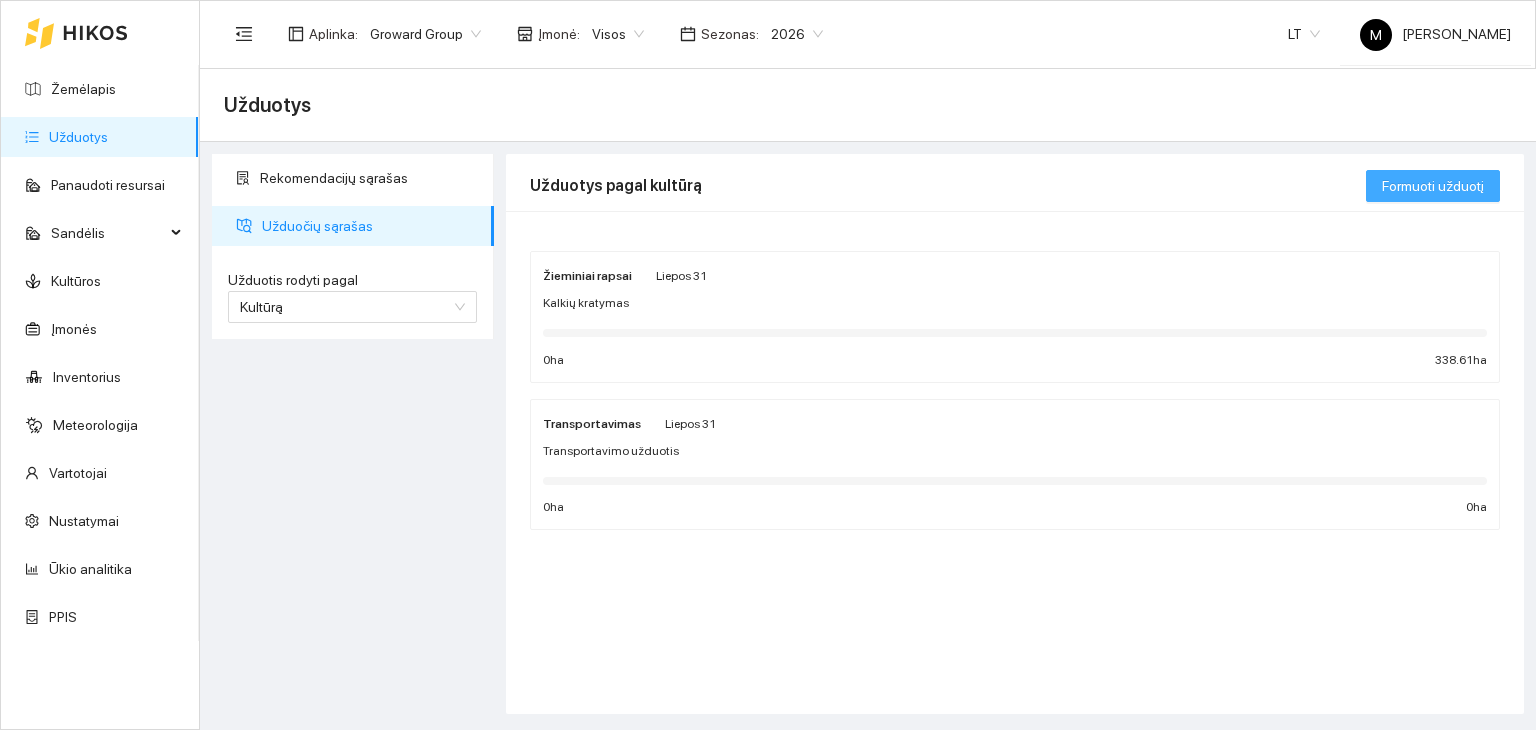 click on "Formuoti užduotį" at bounding box center [1433, 186] 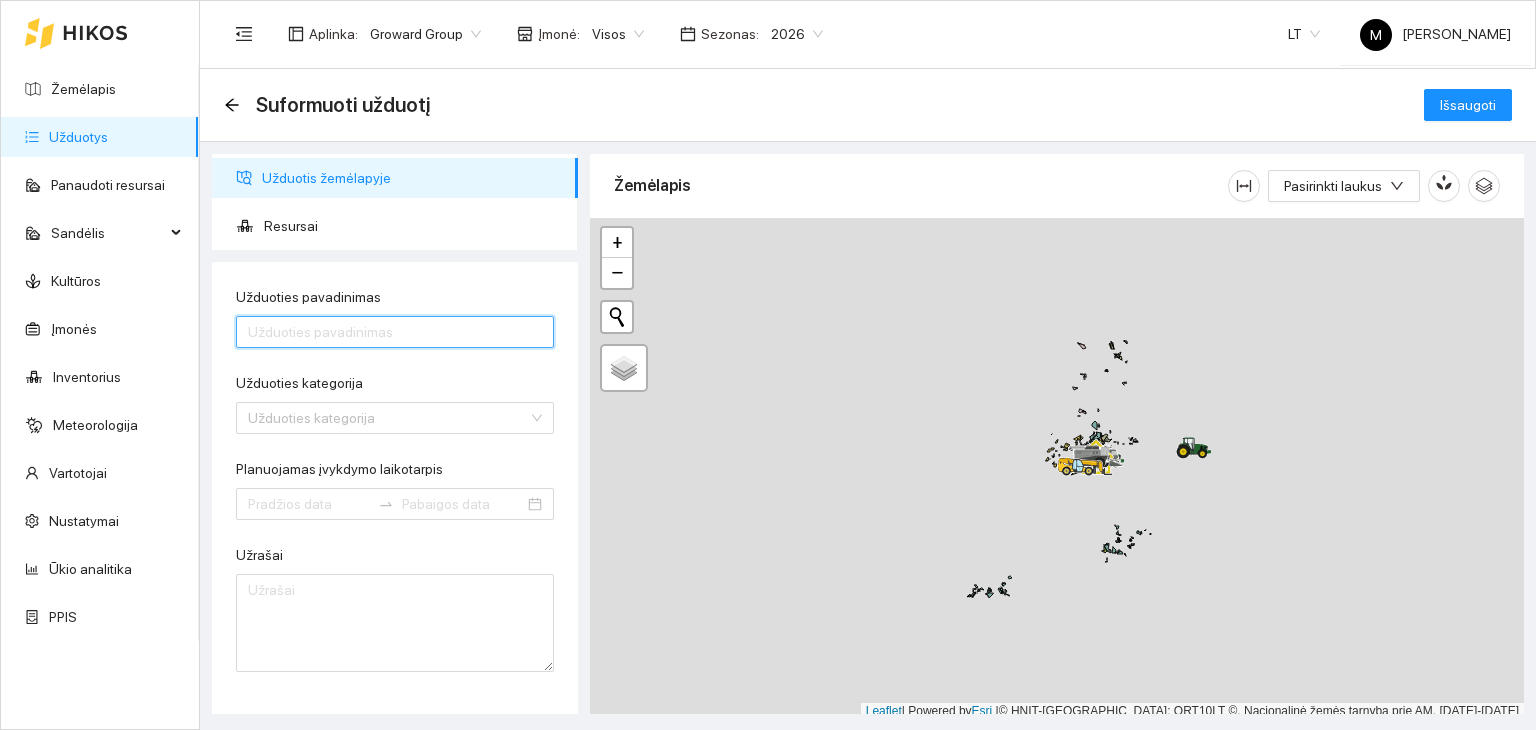click on "Užduoties pavadinimas" at bounding box center [395, 332] 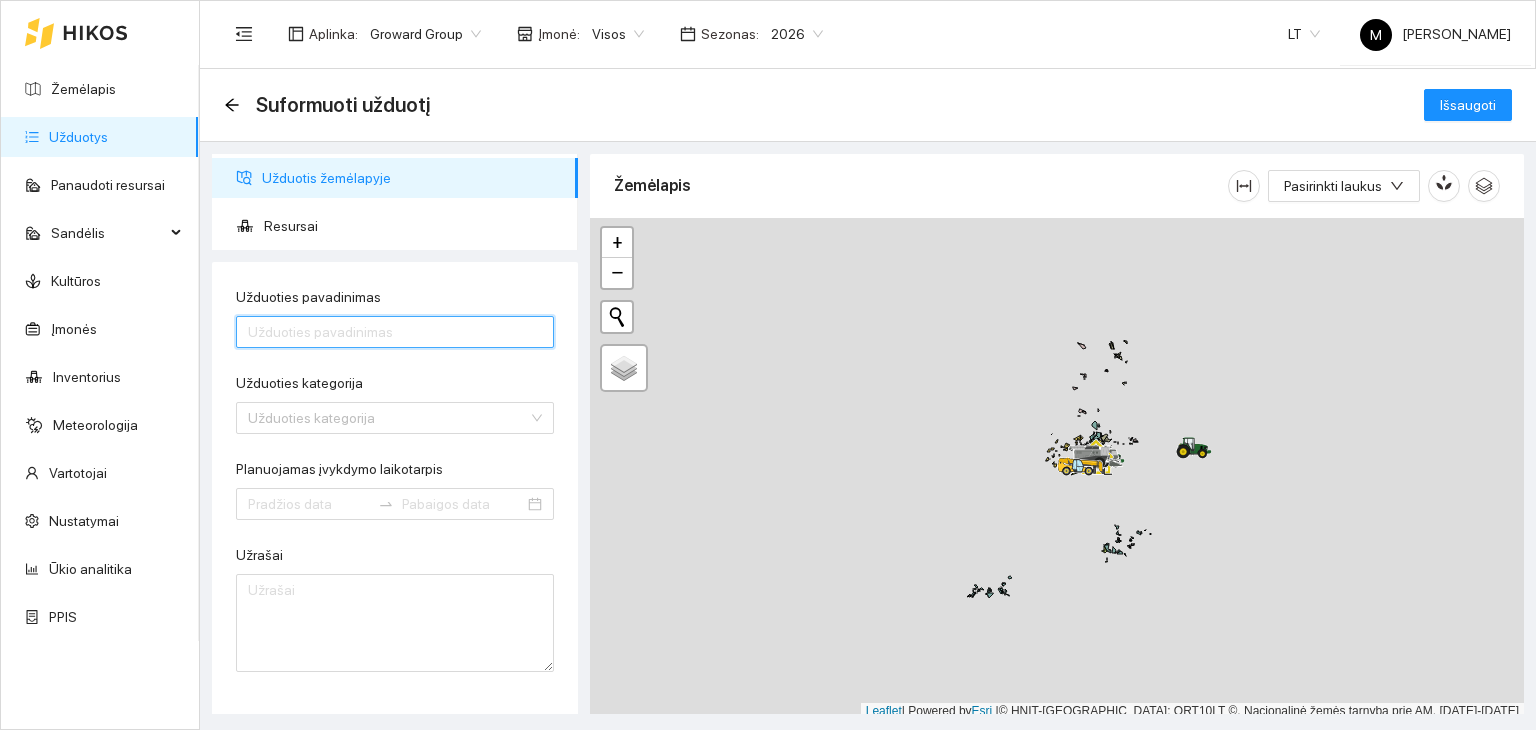 click on "Užduoties pavadinimas" at bounding box center [395, 332] 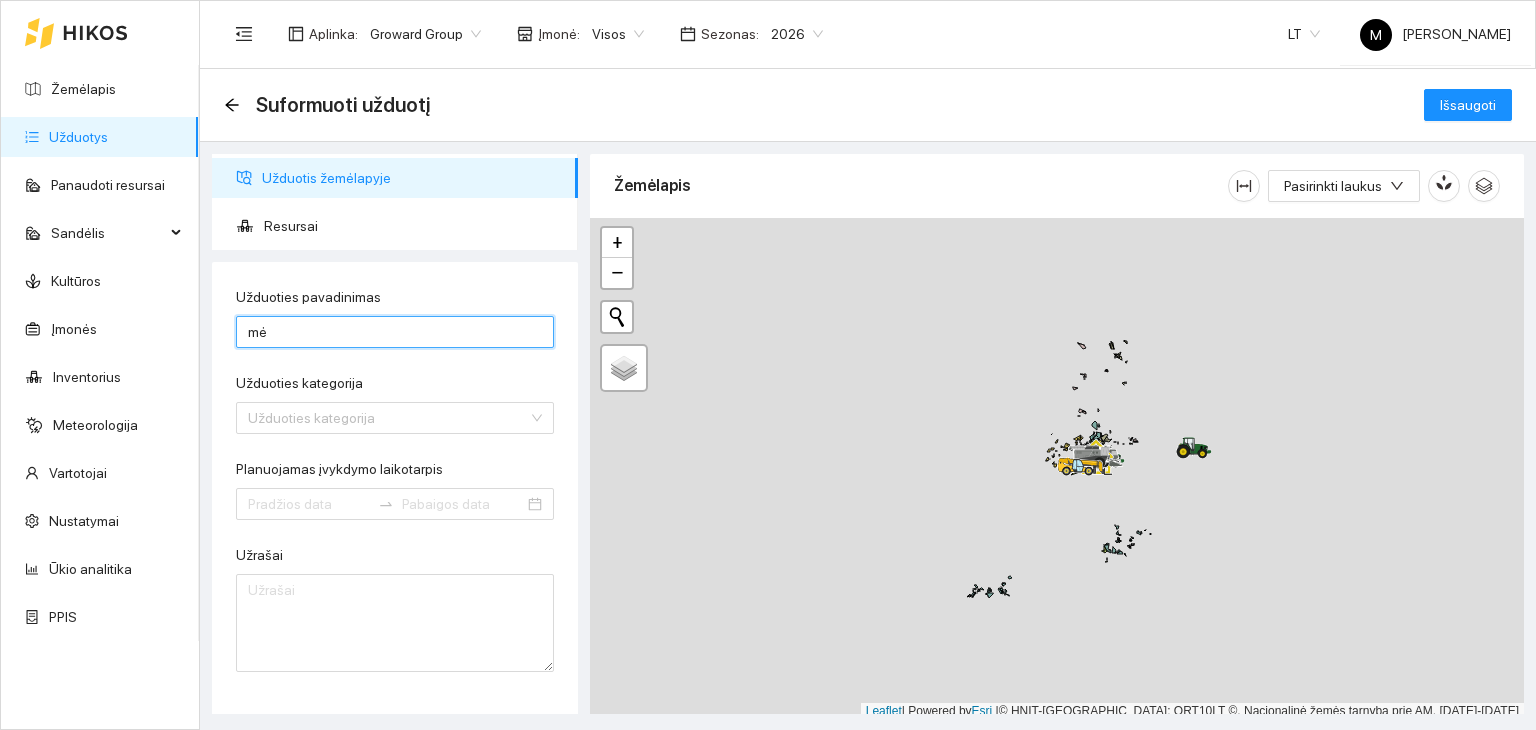 type on "m" 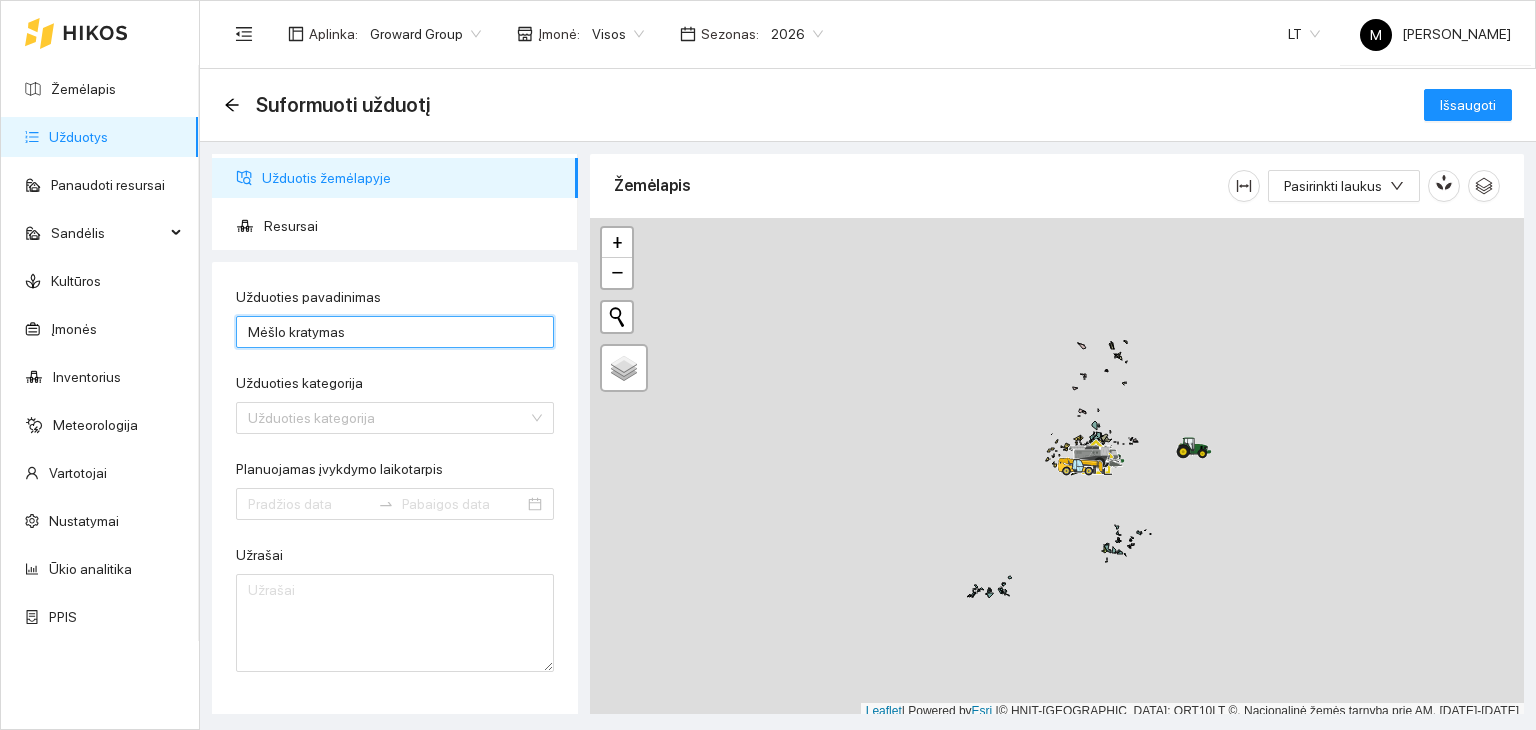 type on "Mėšlo kratymas paslauga" 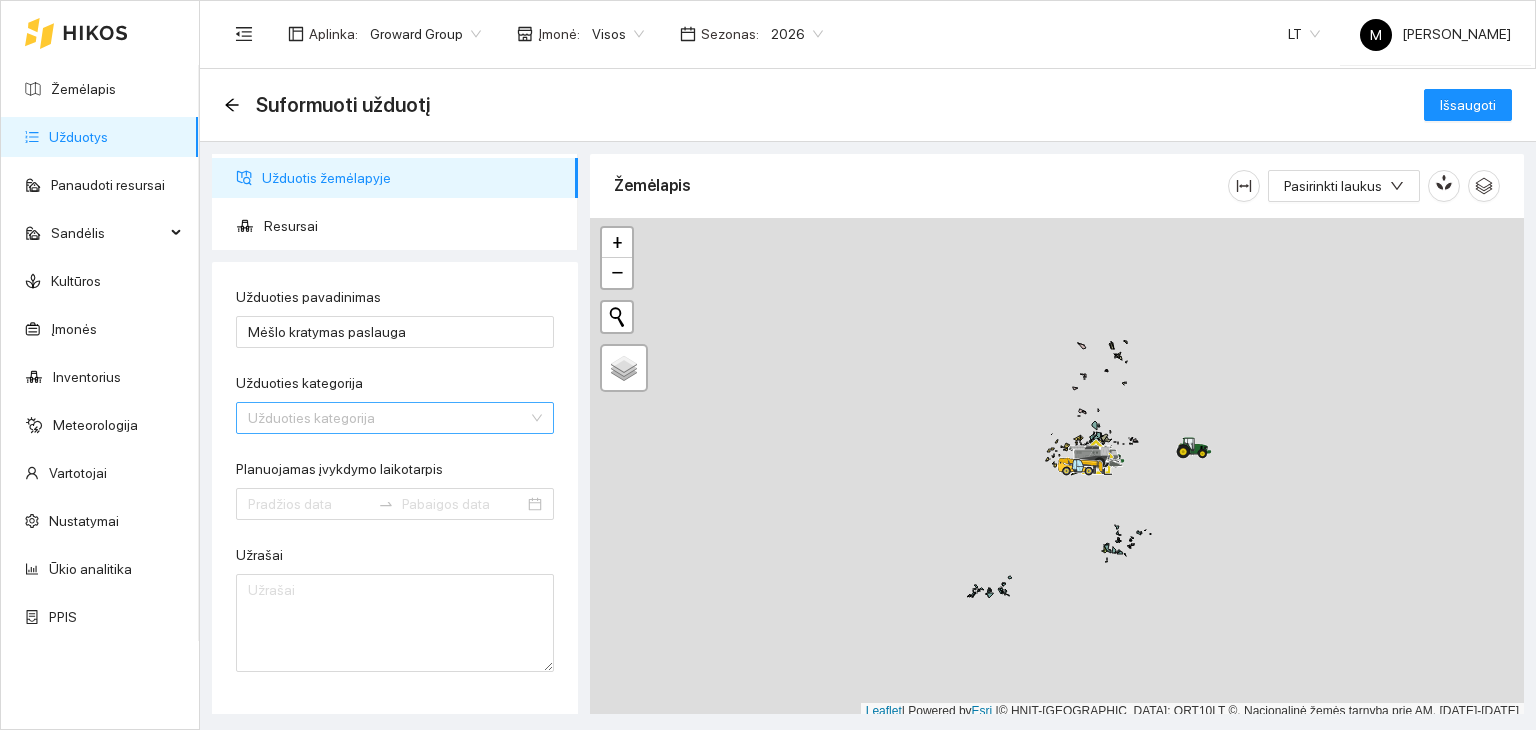 click on "Užduoties kategorija" at bounding box center (388, 418) 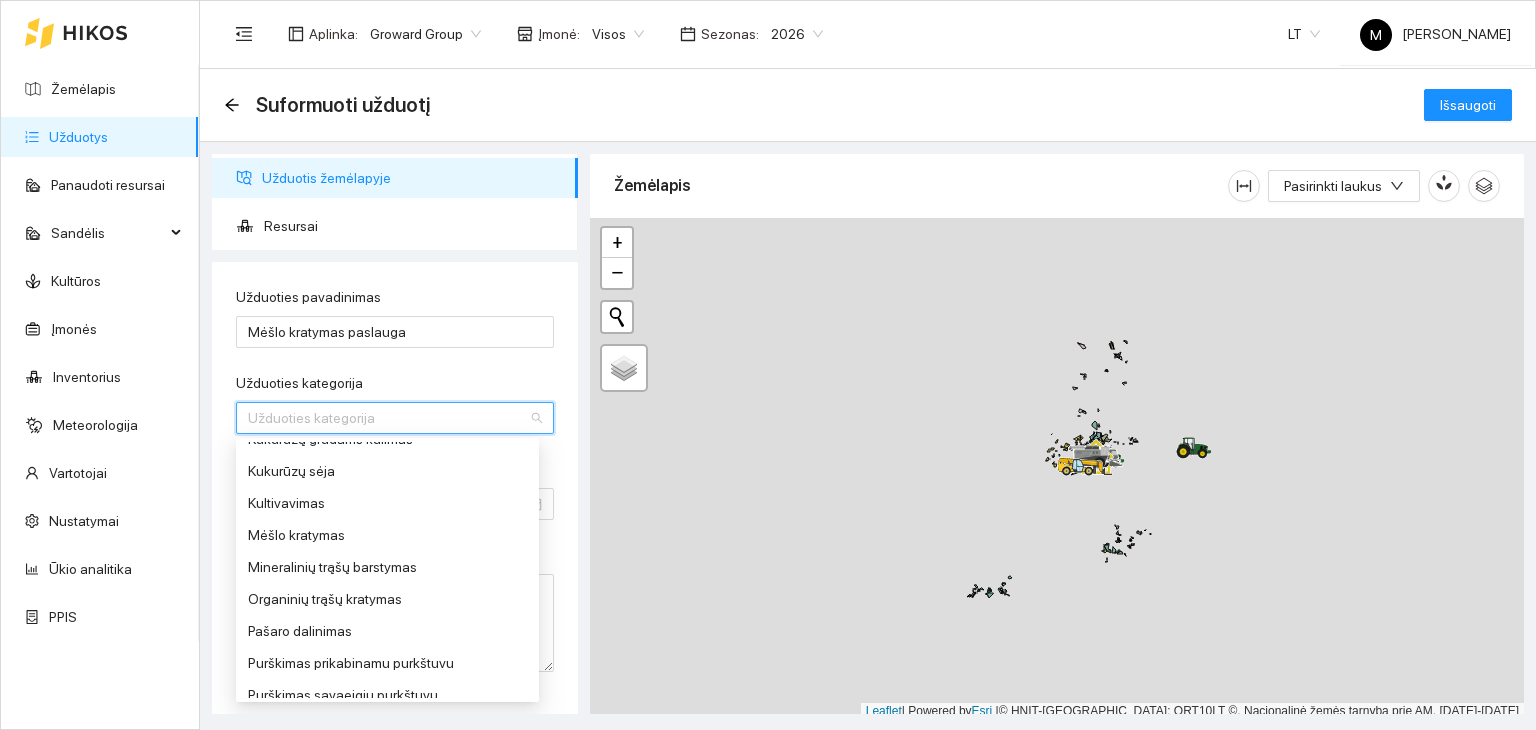 scroll, scrollTop: 600, scrollLeft: 0, axis: vertical 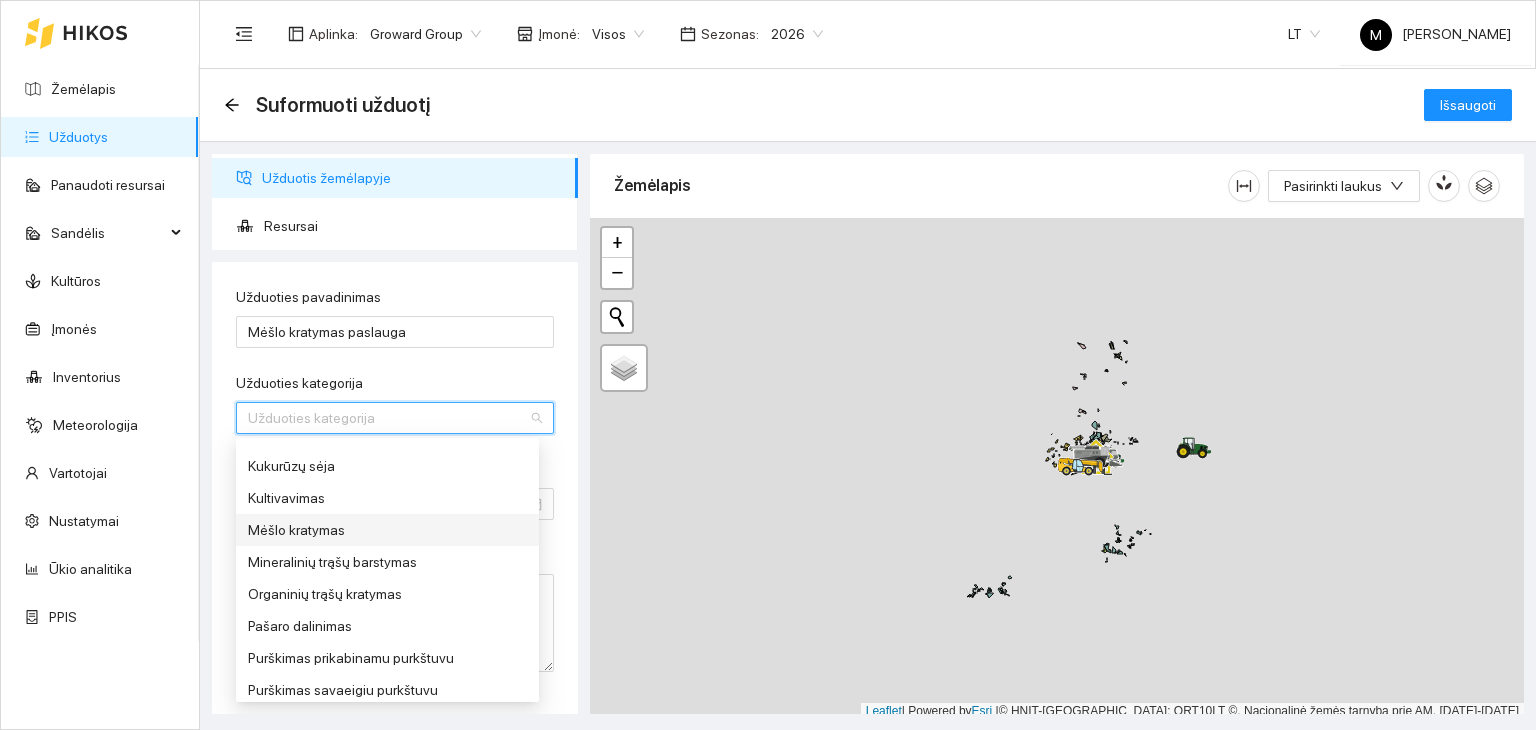 click on "Mėšlo kratymas" at bounding box center [387, 530] 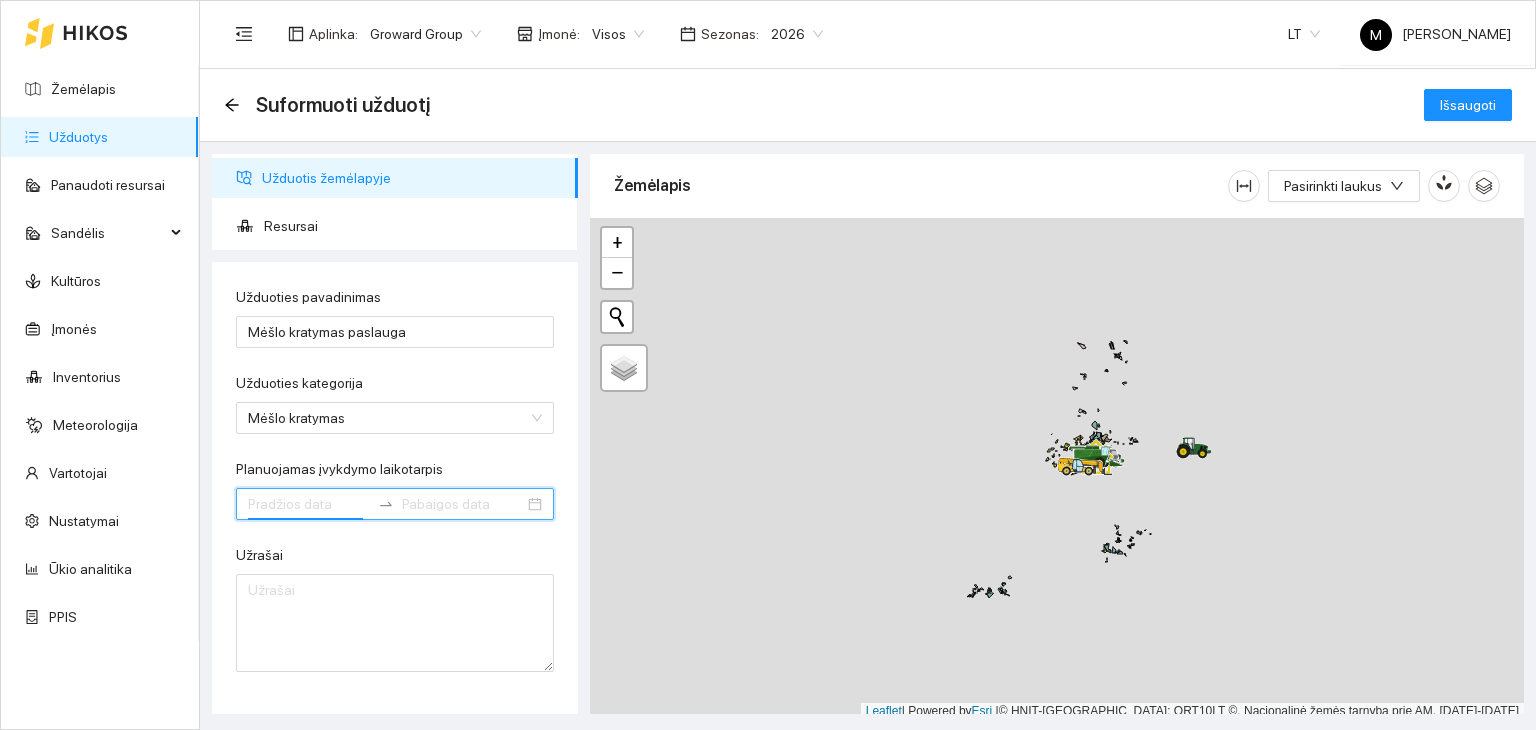 click on "Planuojamas įvykdymo laikotarpis" at bounding box center (309, 504) 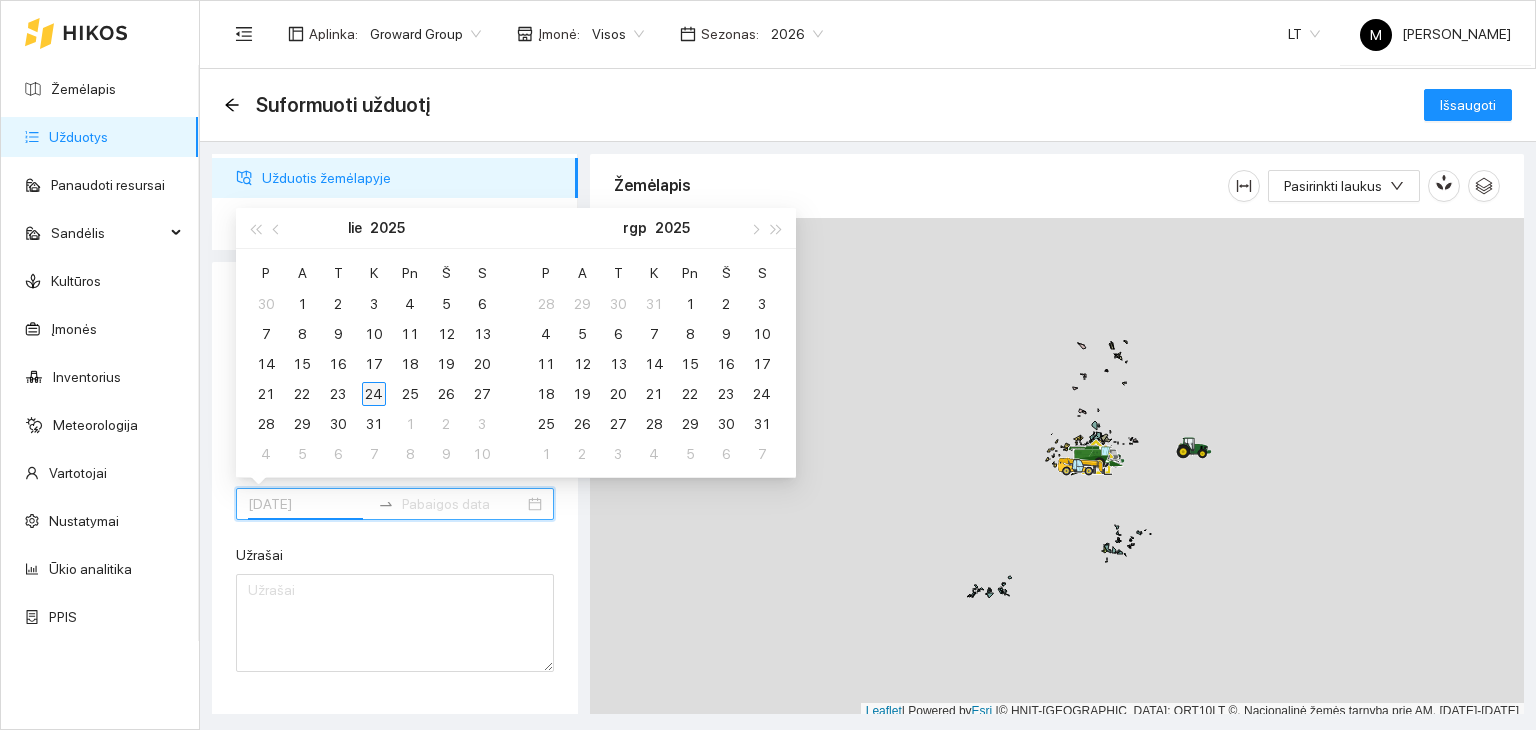 type on "[DATE]" 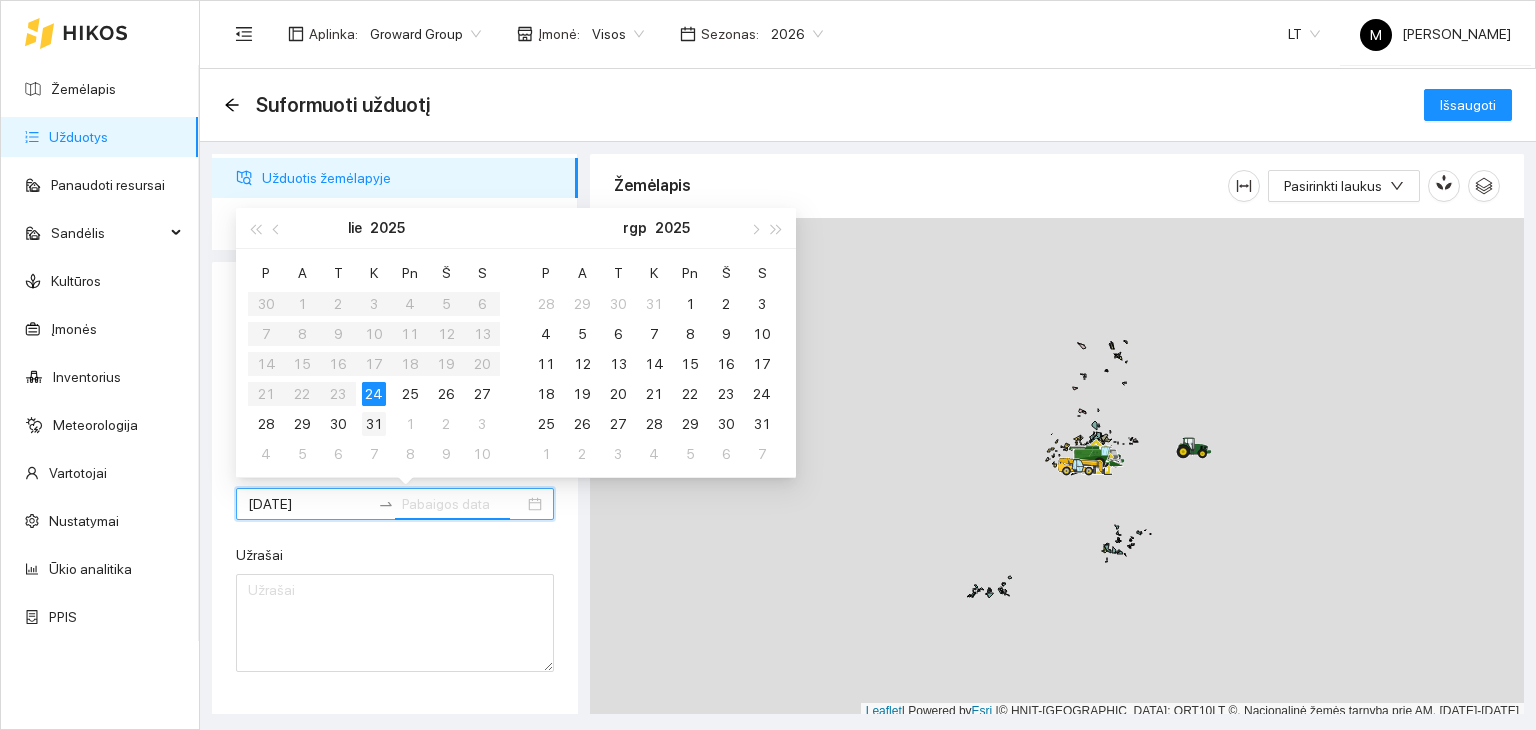 type on "[DATE]" 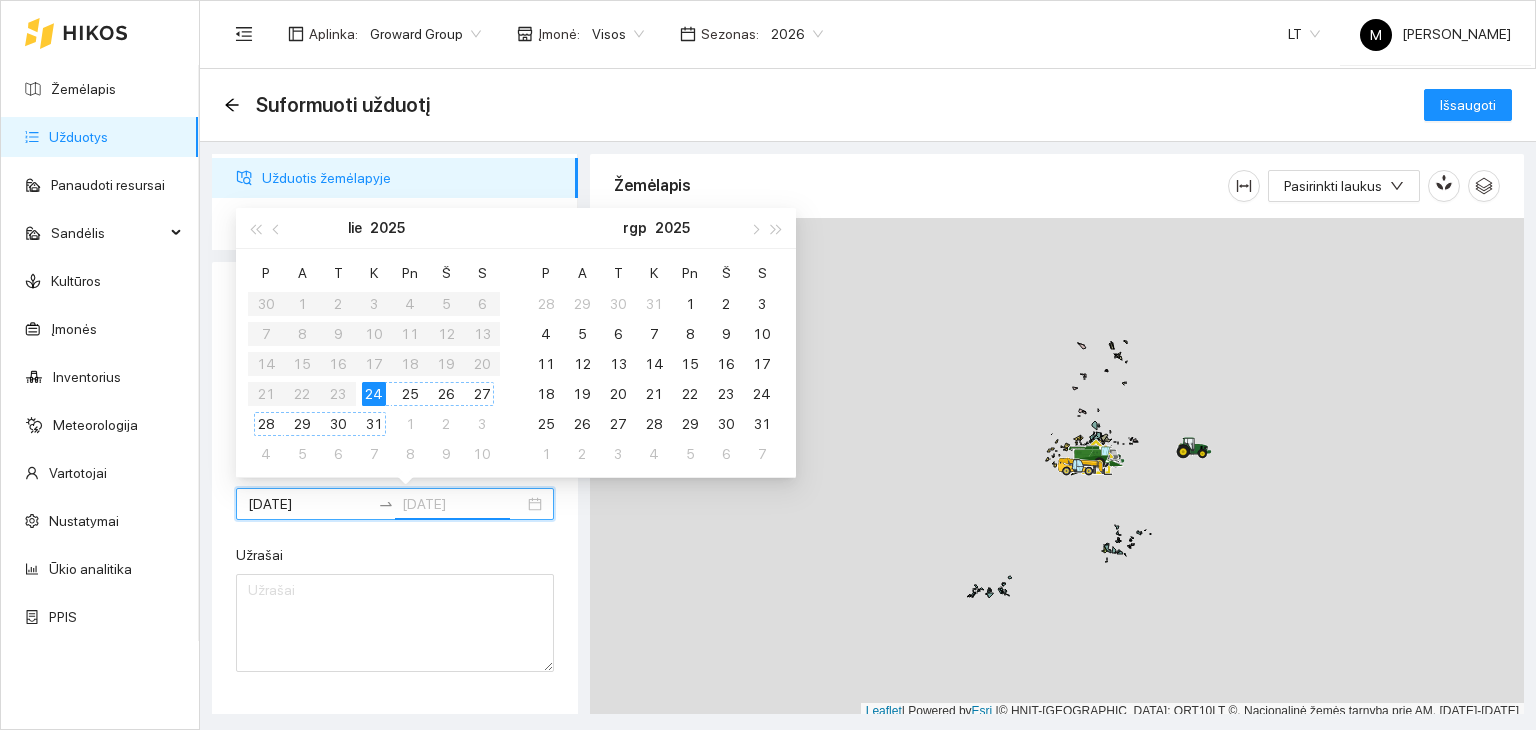 click on "31" at bounding box center [374, 424] 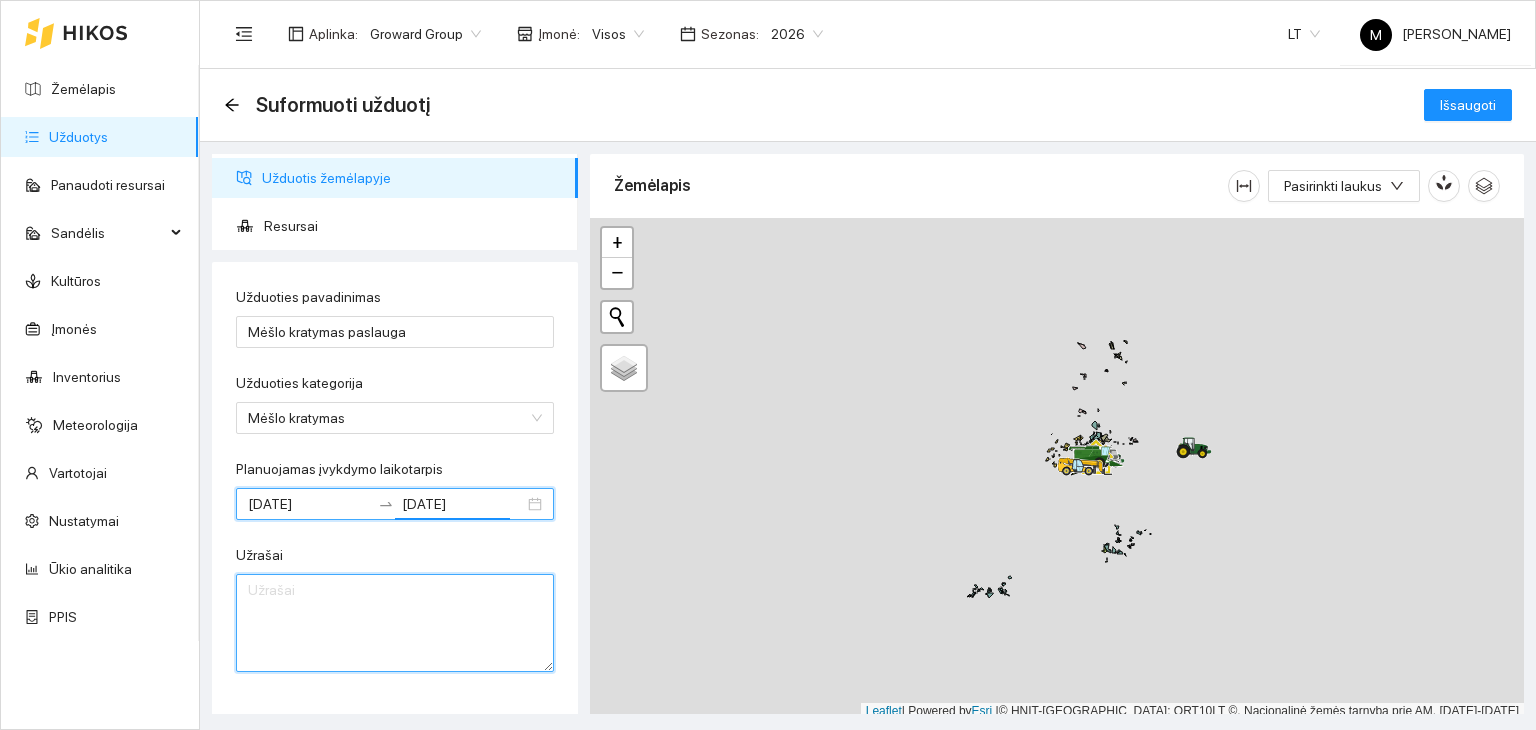 click on "Užrašai" at bounding box center [395, 623] 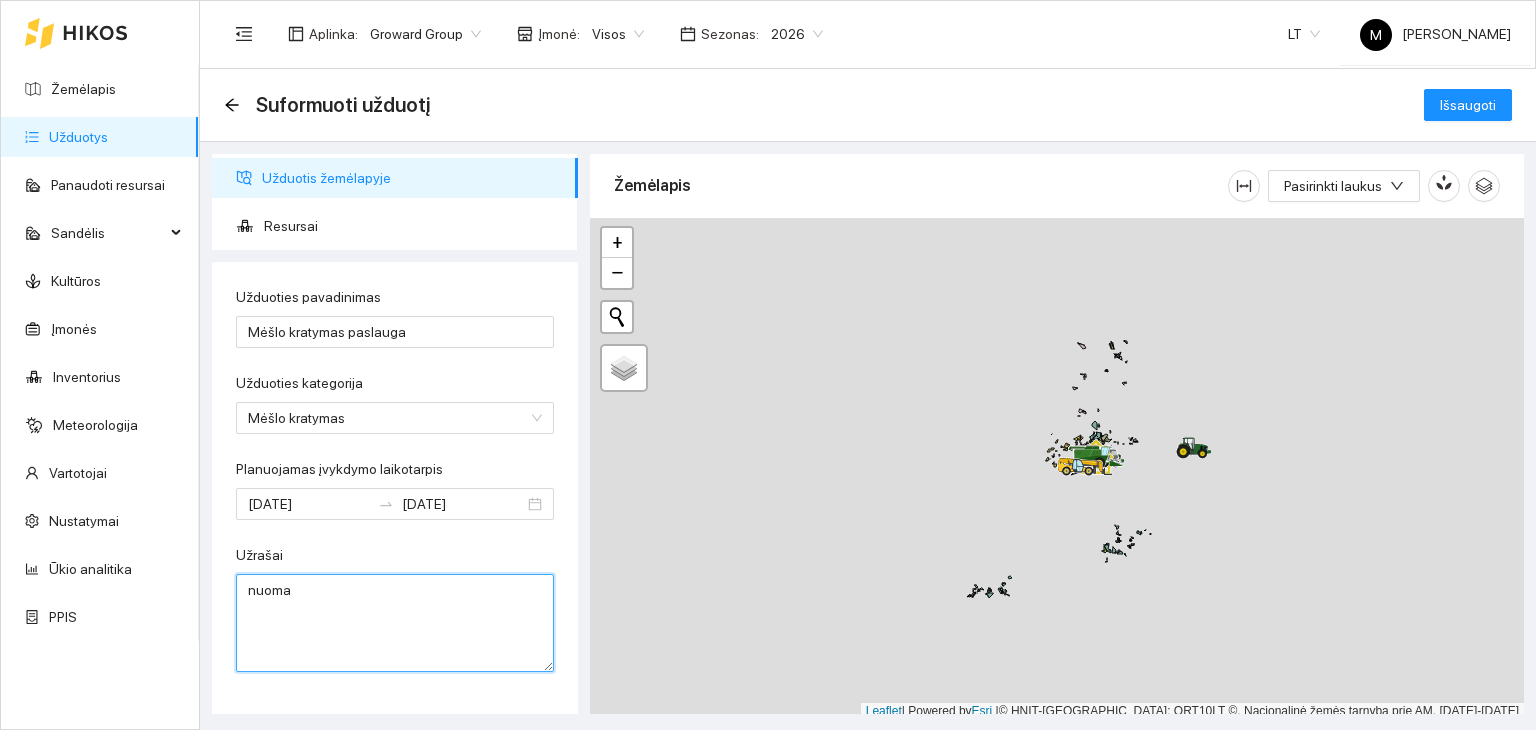 click on "nuoma" at bounding box center (395, 623) 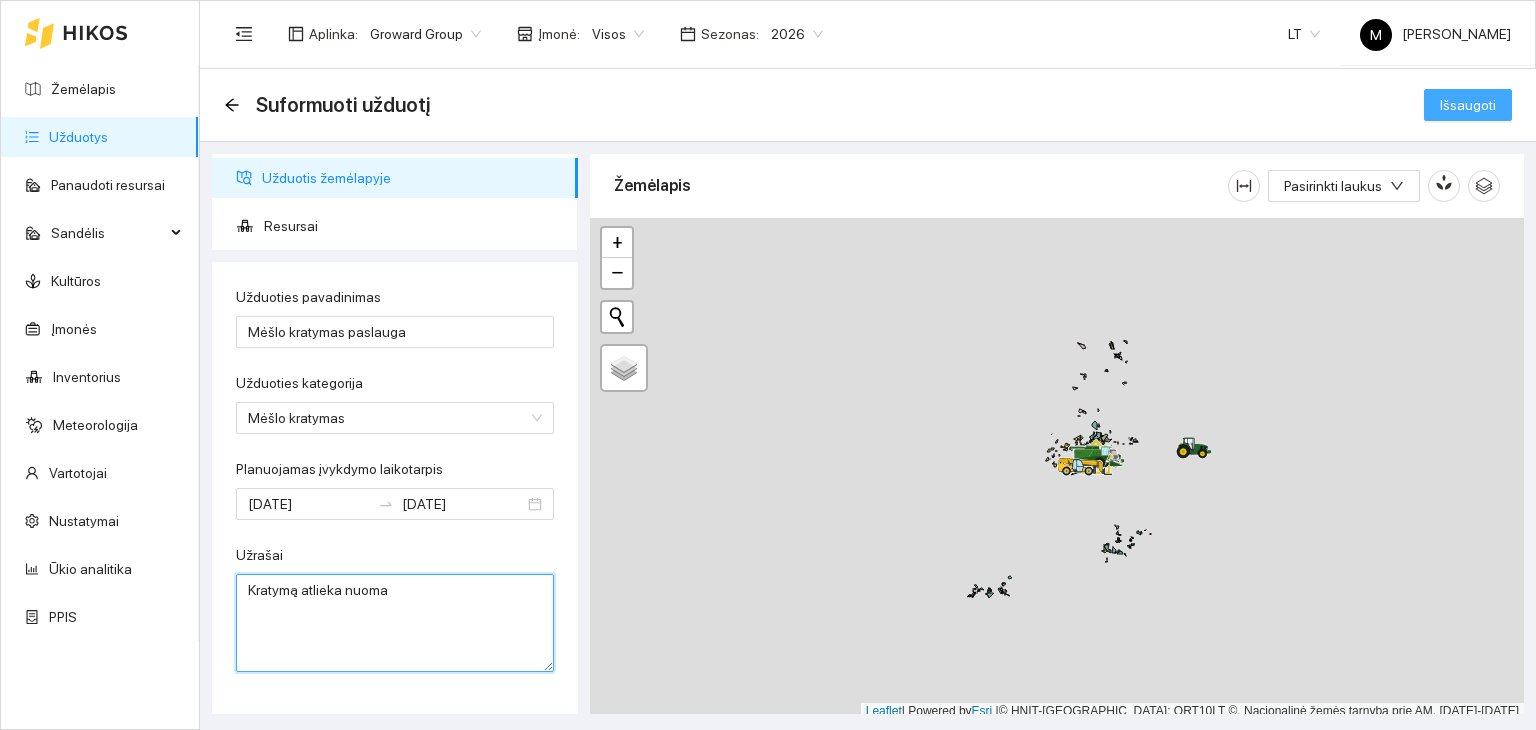 type on "Kratymą atlieka nuoma" 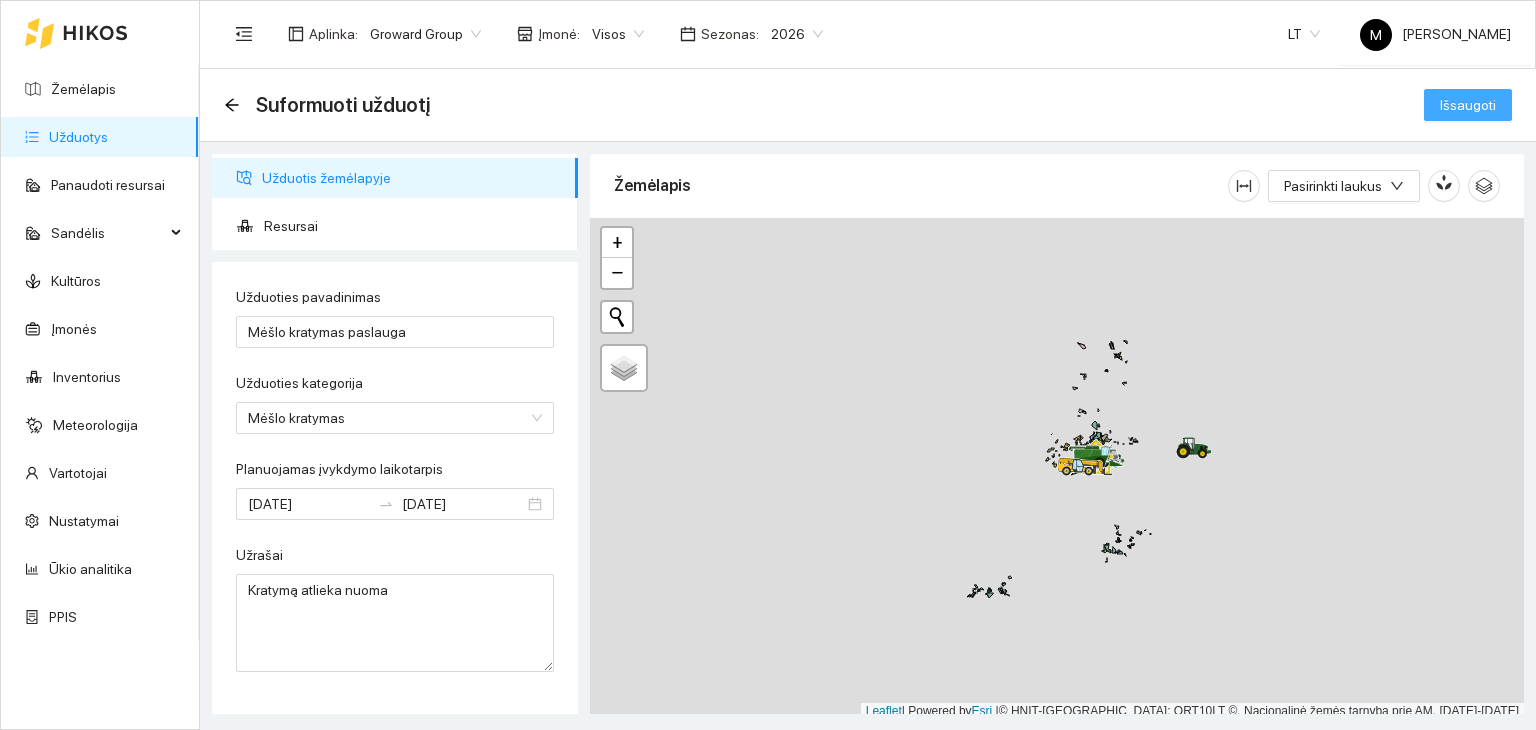 click on "Išsaugoti" at bounding box center (1468, 105) 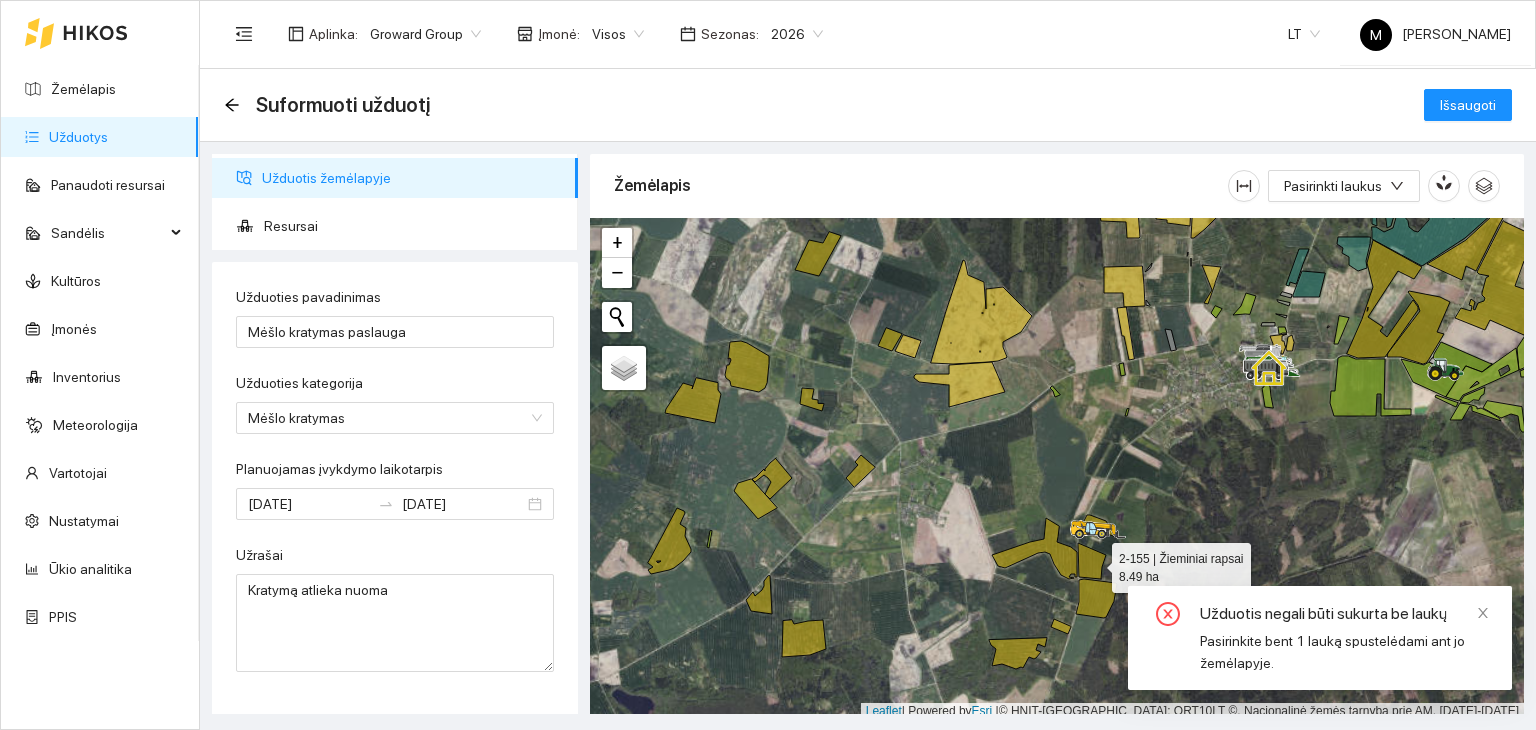 click 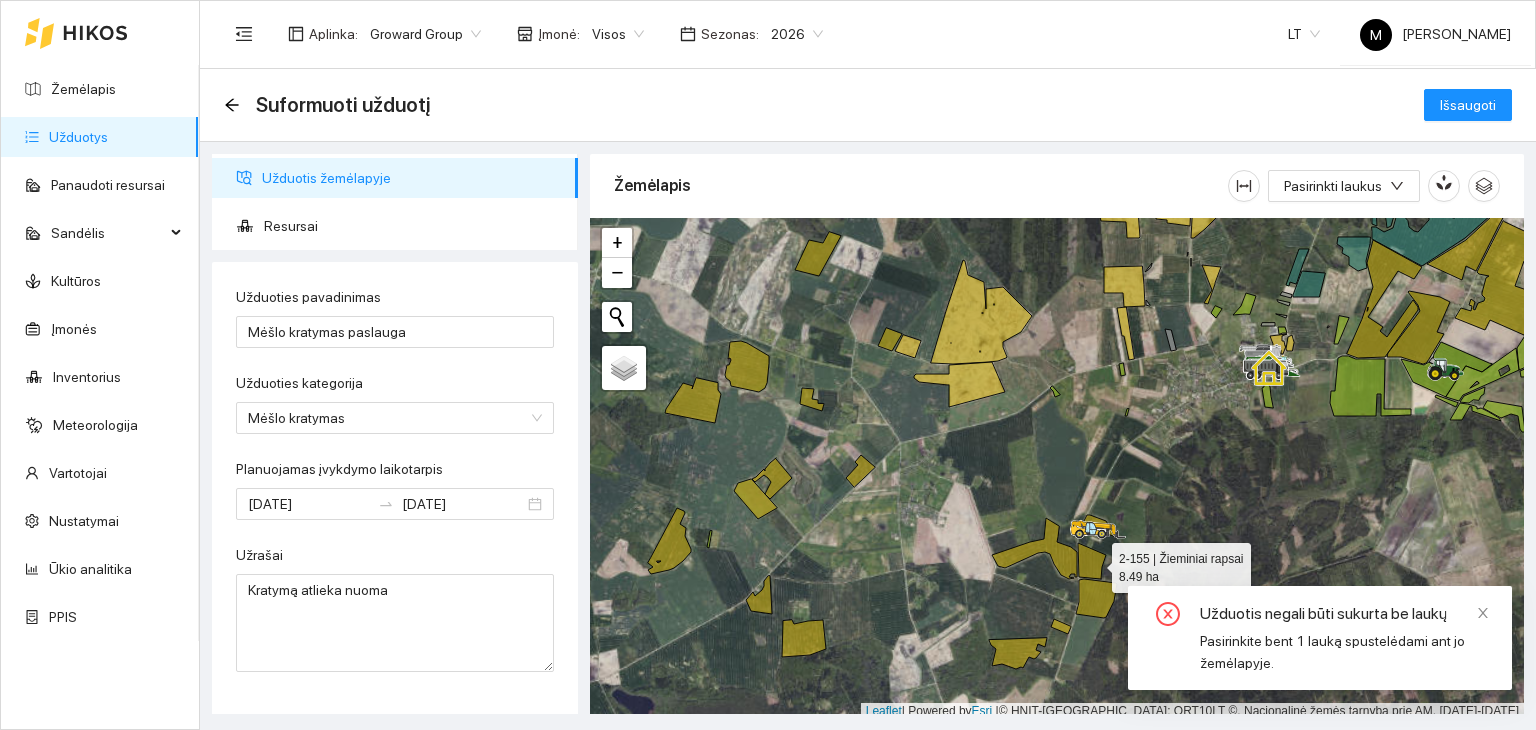 scroll, scrollTop: 5, scrollLeft: 0, axis: vertical 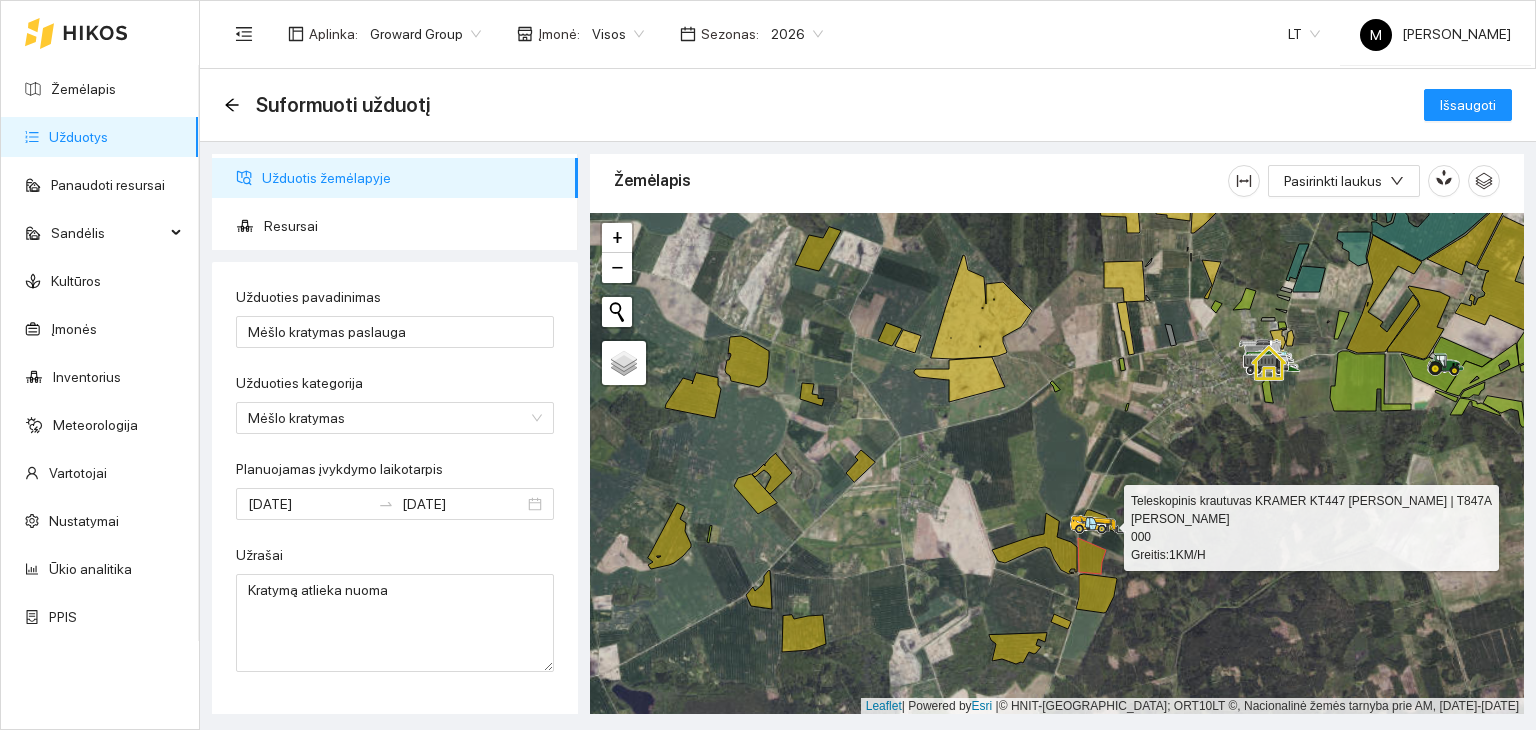 click 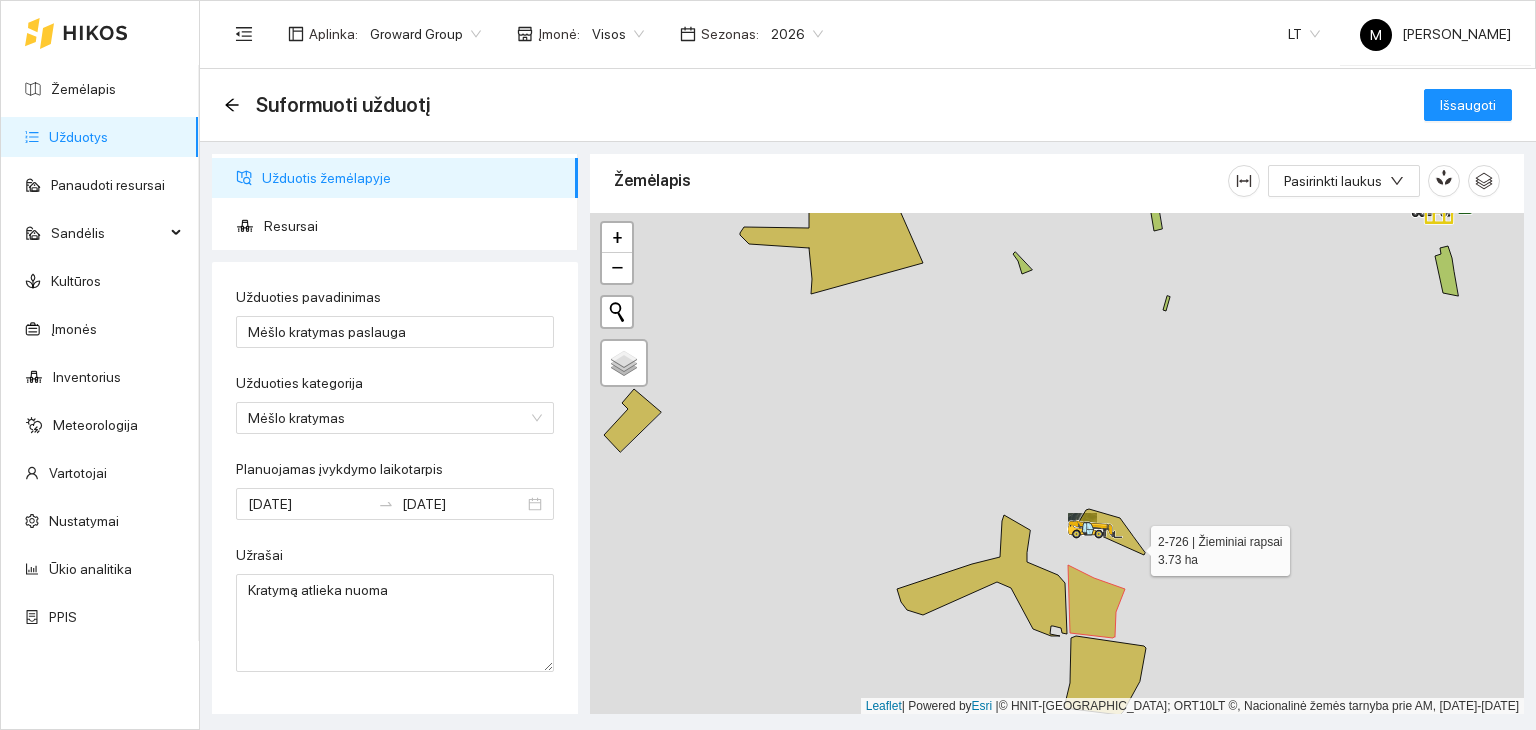 click 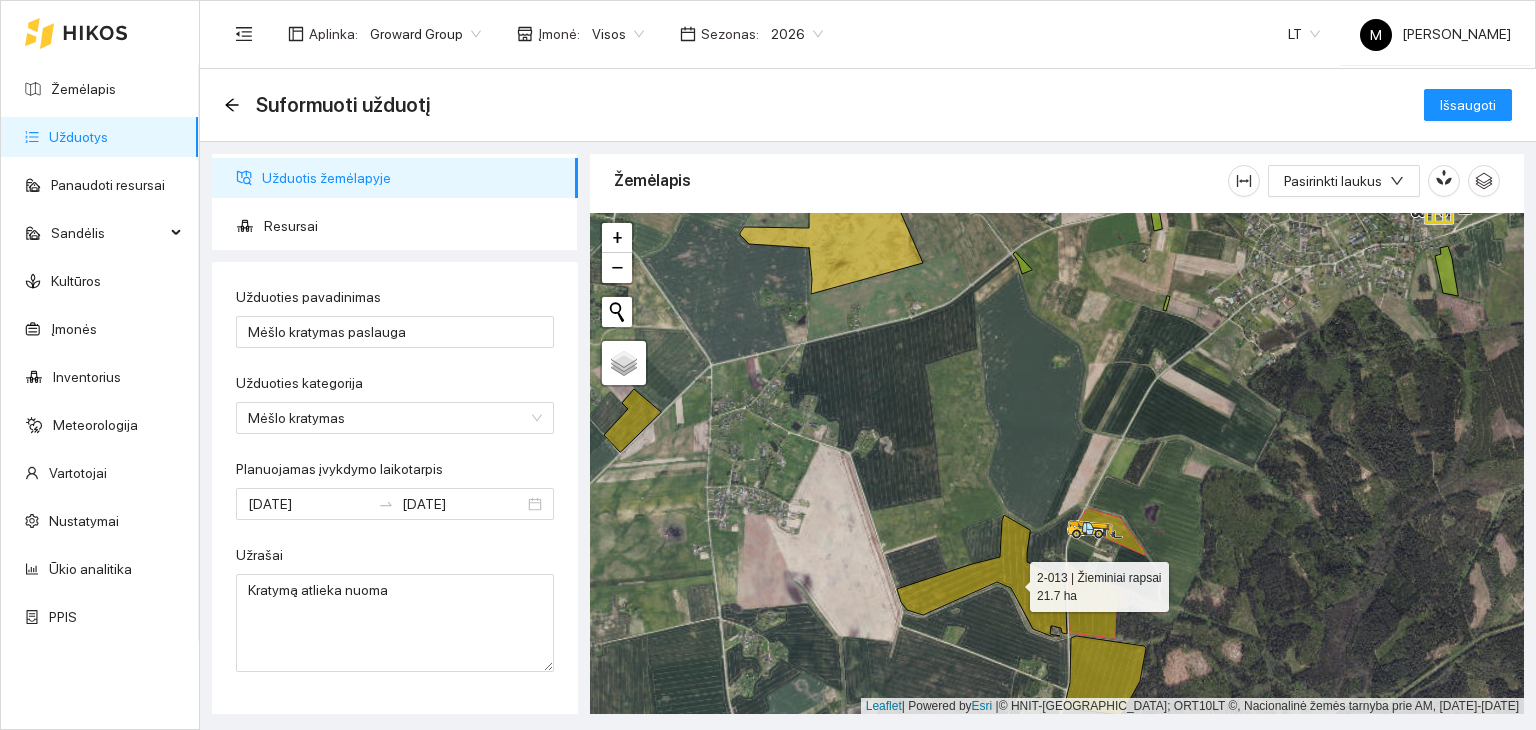 click 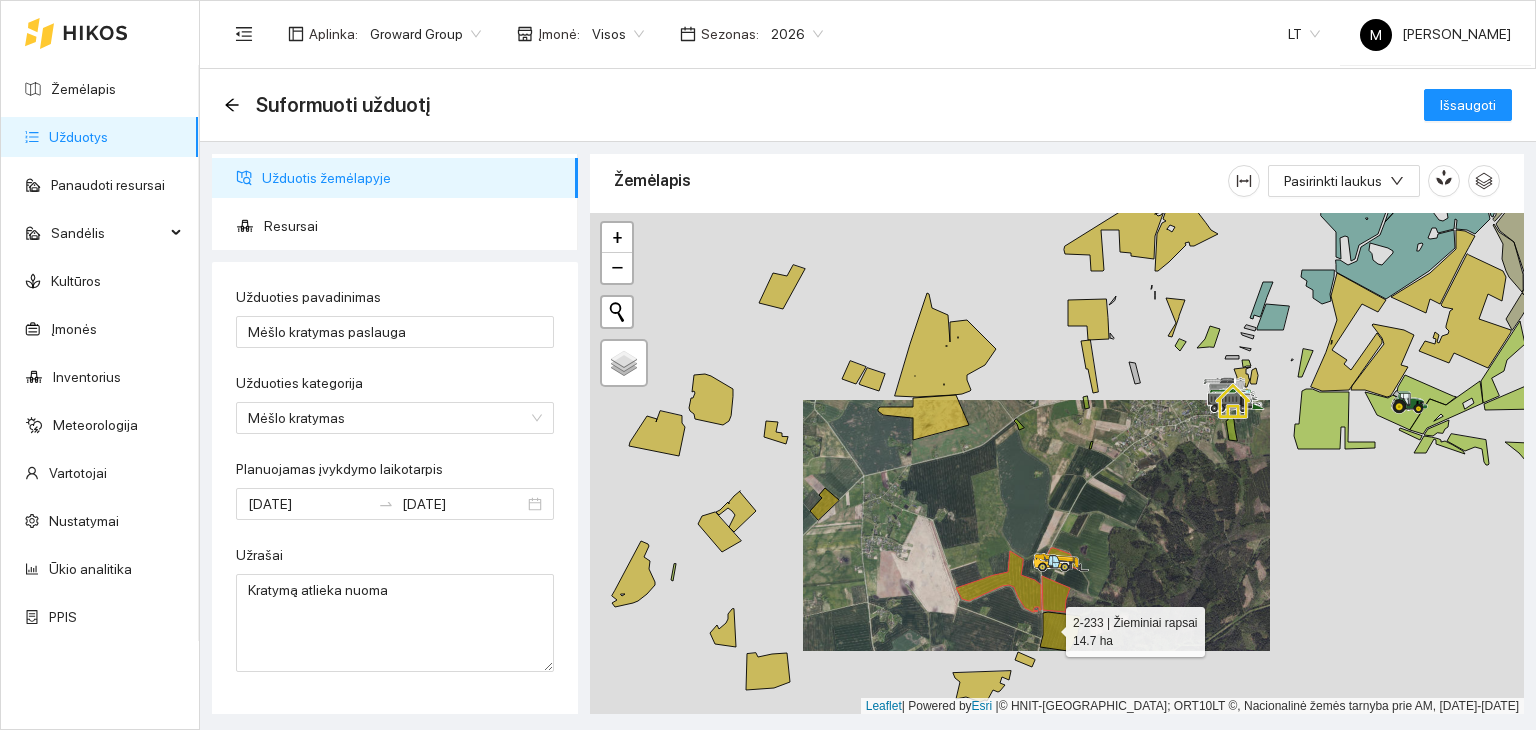 click 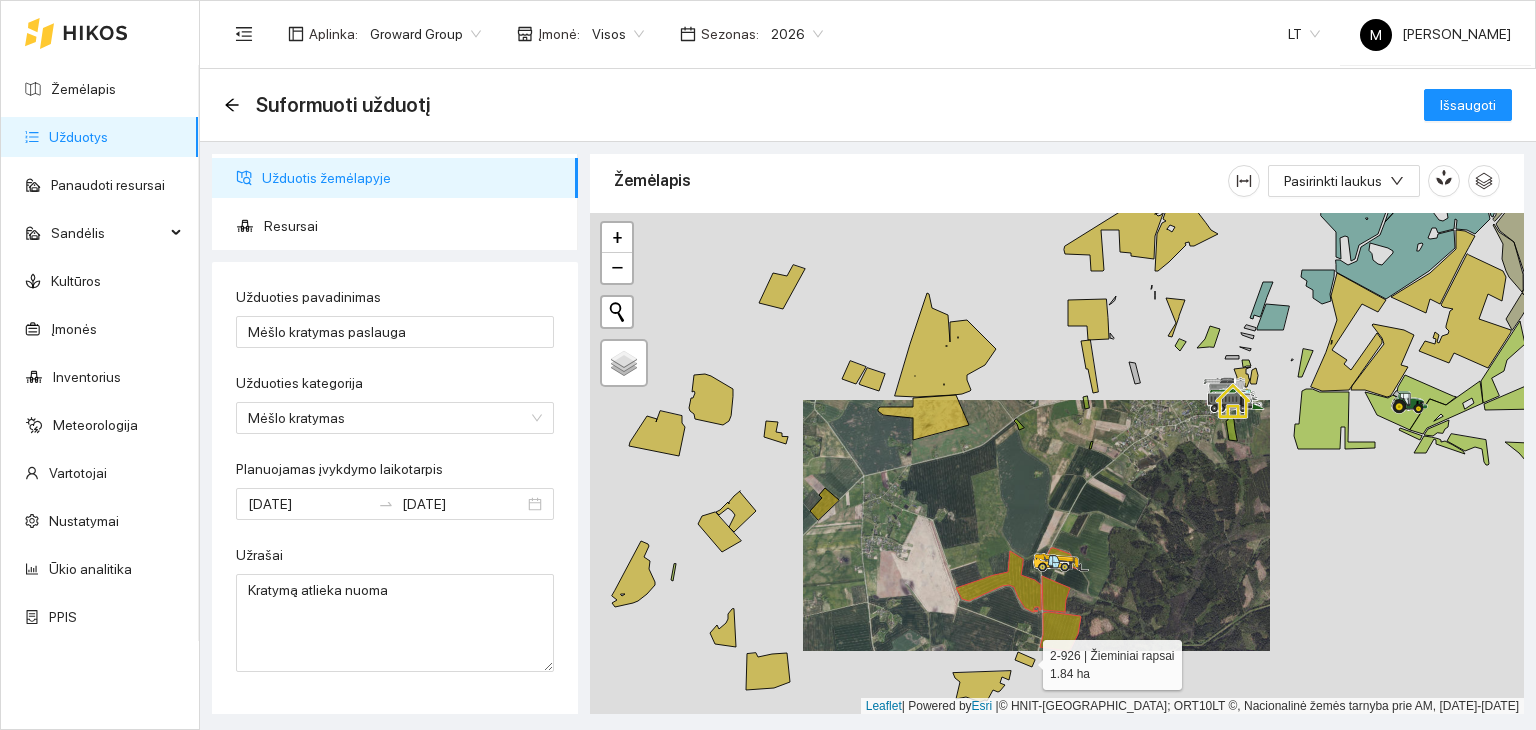 click 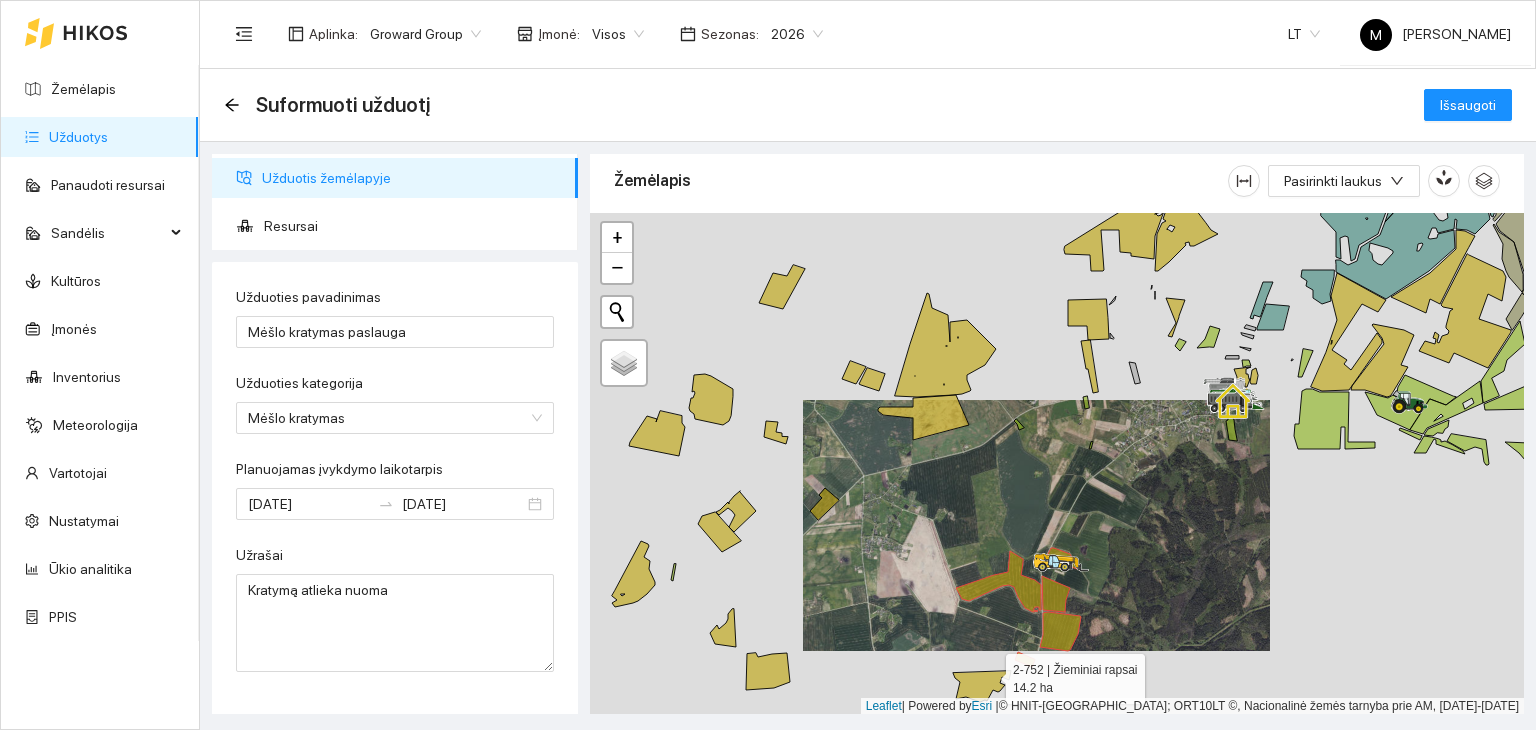 click 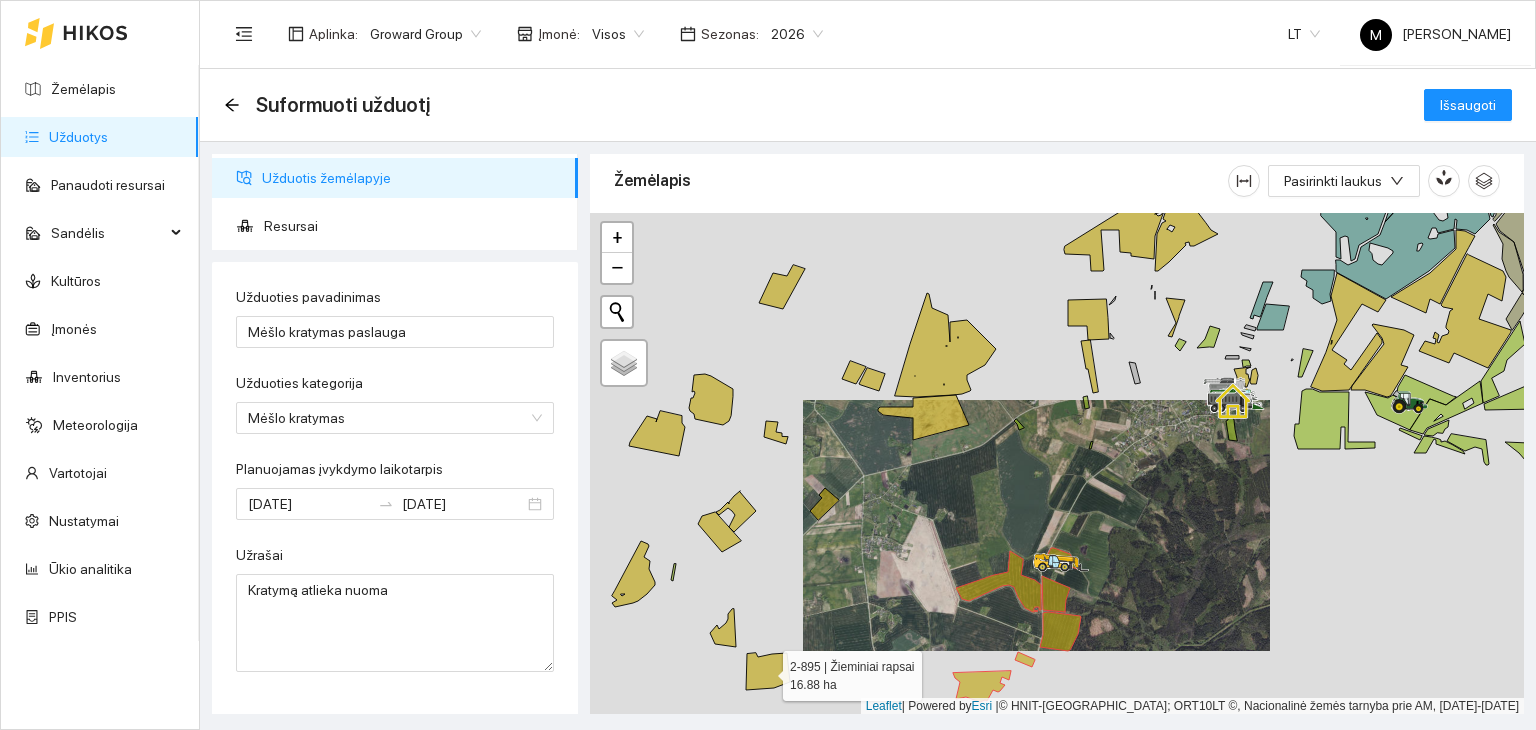 click 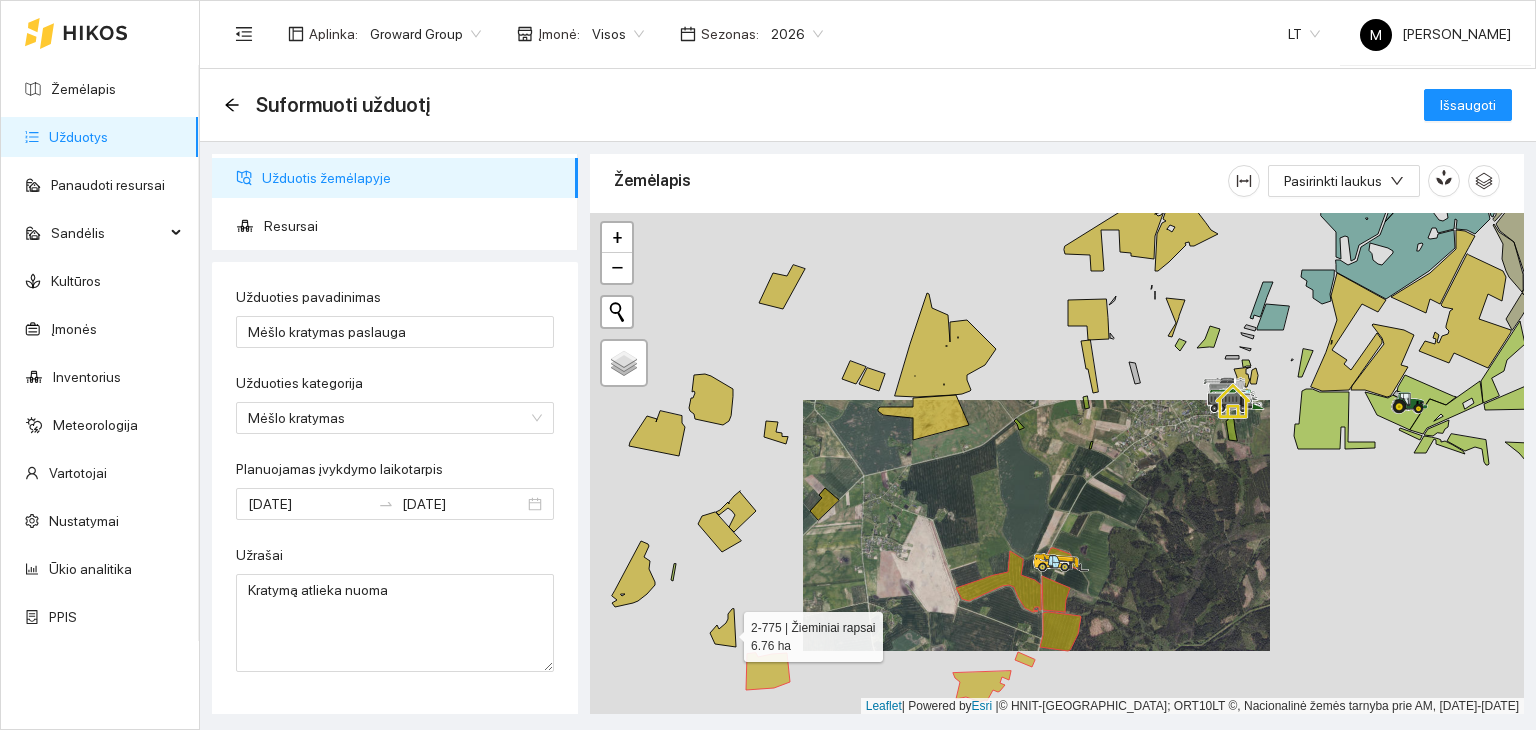 click 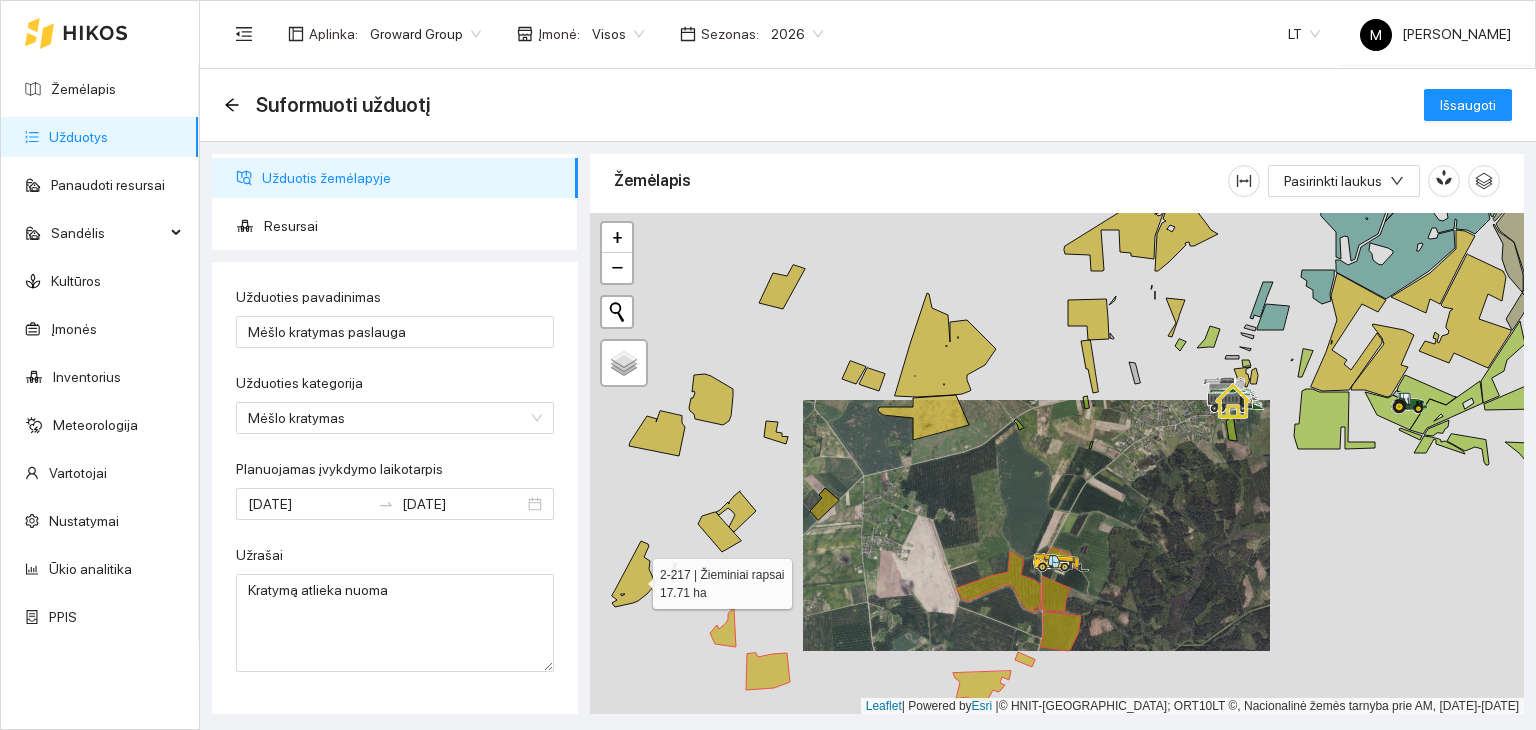 click 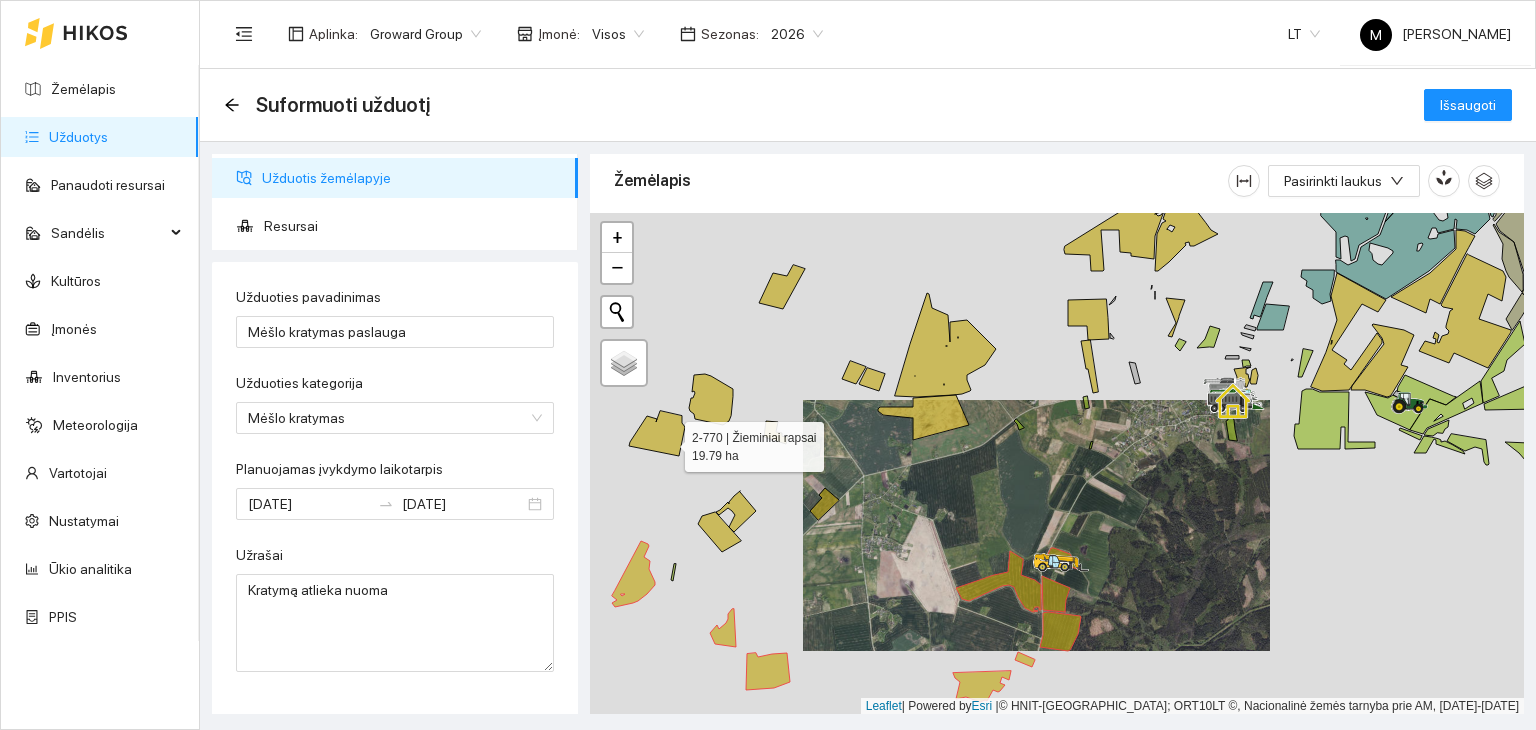 click 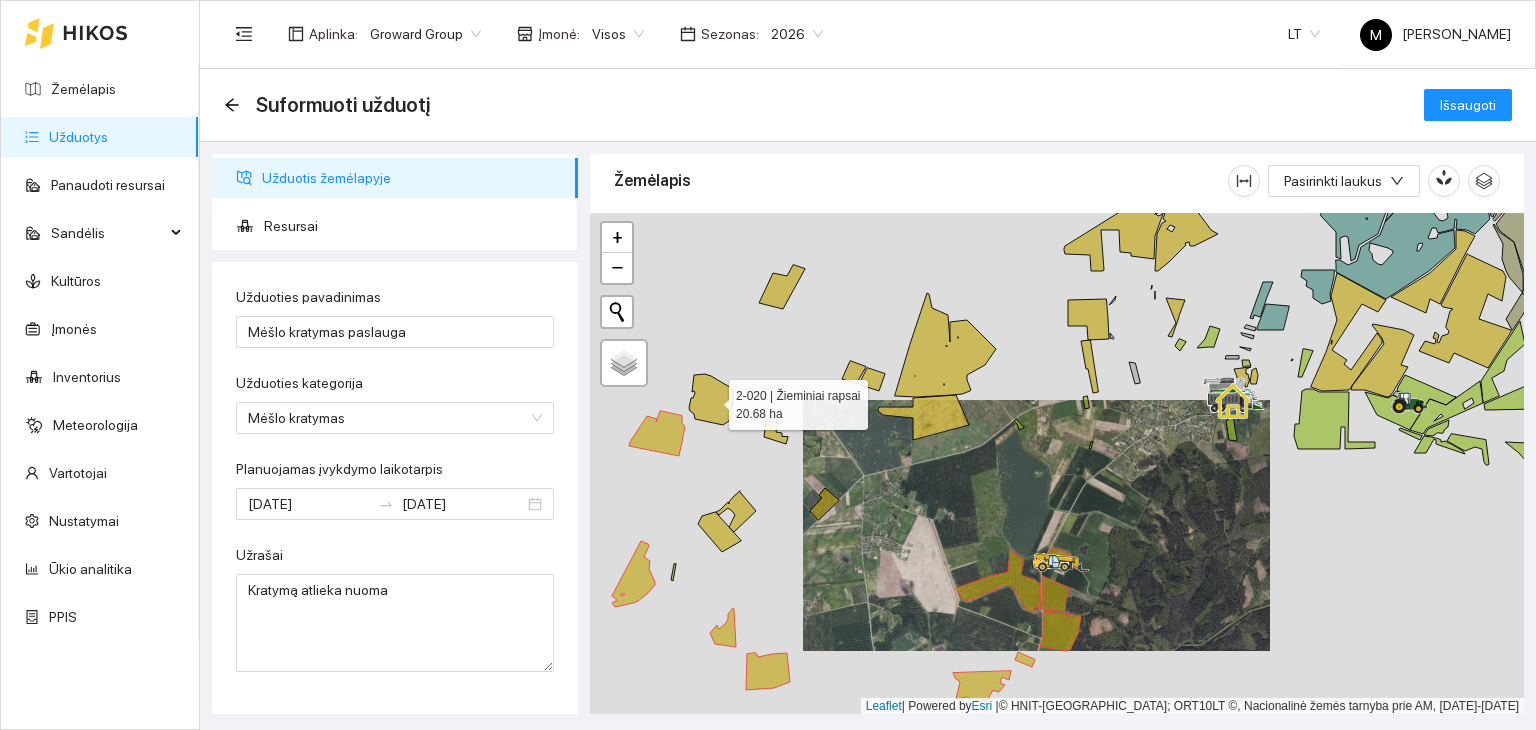 click 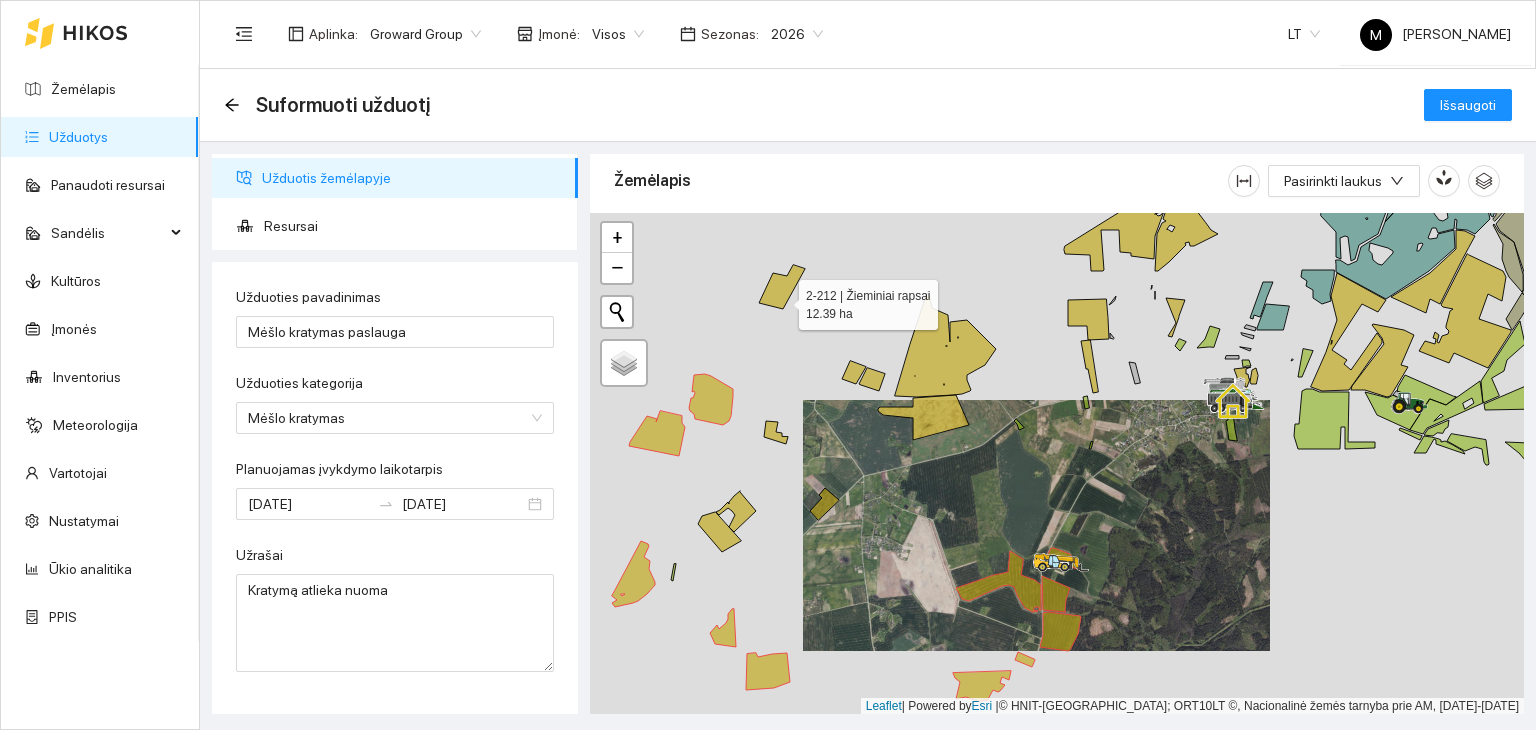 click 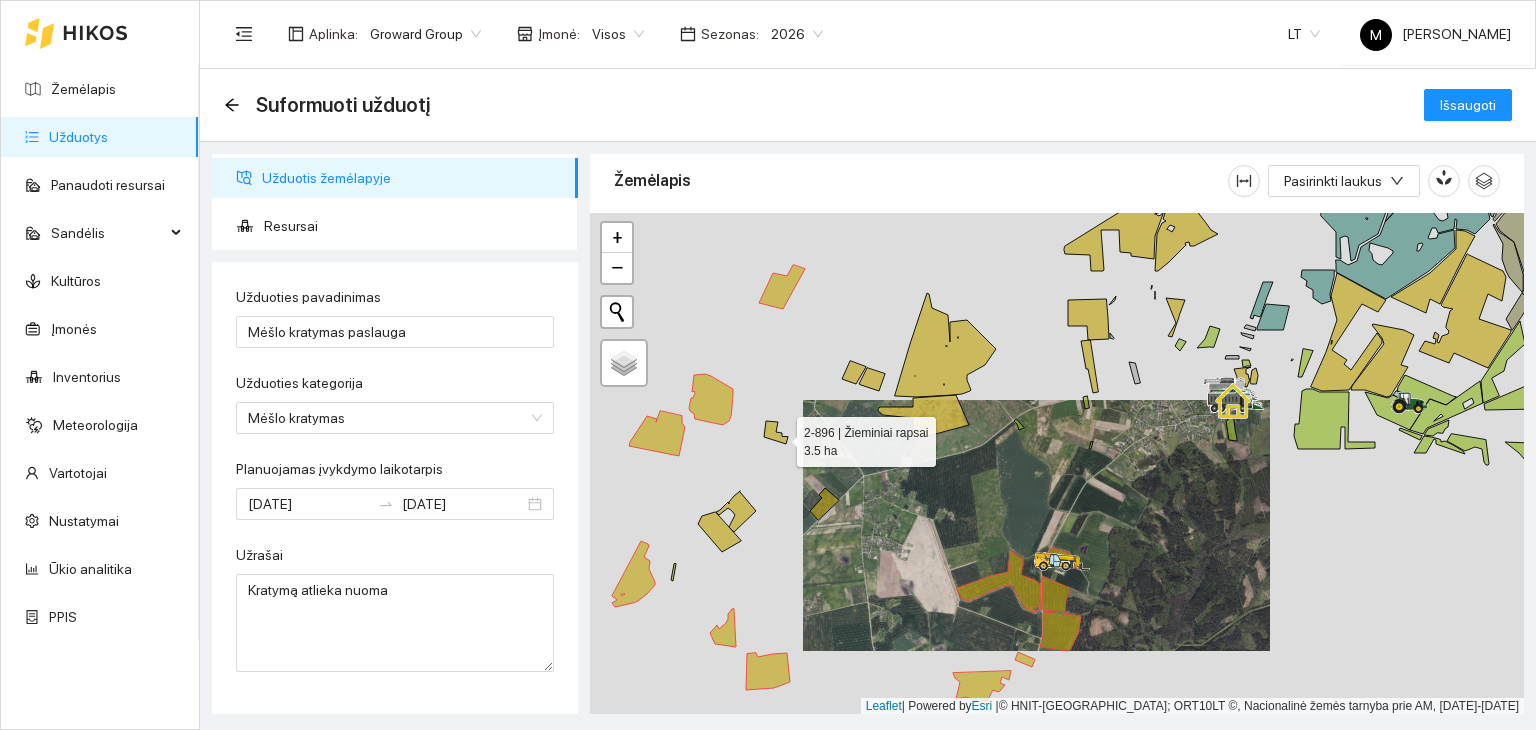 click 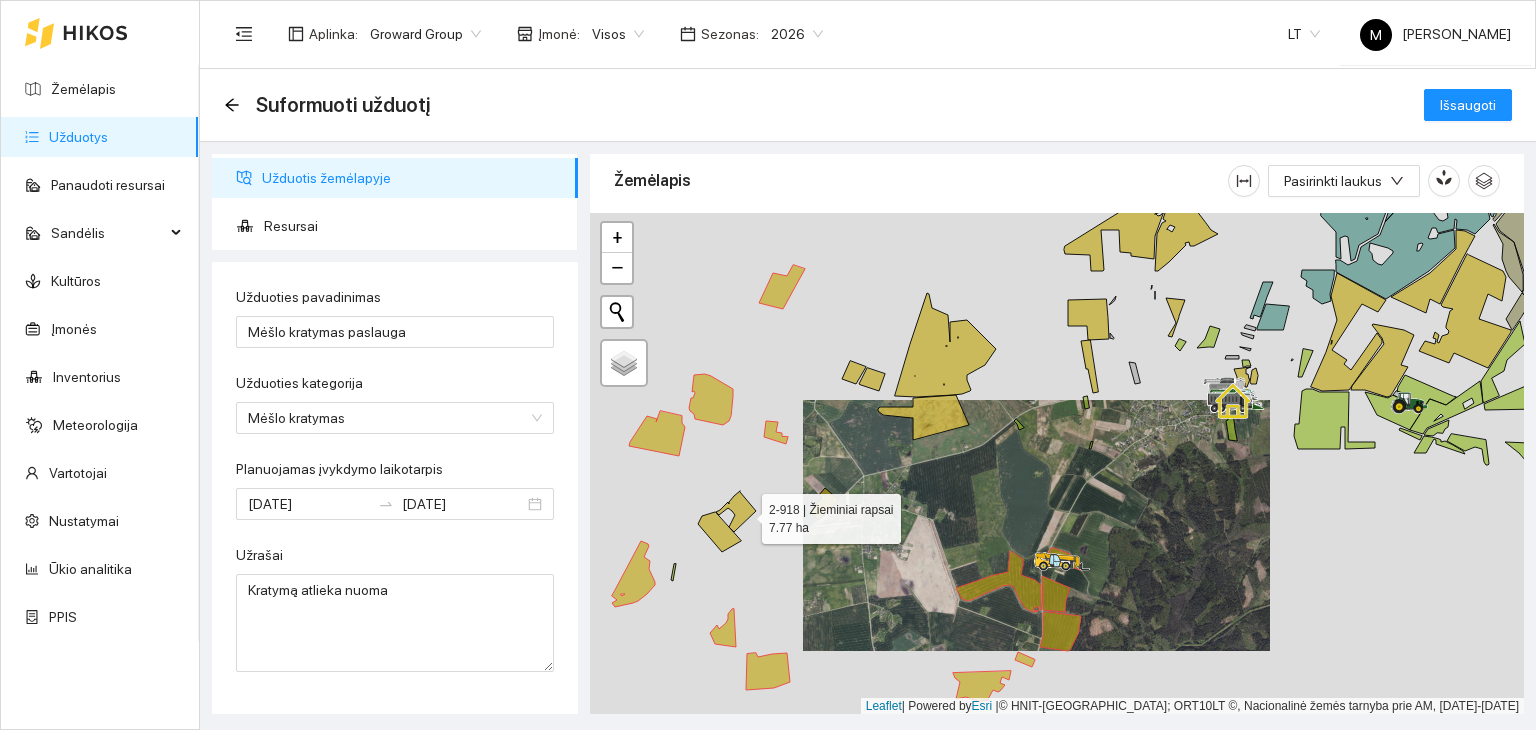drag, startPoint x: 744, startPoint y: 513, endPoint x: 741, endPoint y: 523, distance: 10.440307 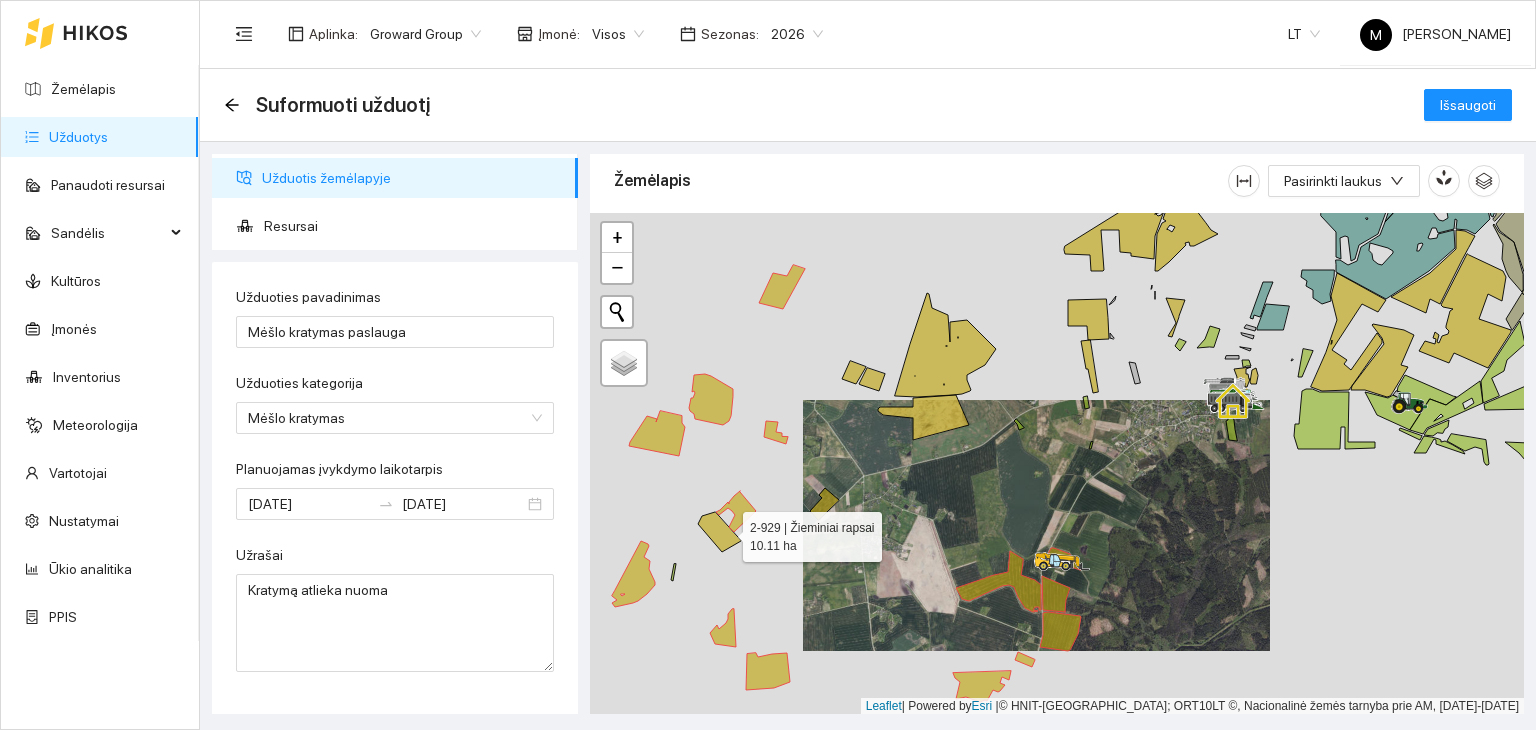click 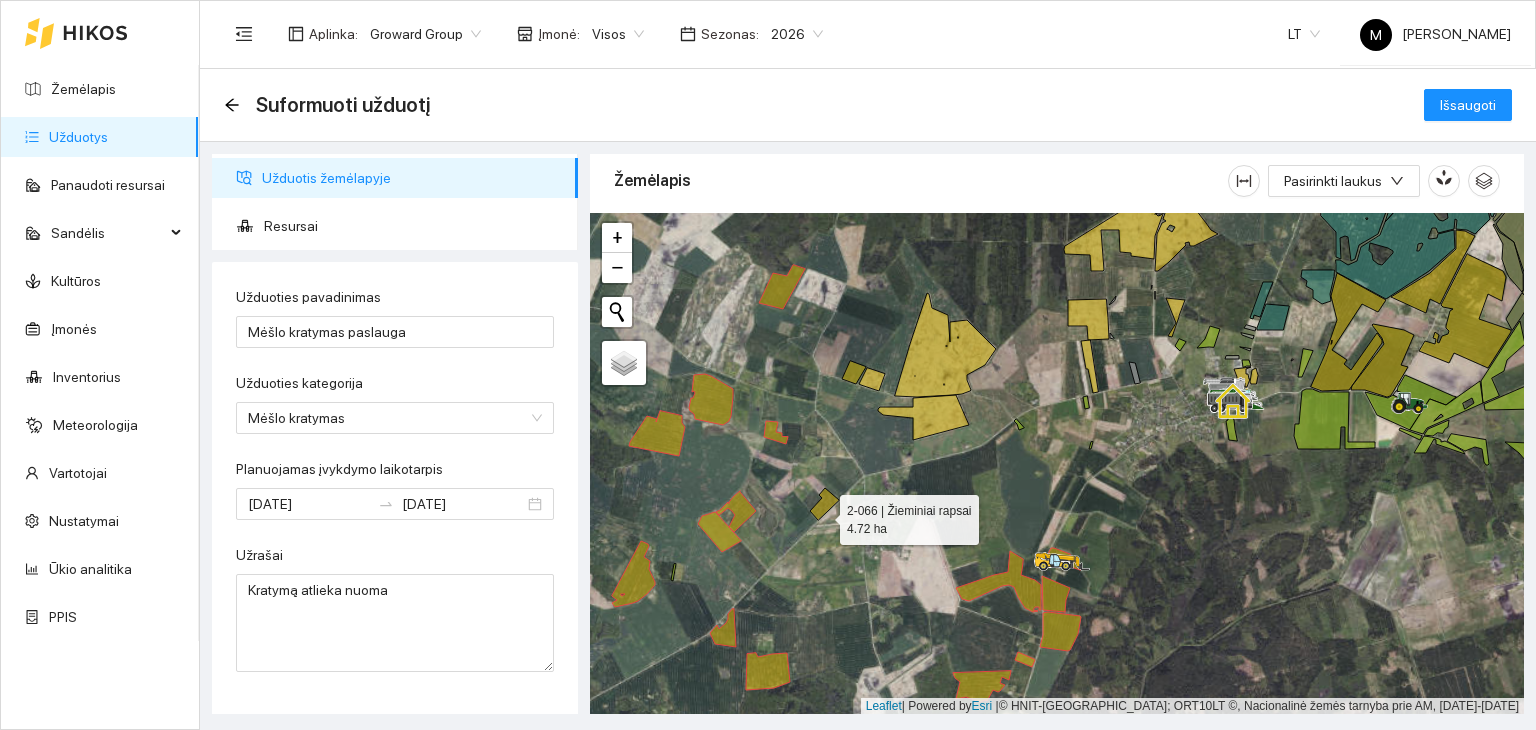 click 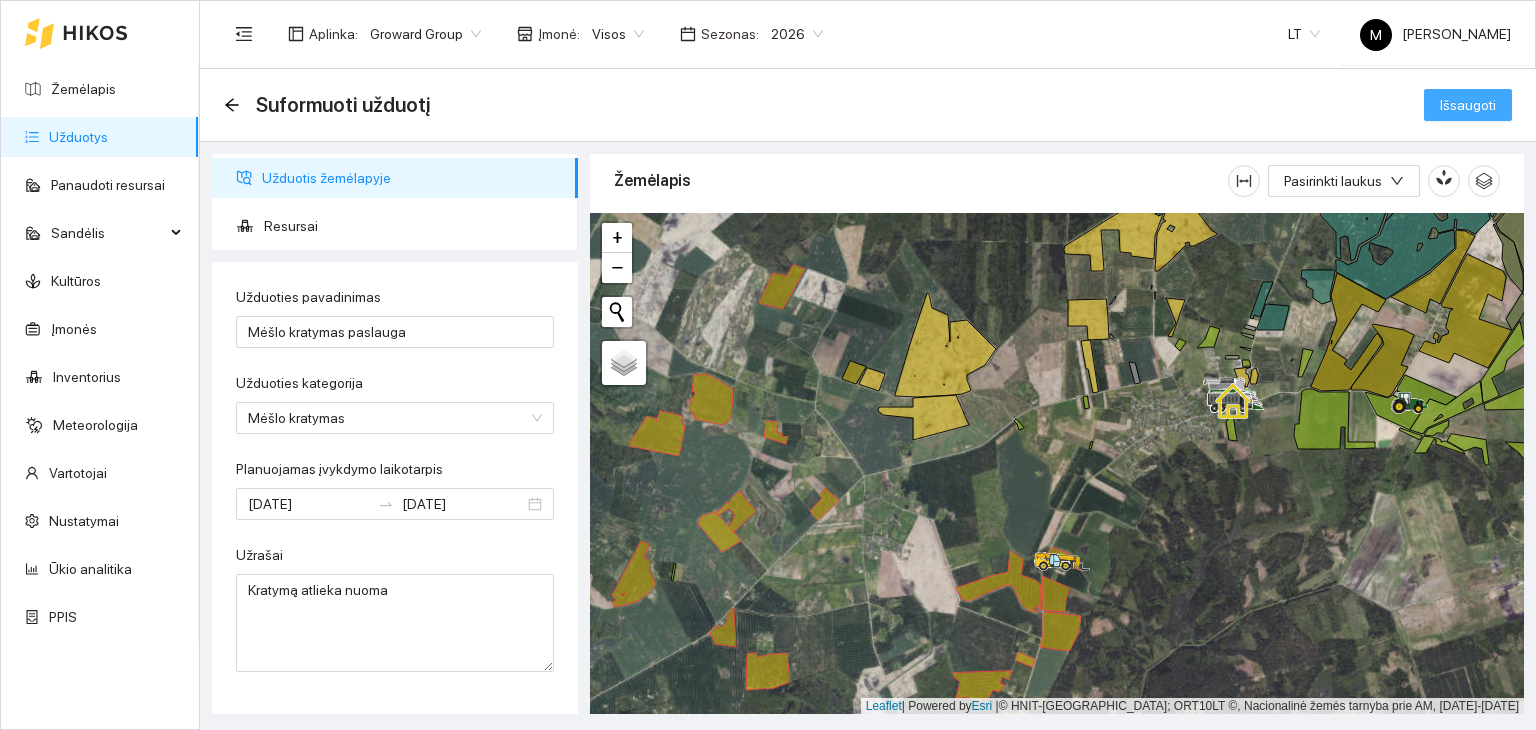 click on "Išsaugoti" at bounding box center (1468, 105) 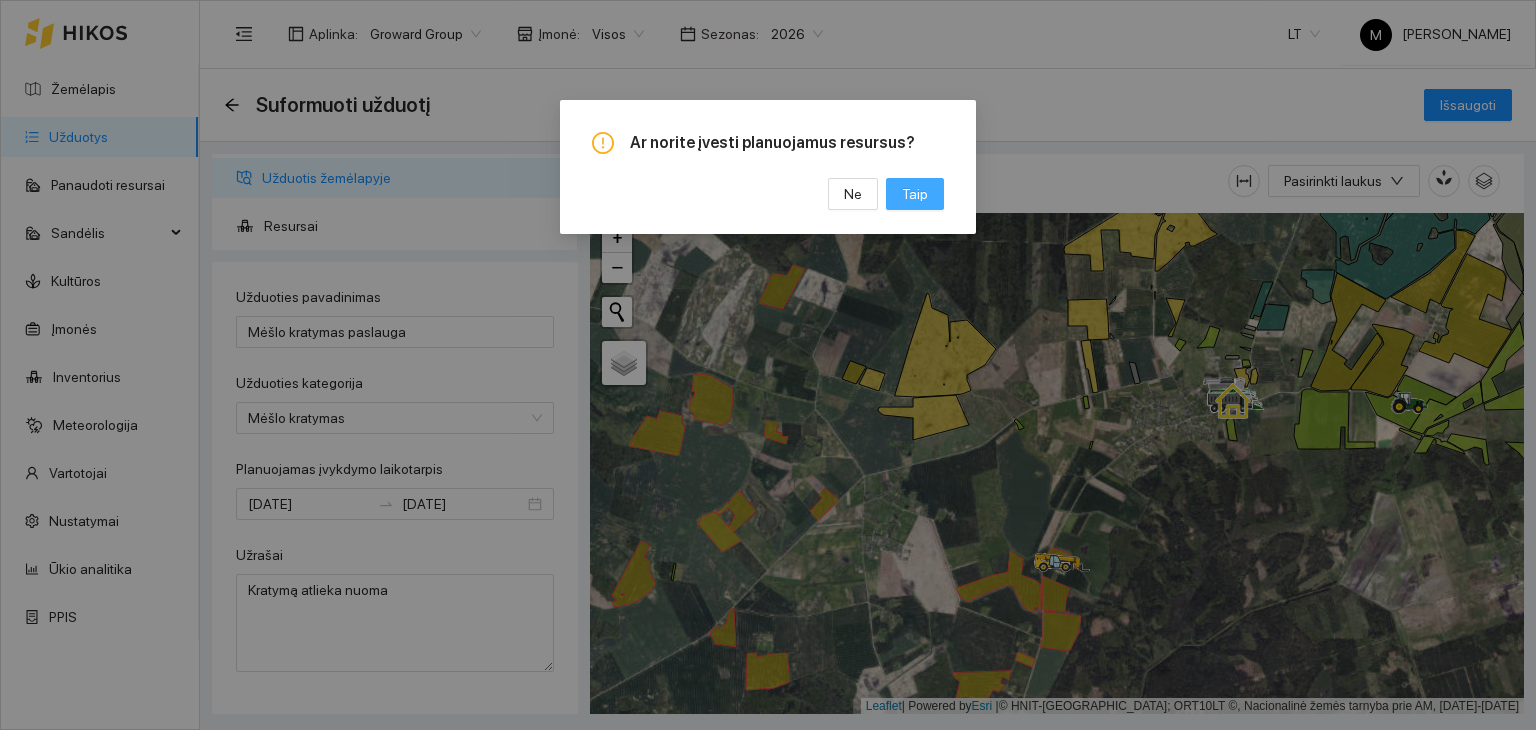 click on "Taip" at bounding box center [915, 194] 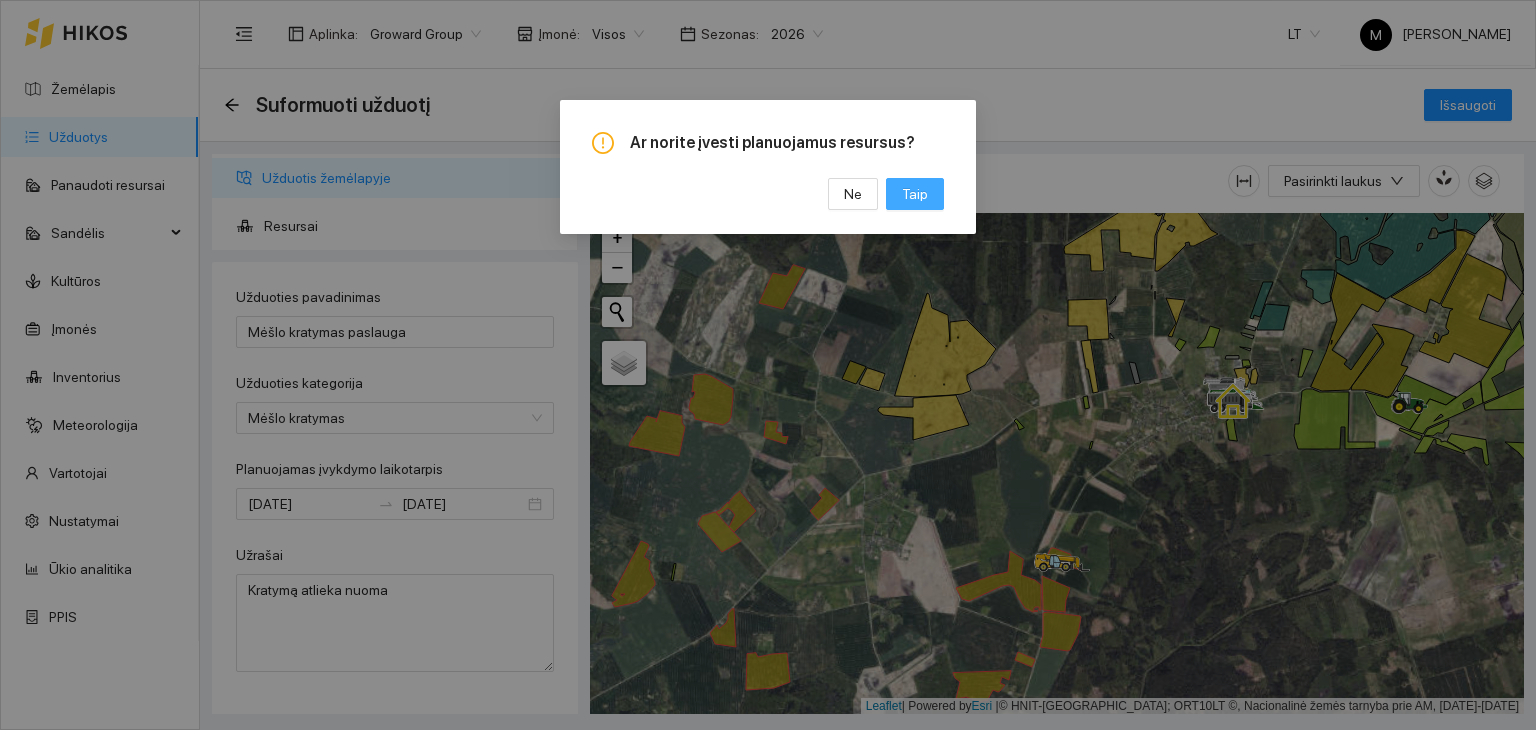 scroll, scrollTop: 0, scrollLeft: 0, axis: both 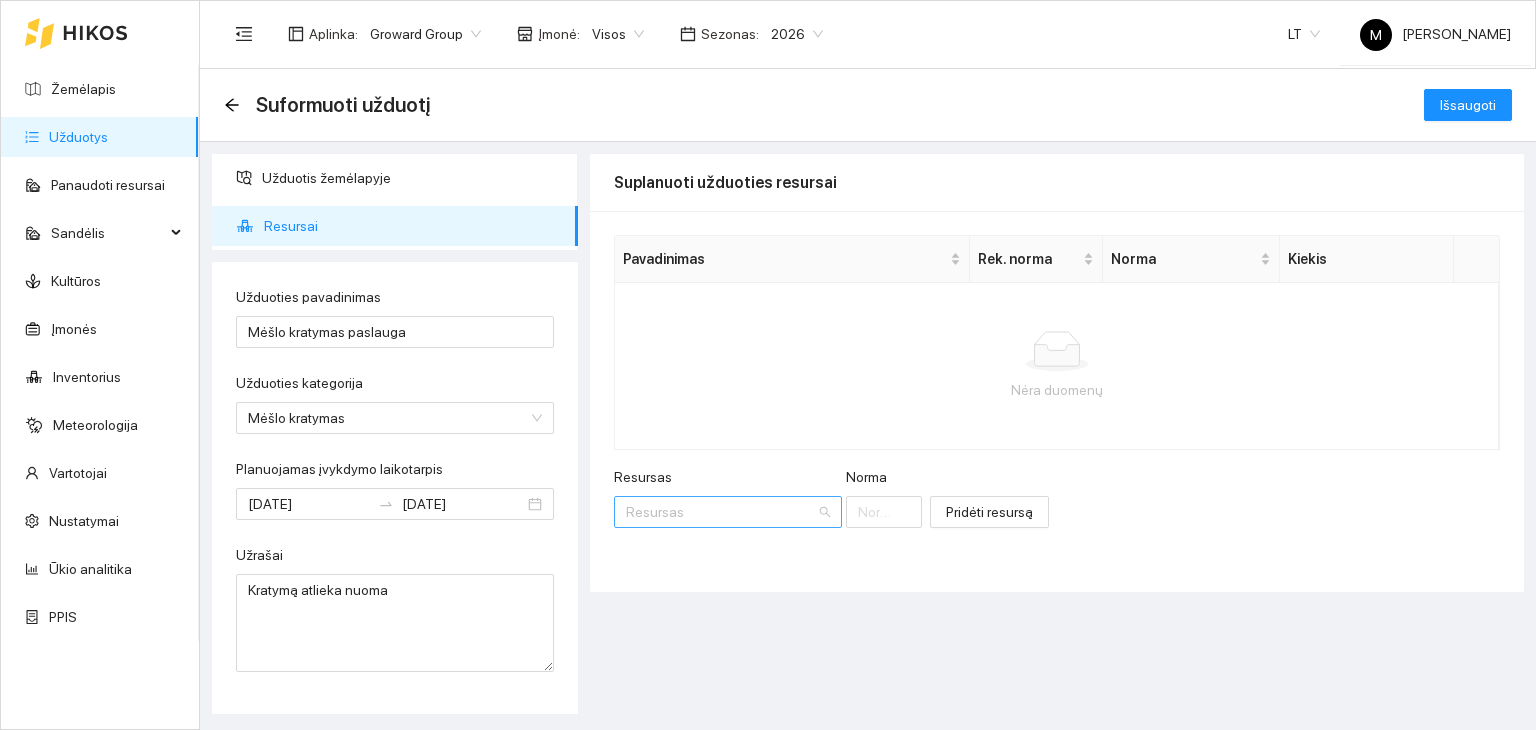 click on "Resursas" at bounding box center (721, 512) 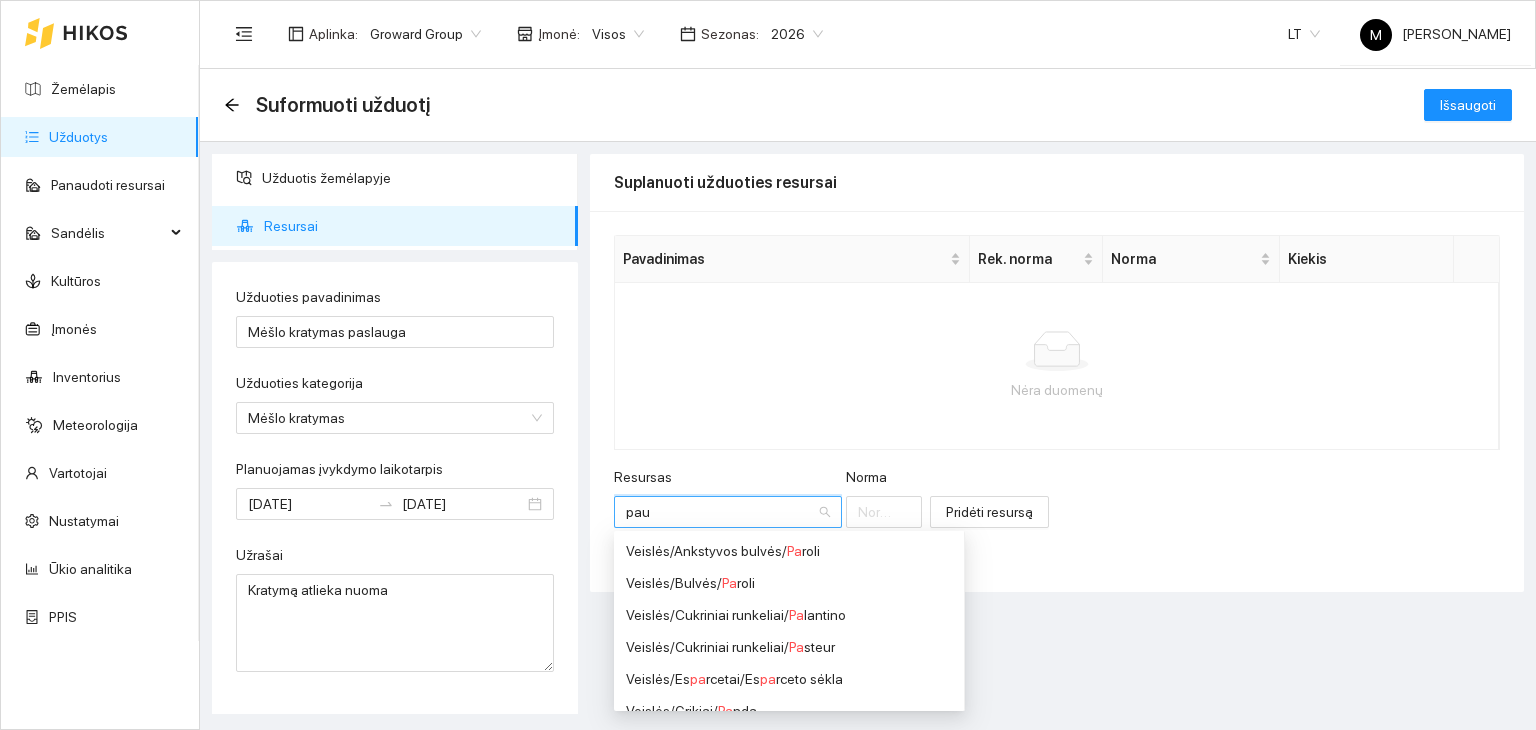 type on "pauk" 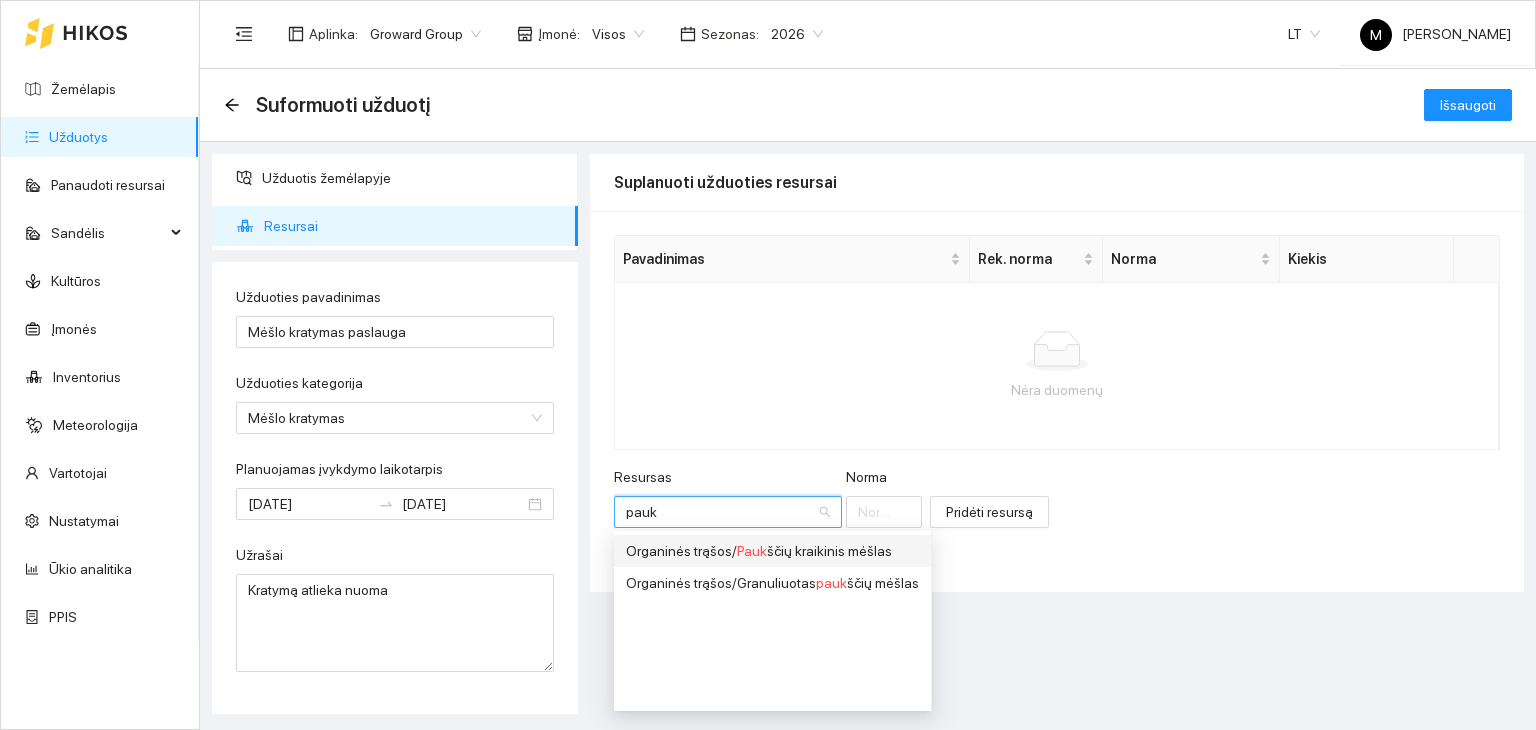 click on "Organinės trąšos  /  Pauk ščių kraikinis mėšlas" at bounding box center (772, 551) 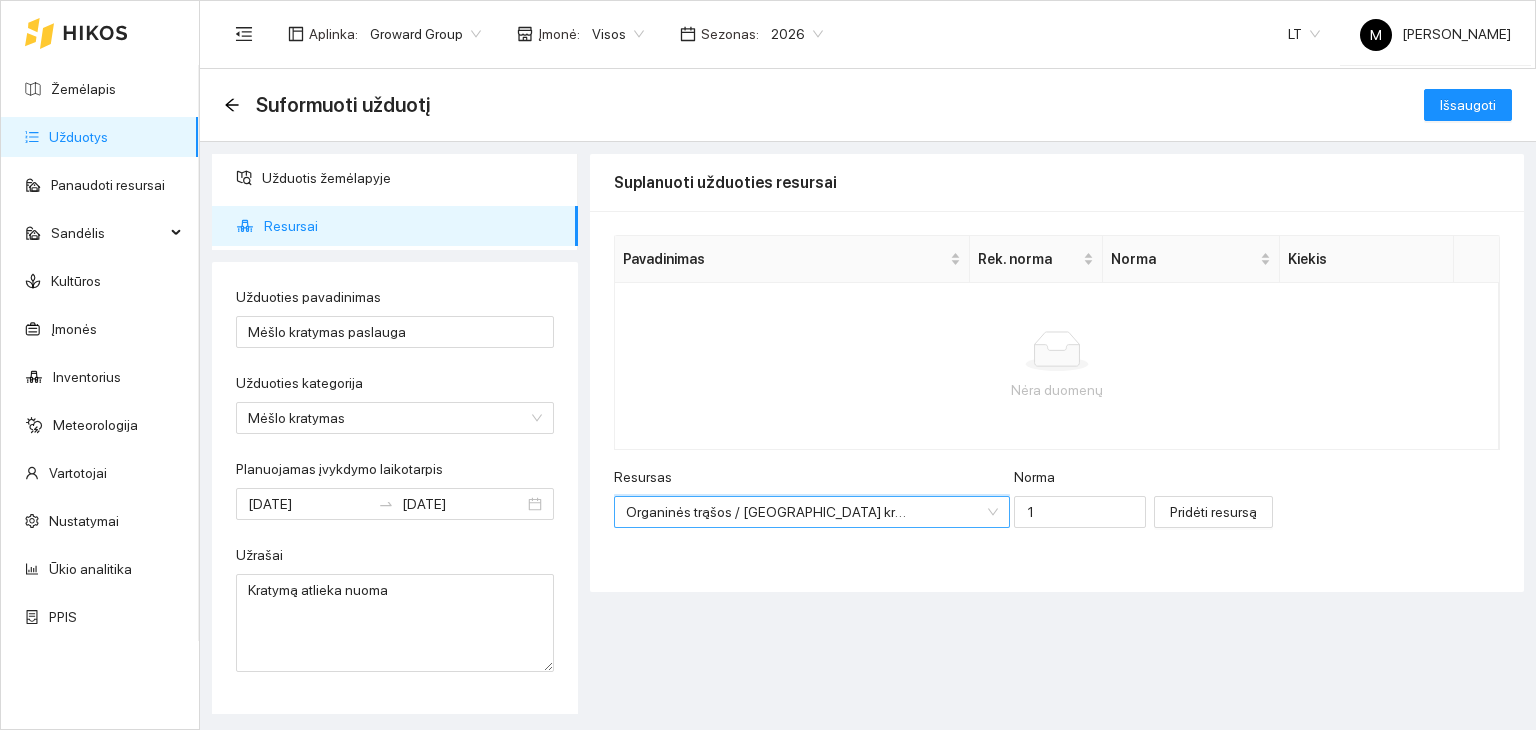 scroll, scrollTop: 400, scrollLeft: 0, axis: vertical 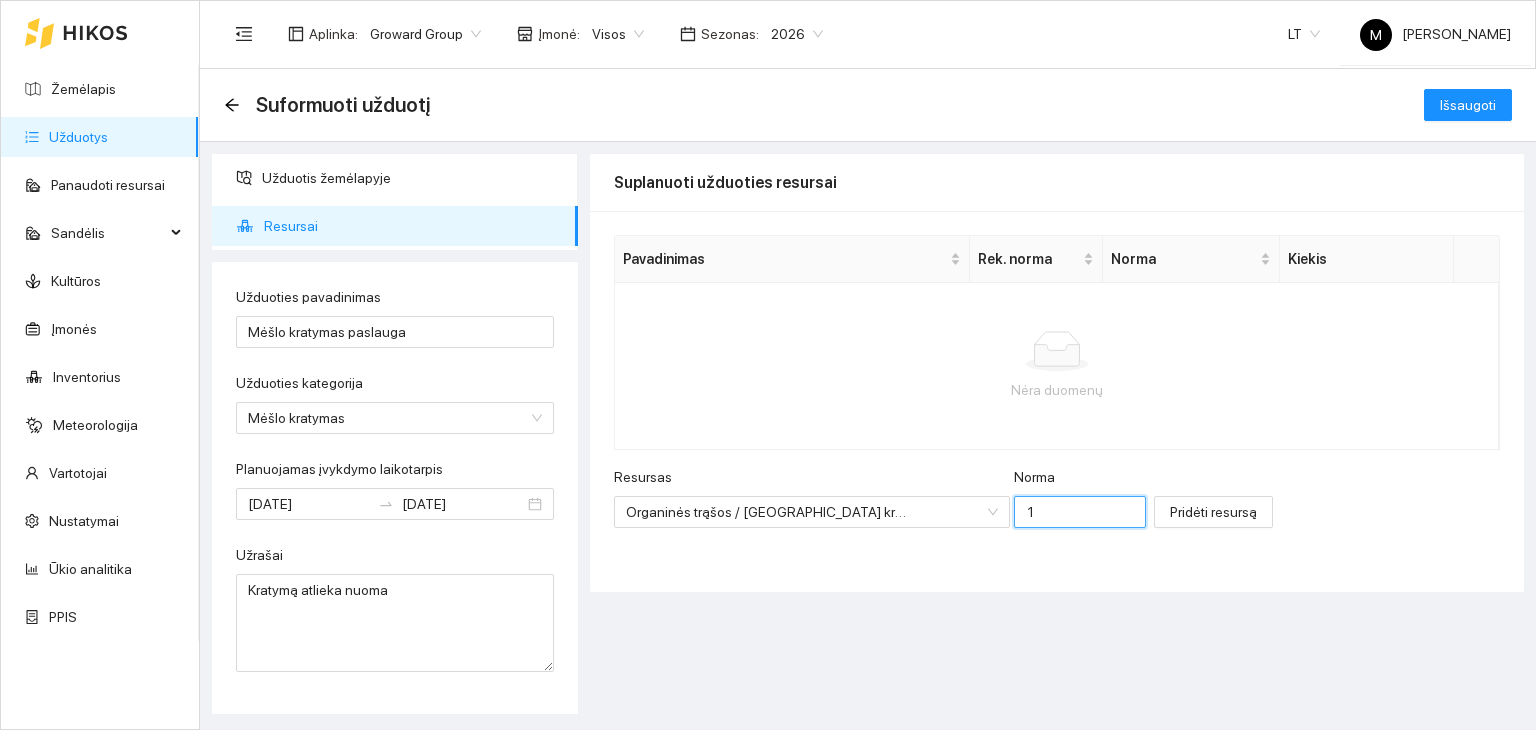 click on "1" at bounding box center (1080, 512) 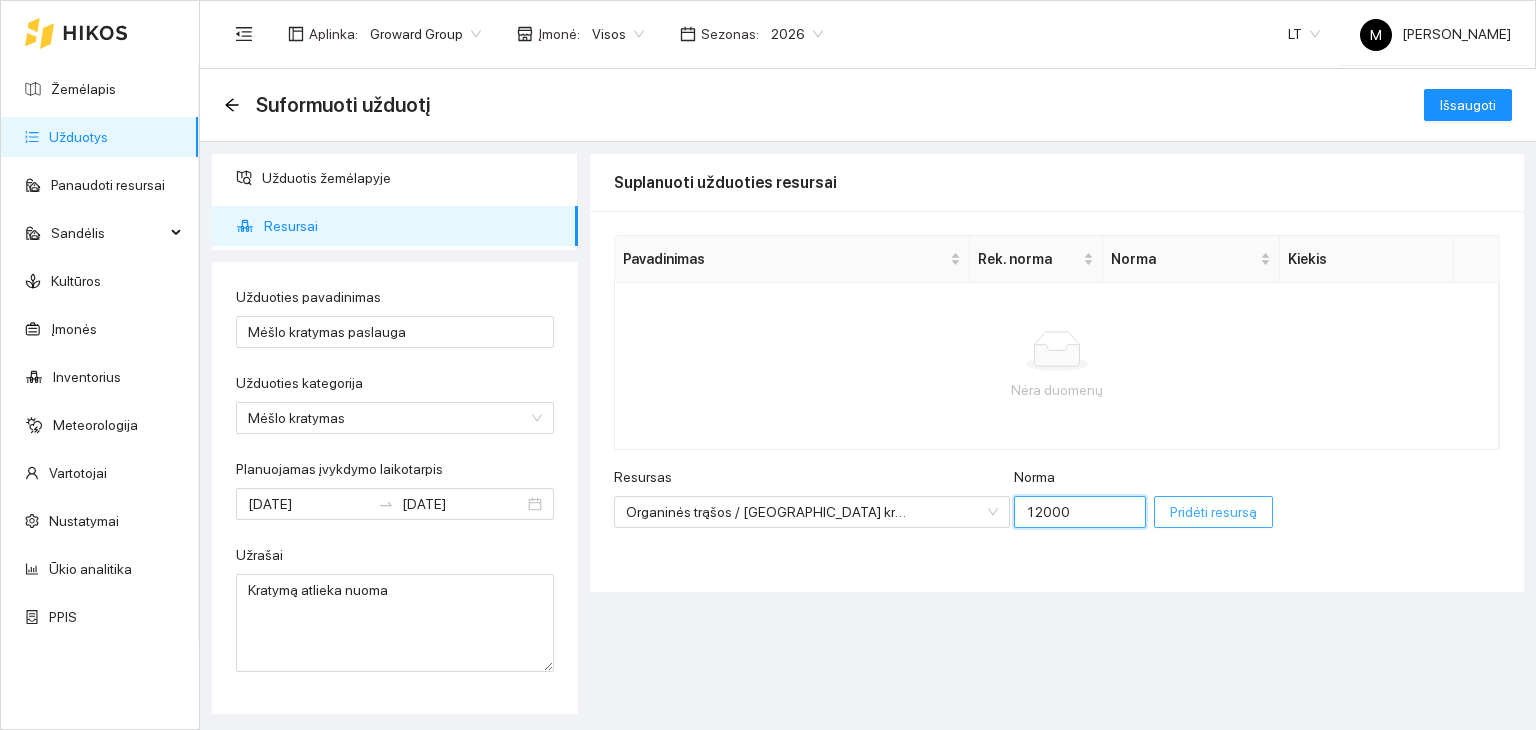 type on "12000" 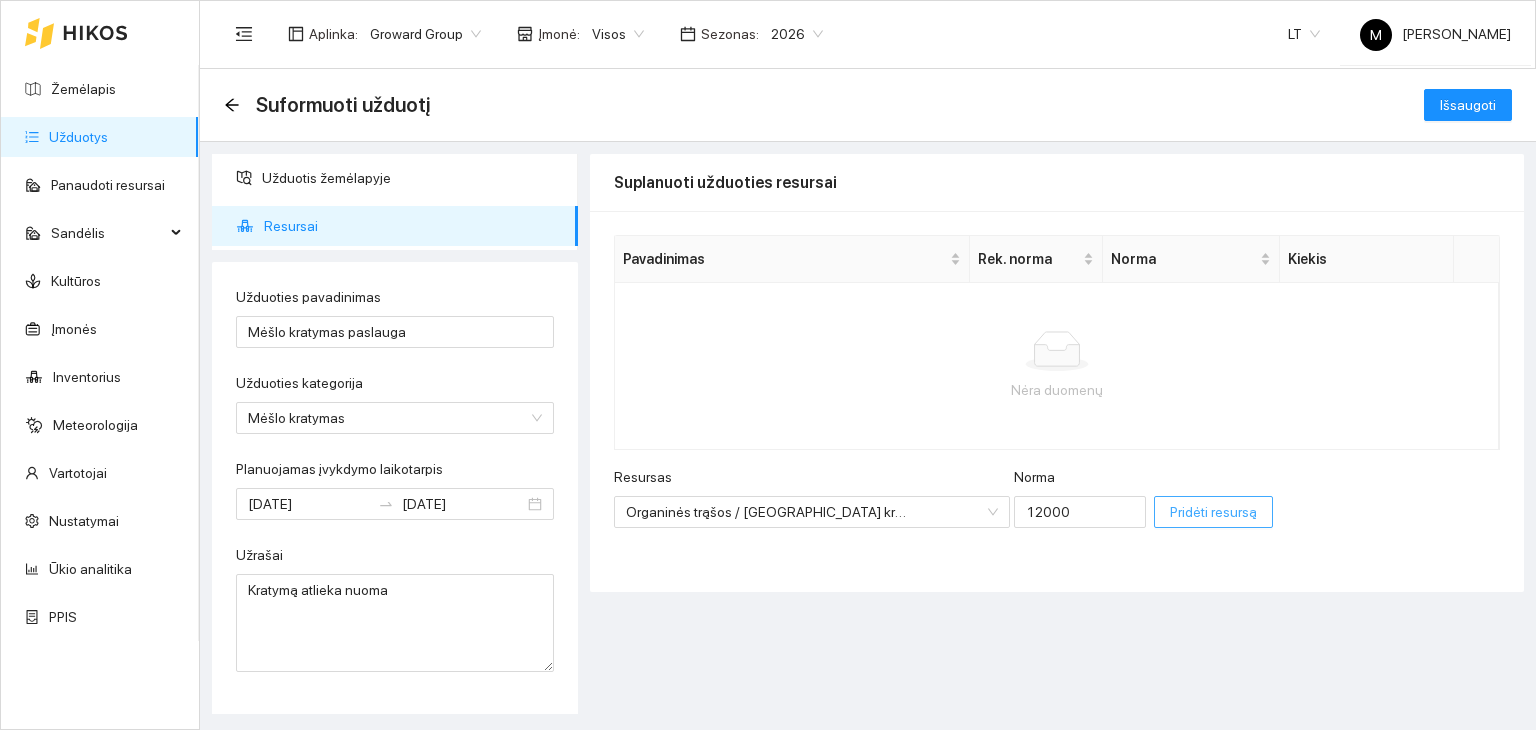 click on "Pridėti resursą" at bounding box center (1213, 512) 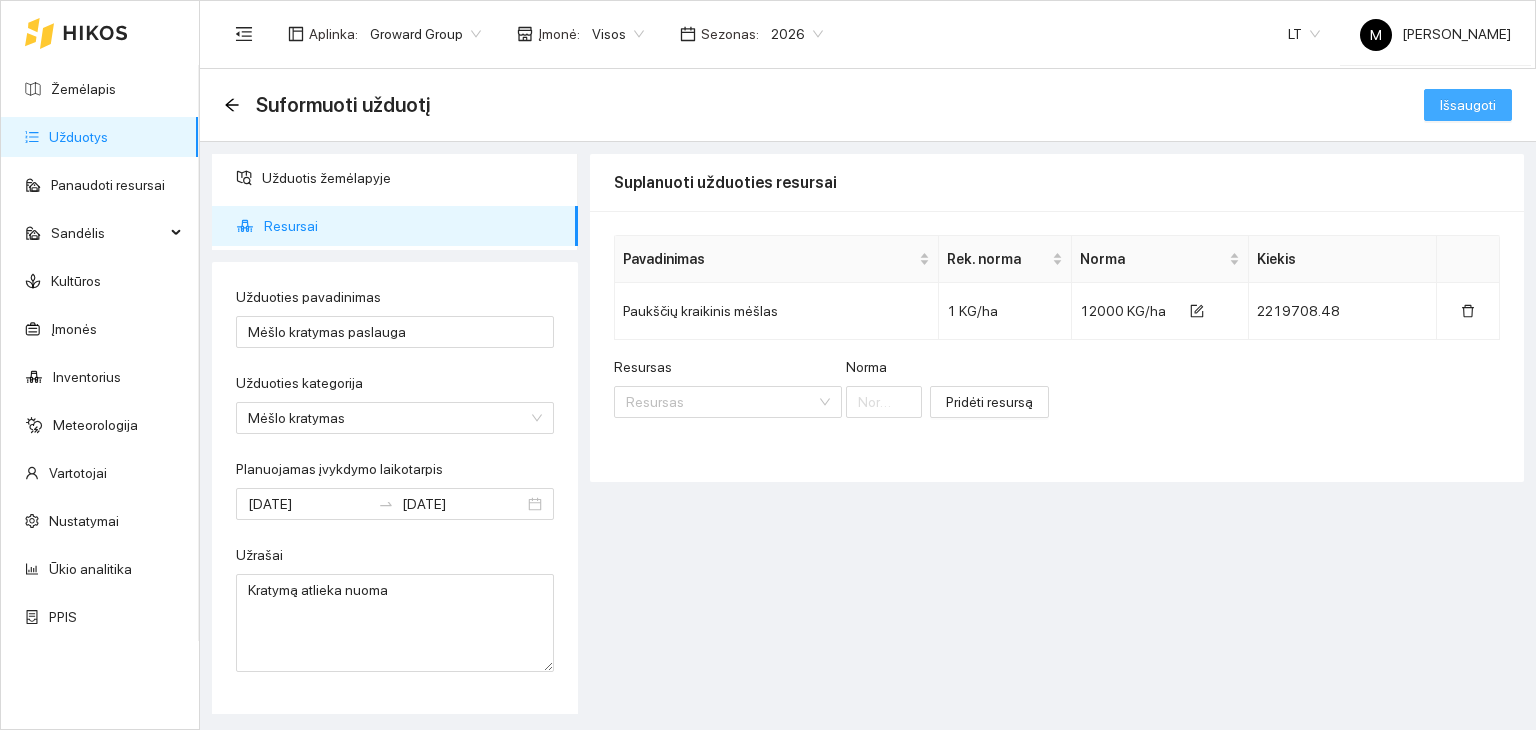 click on "Išsaugoti" at bounding box center [1468, 105] 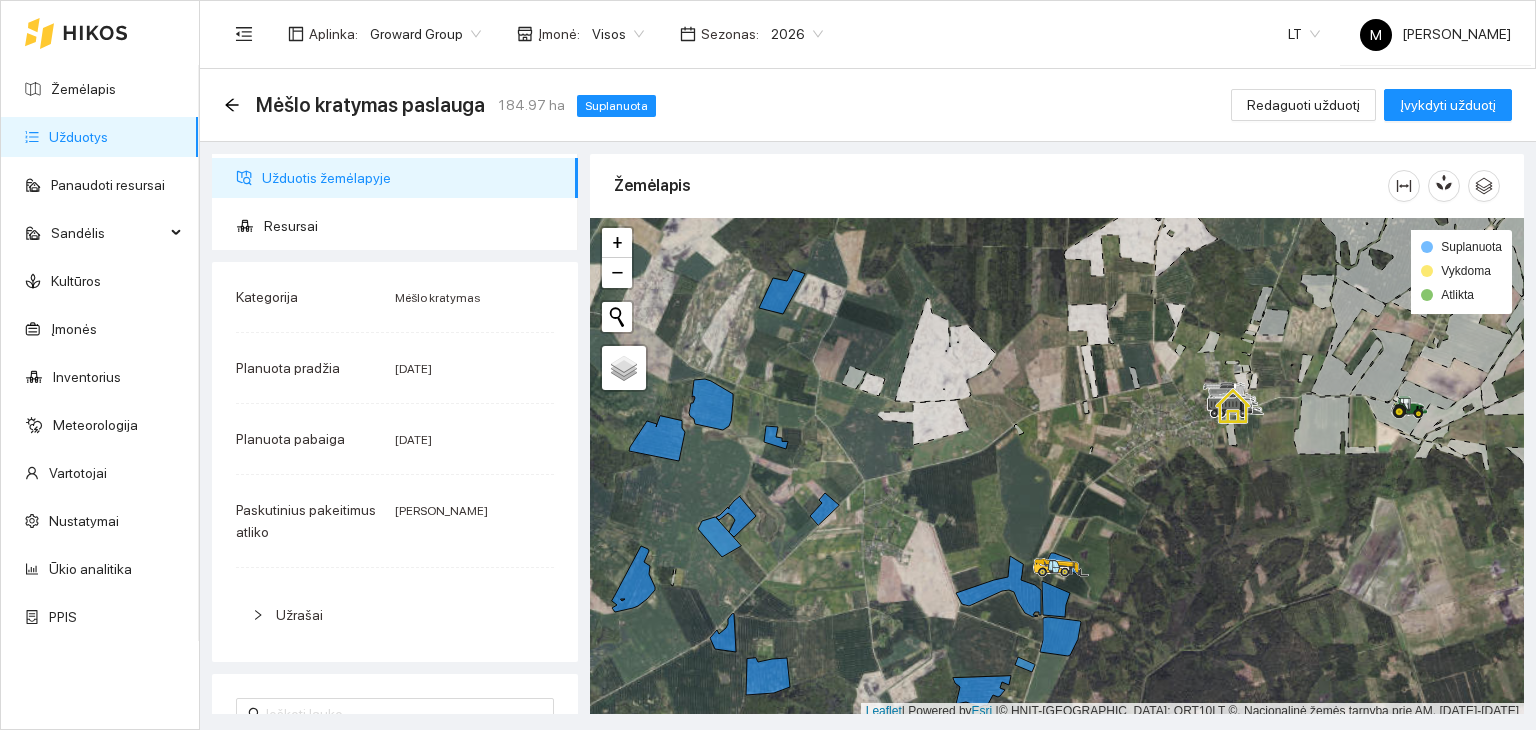 click on "Užduotys" at bounding box center [78, 137] 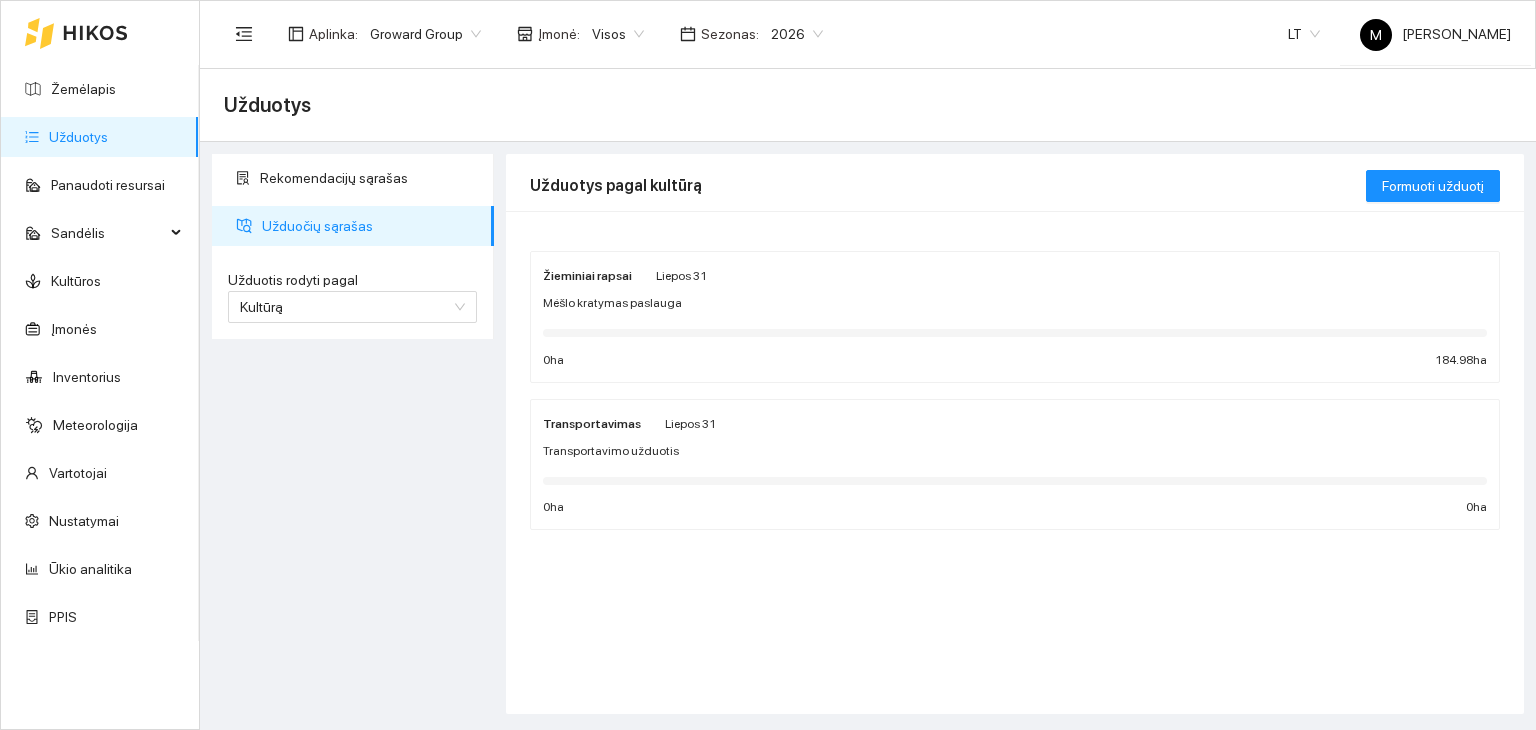click on "Mėšlo kratymas paslauga" at bounding box center [612, 303] 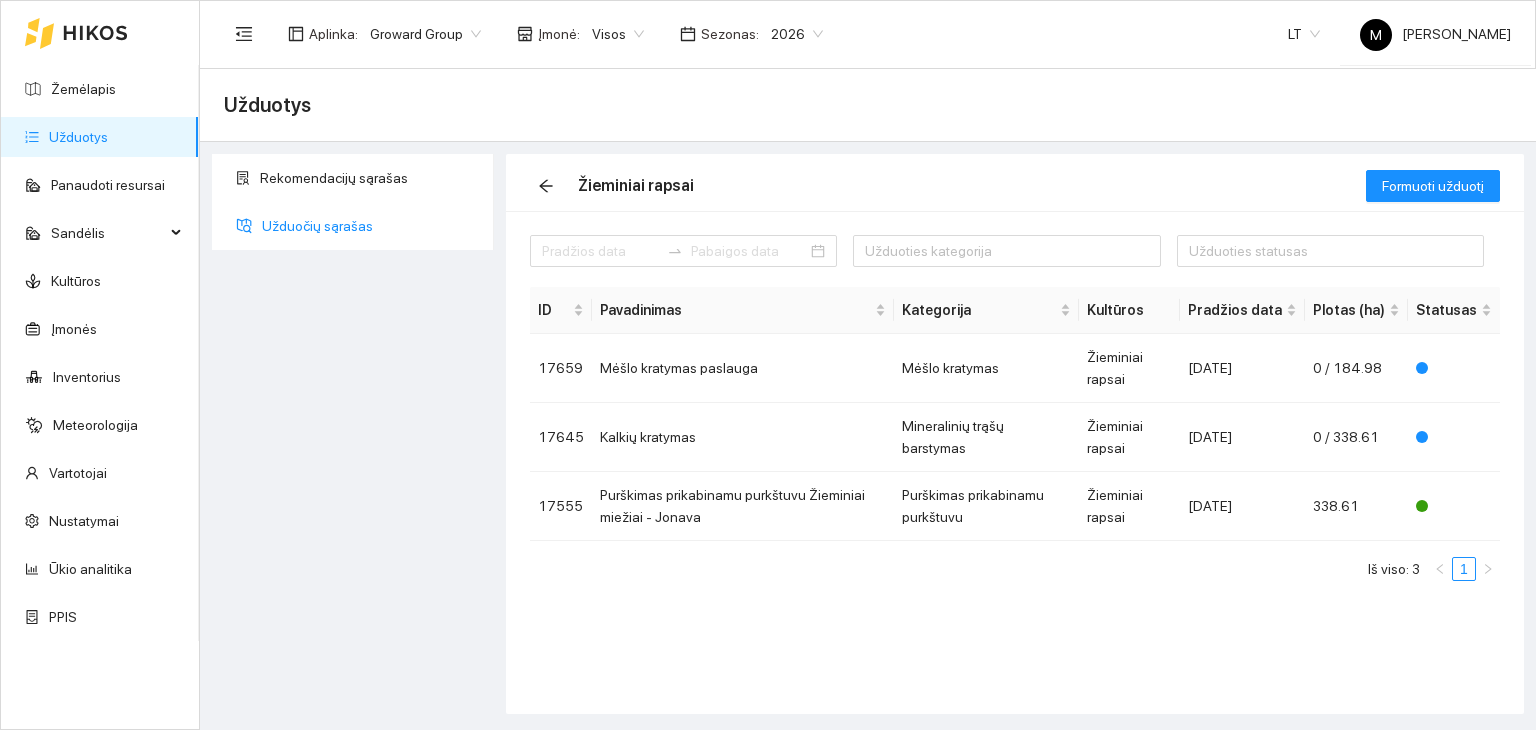 click on "Užduočių sąrašas" at bounding box center (370, 226) 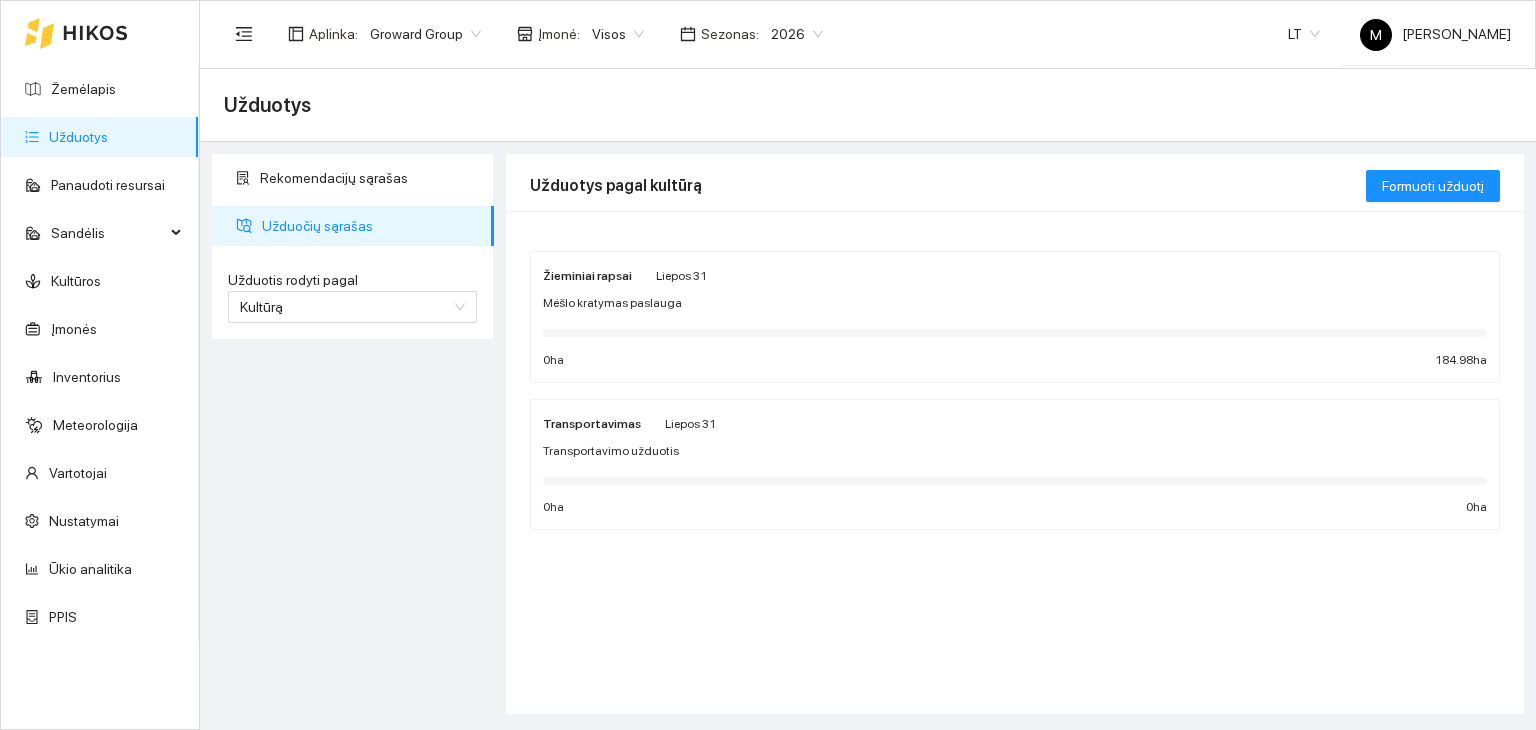 click on "Žieminiai rapsai [DATE] Mėšlo kratymas paslauga 0  ha 184.98  ha" at bounding box center (1015, 317) 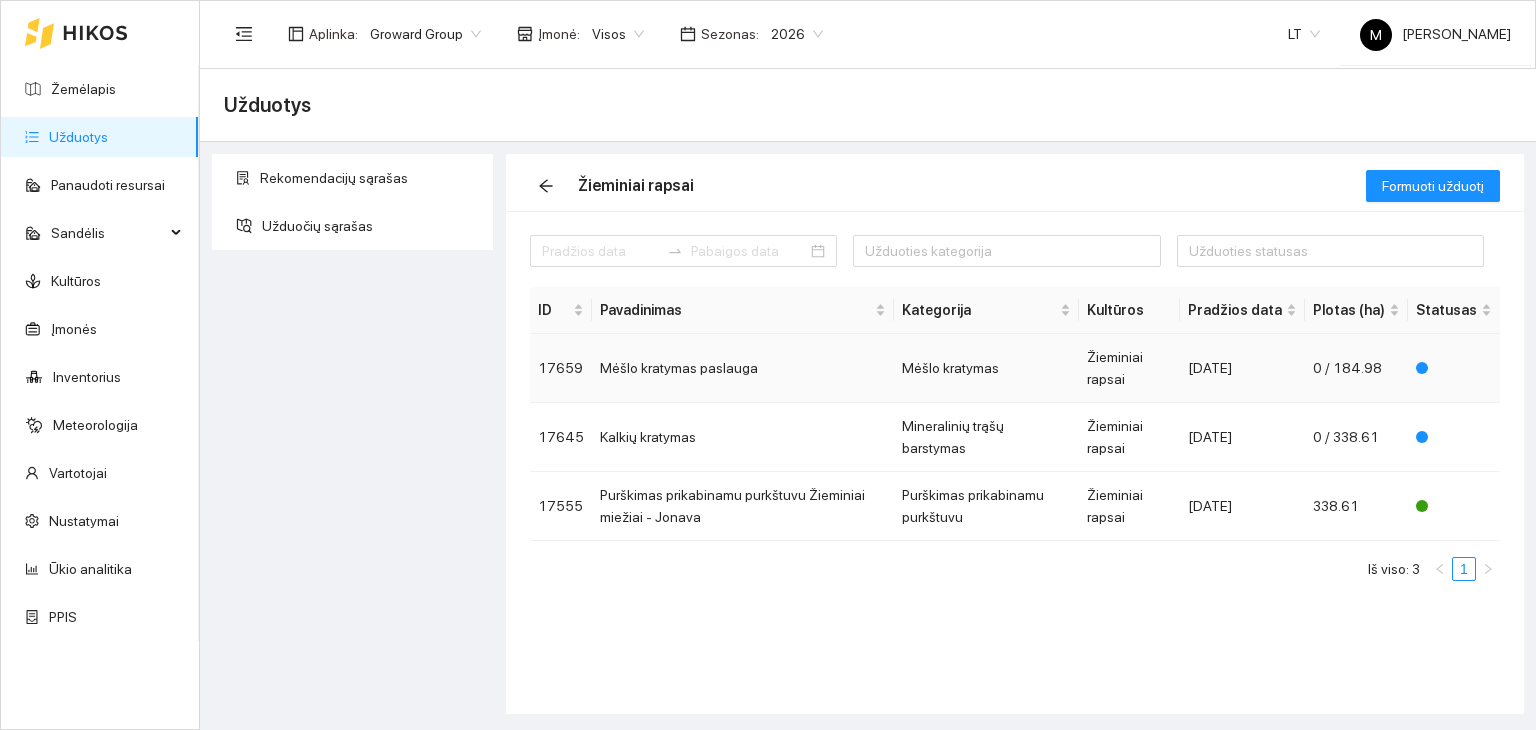click on "Mėšlo kratymas paslauga" at bounding box center [743, 368] 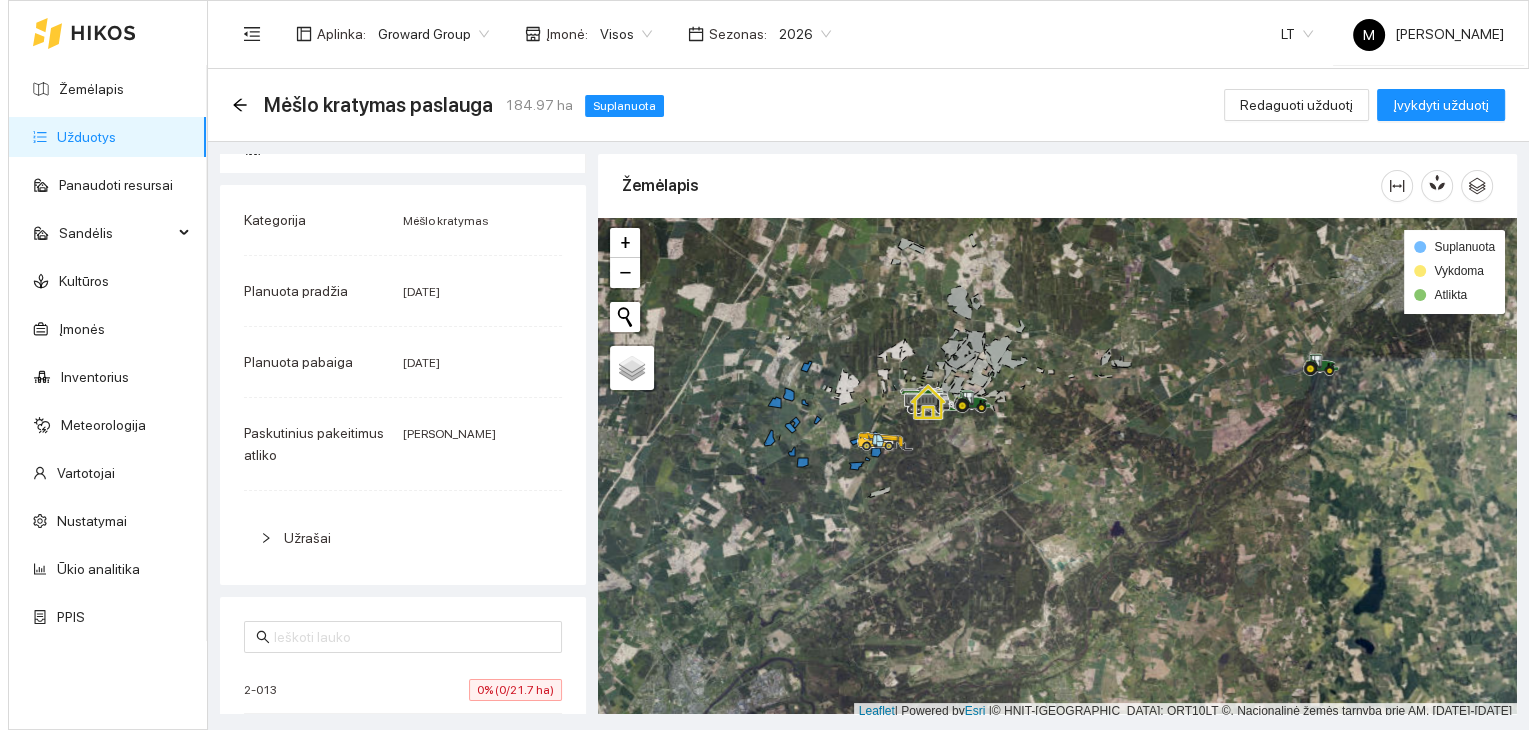 scroll, scrollTop: 0, scrollLeft: 0, axis: both 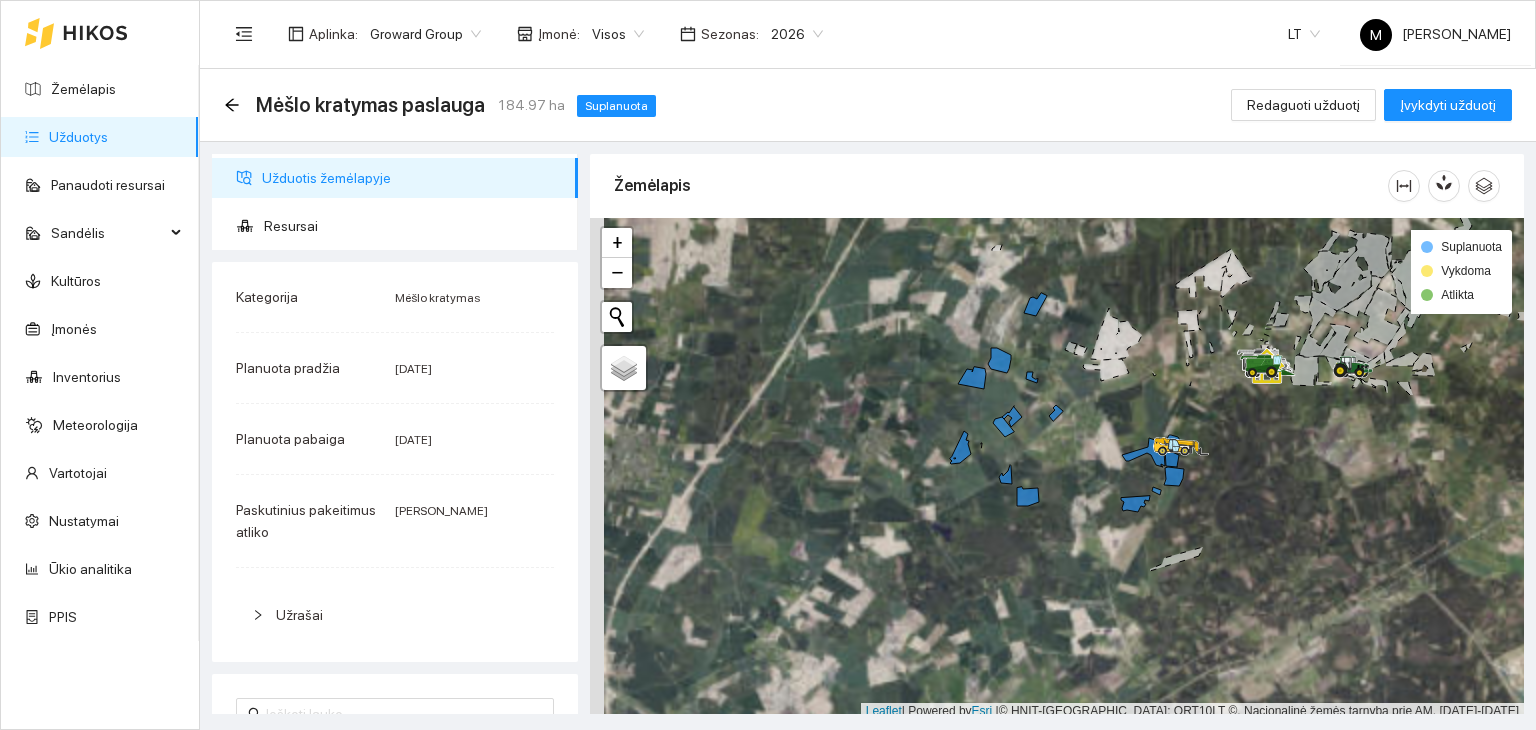 click on "Užduotys" at bounding box center (78, 137) 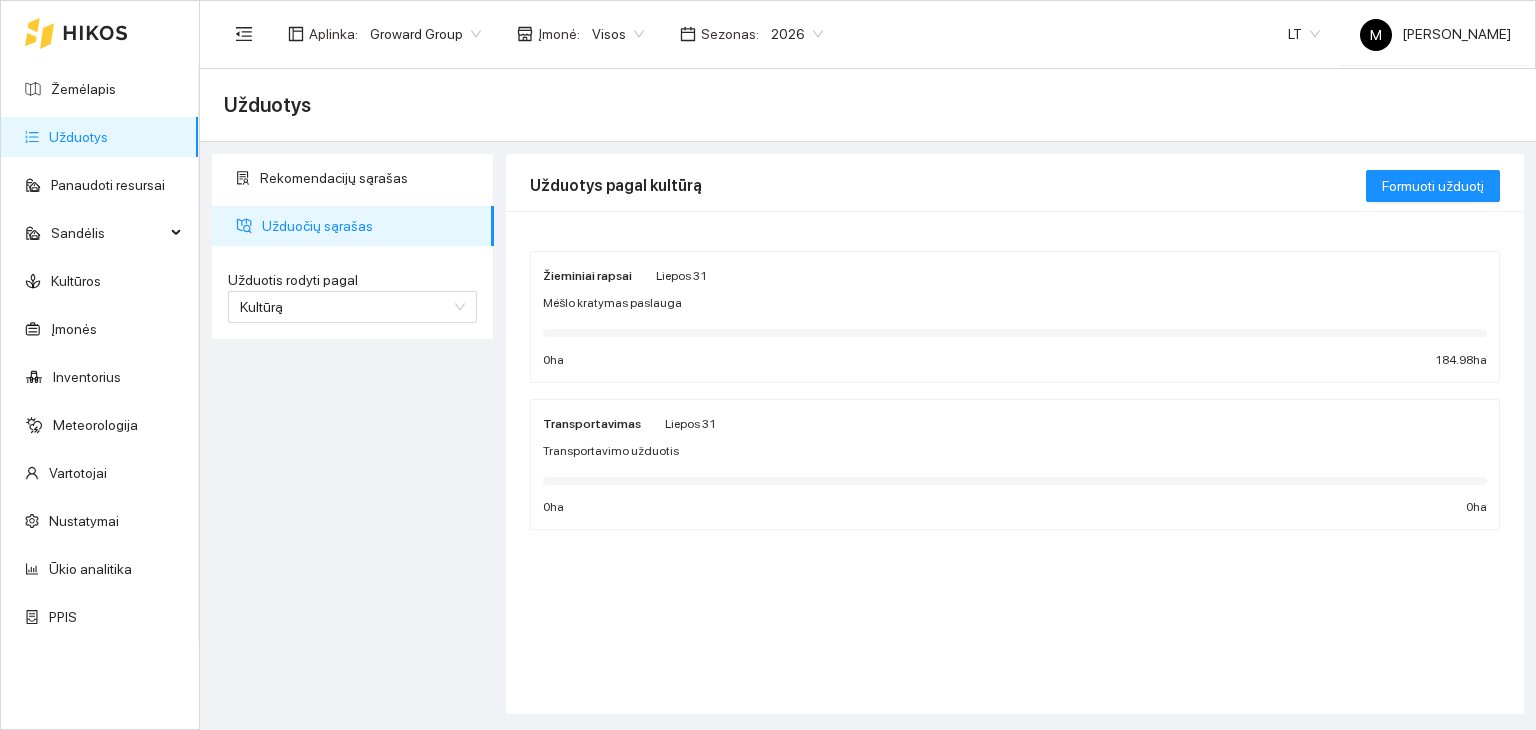 click on "Mėšlo kratymas paslauga" at bounding box center (612, 303) 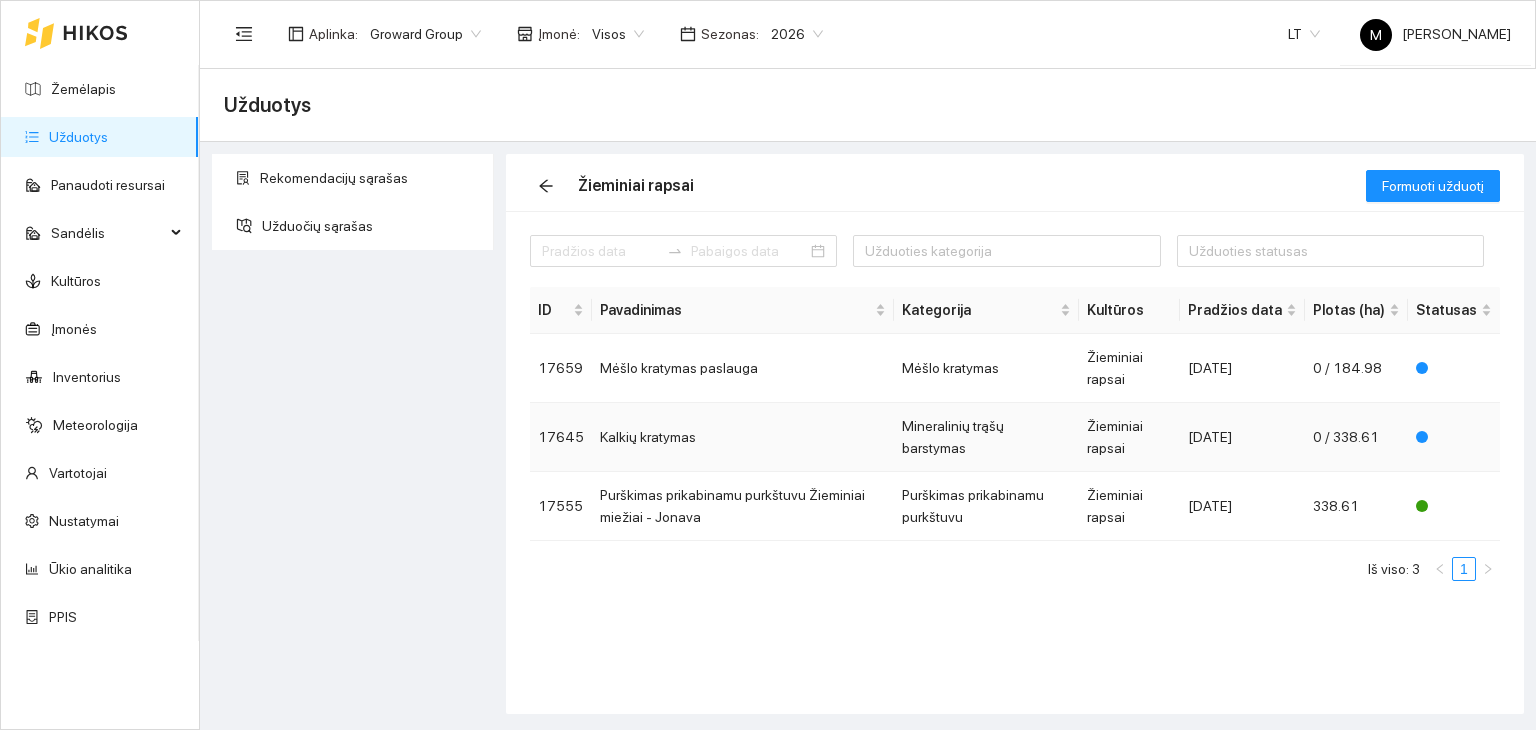 click on "Kalkių kratymas" at bounding box center [743, 437] 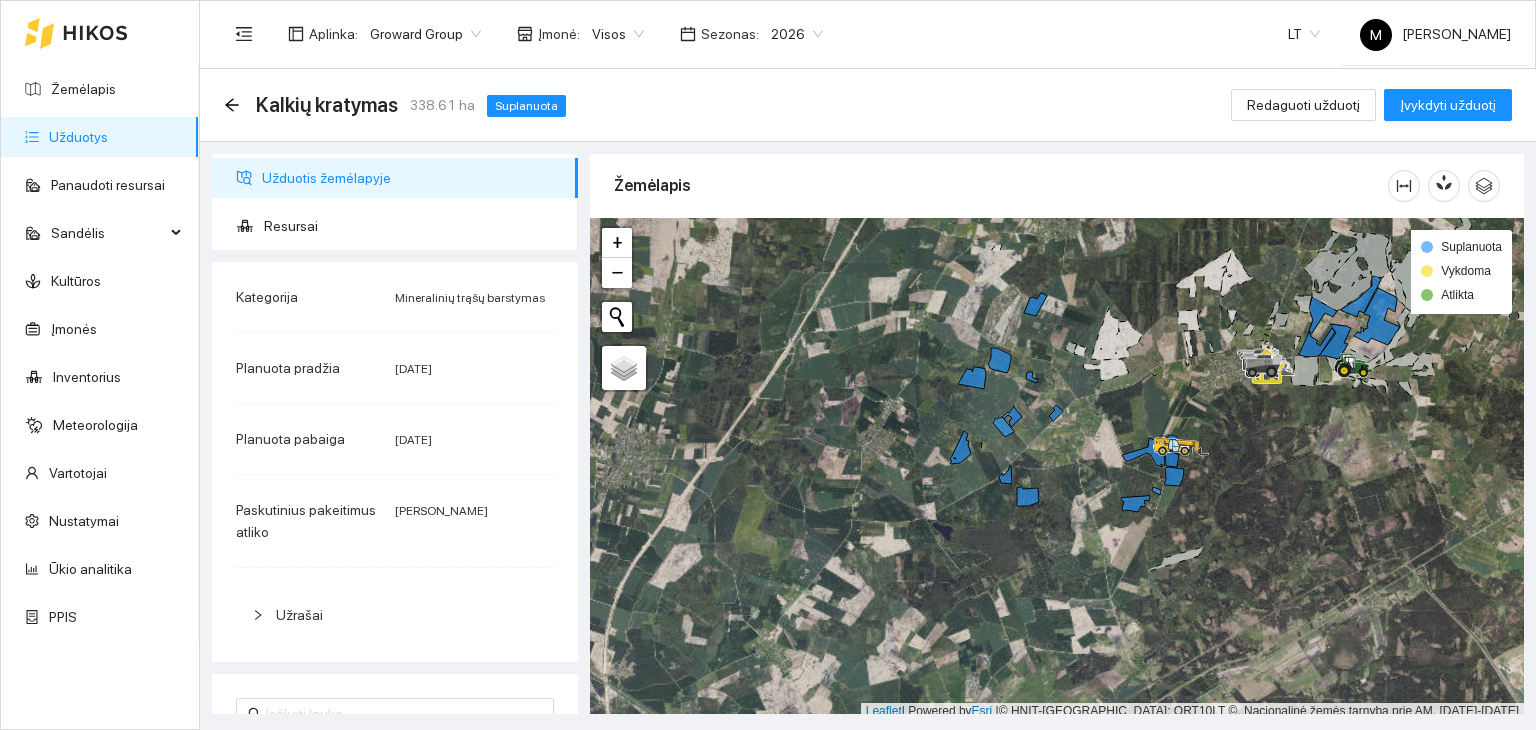 scroll, scrollTop: 5, scrollLeft: 0, axis: vertical 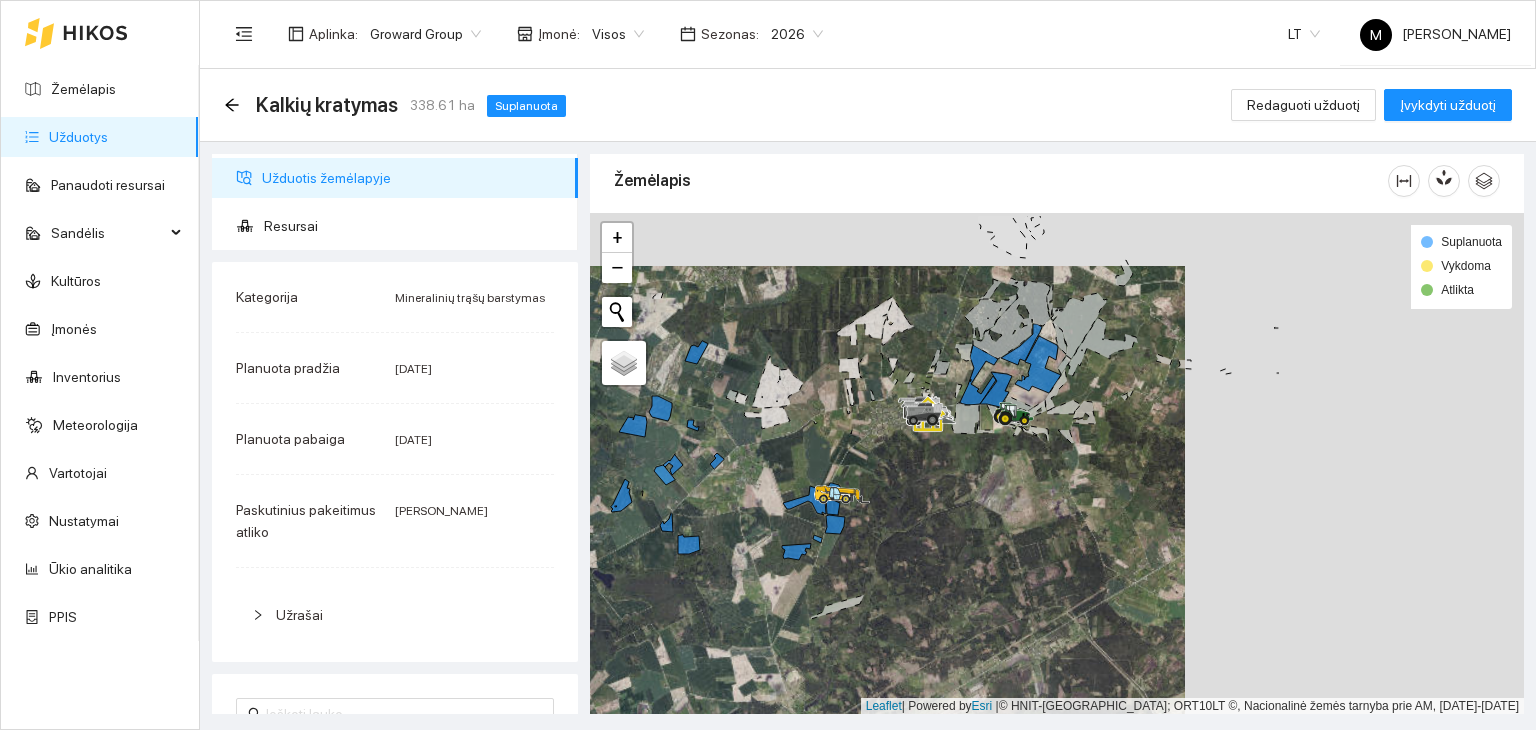 drag, startPoint x: 1281, startPoint y: 398, endPoint x: 901, endPoint y: 444, distance: 382.77408 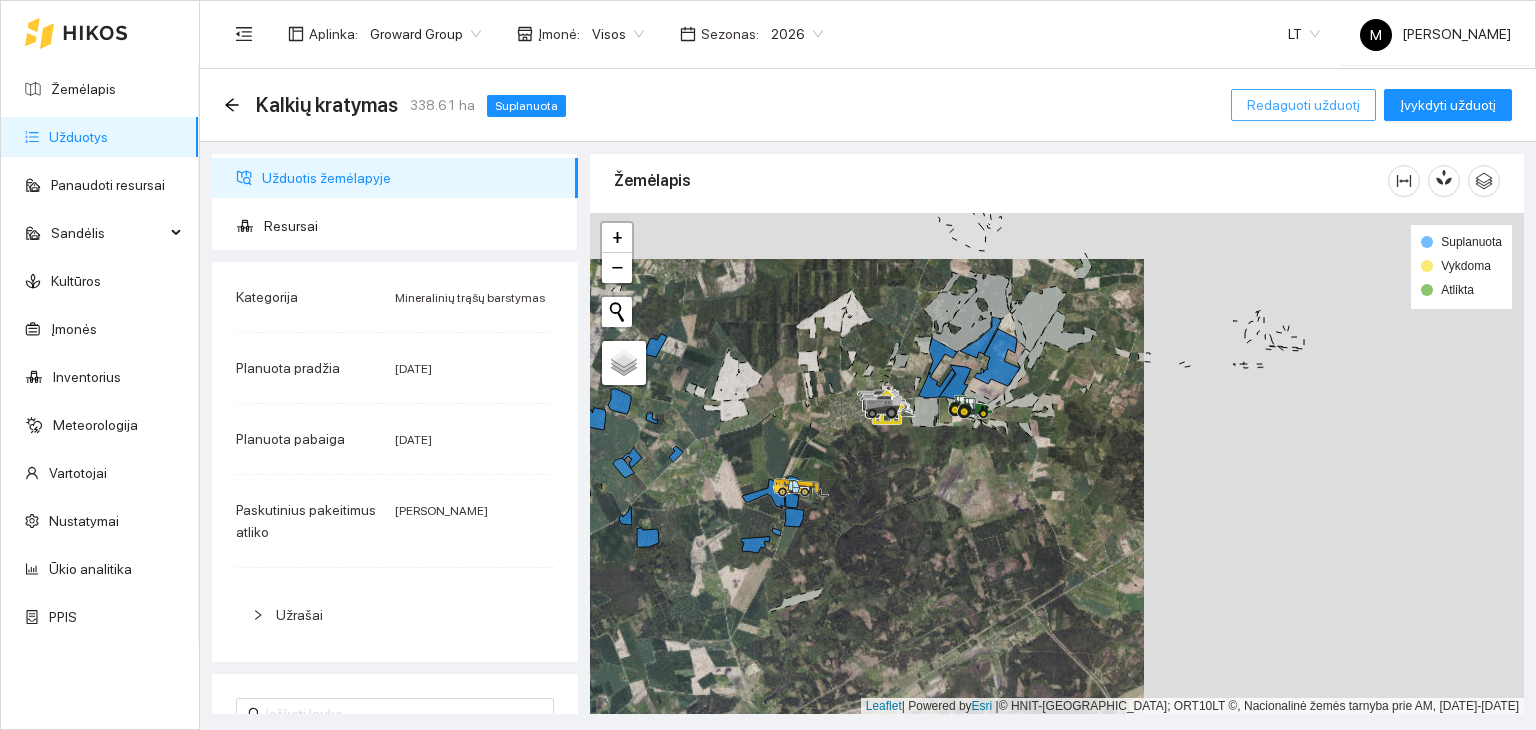 click on "Redaguoti užduotį" at bounding box center (1303, 105) 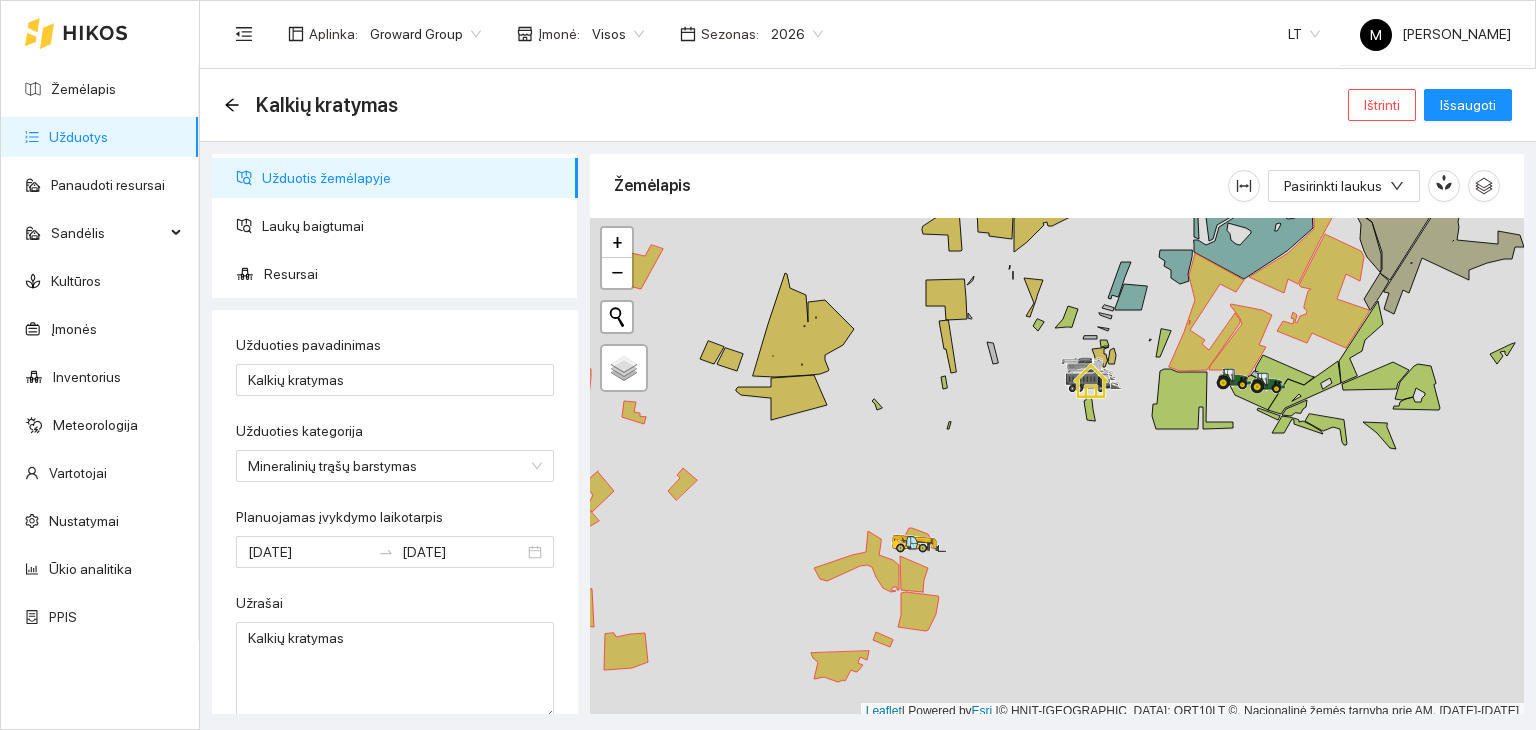 scroll, scrollTop: 5, scrollLeft: 0, axis: vertical 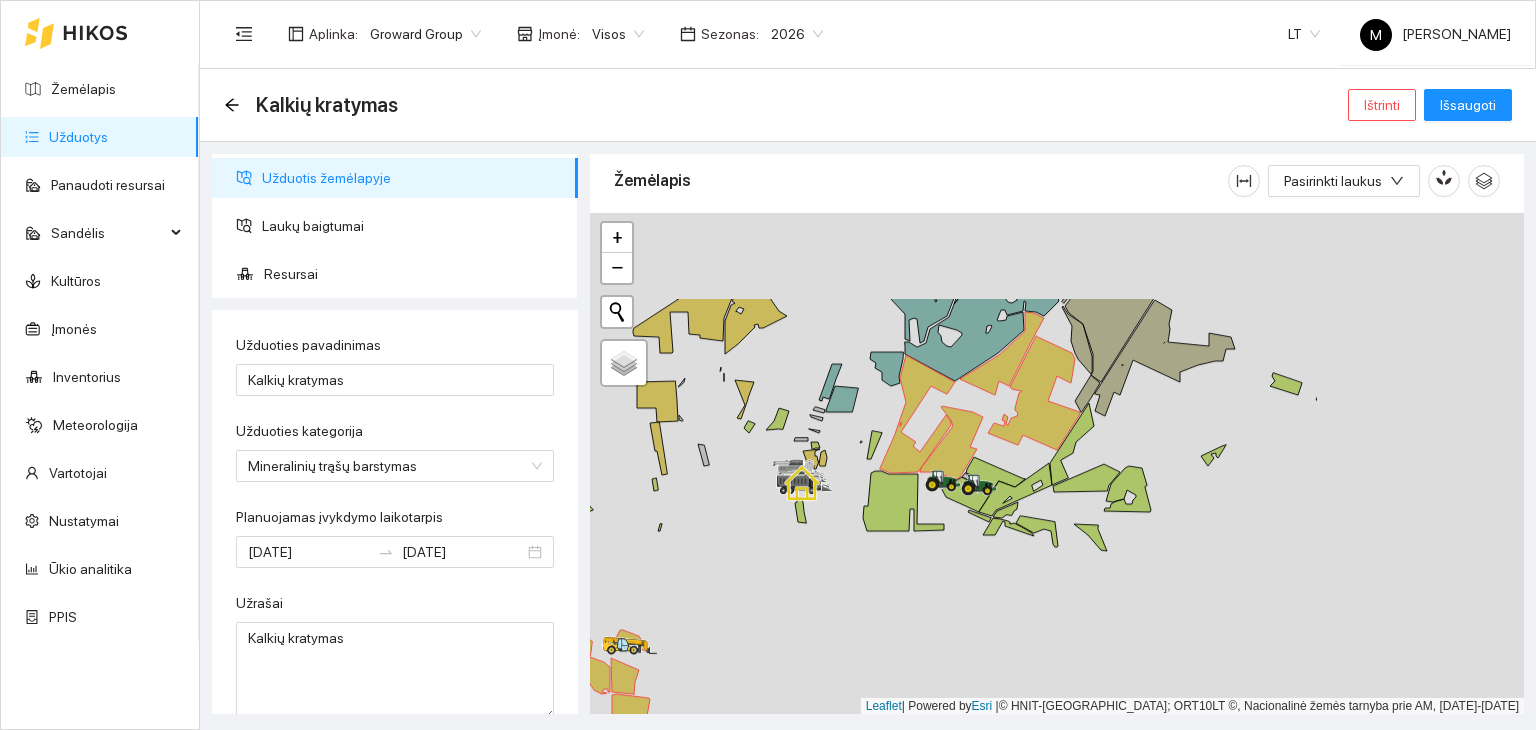 drag, startPoint x: 1320, startPoint y: 497, endPoint x: 1023, endPoint y: 624, distance: 323.01395 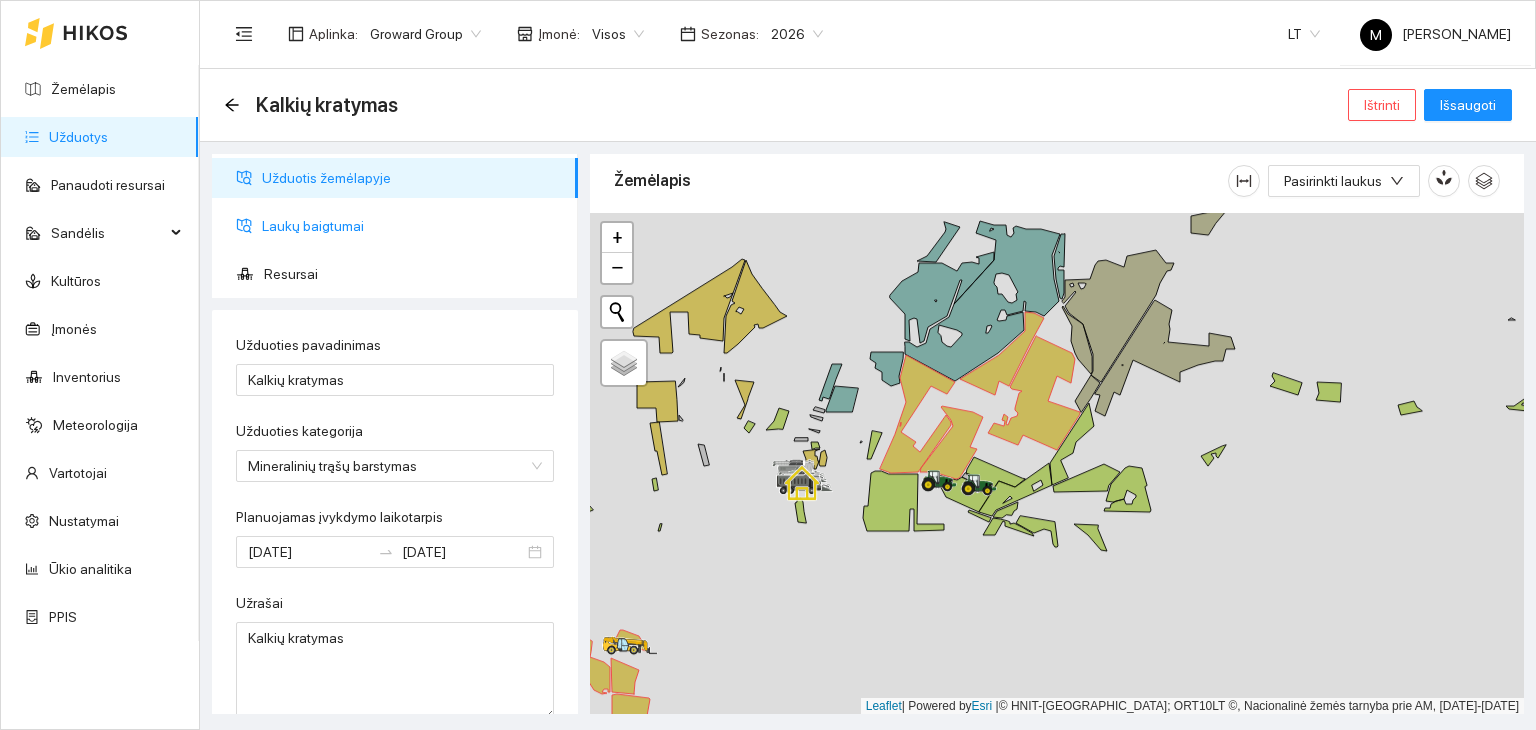 click on "Laukų baigtumai" at bounding box center (412, 226) 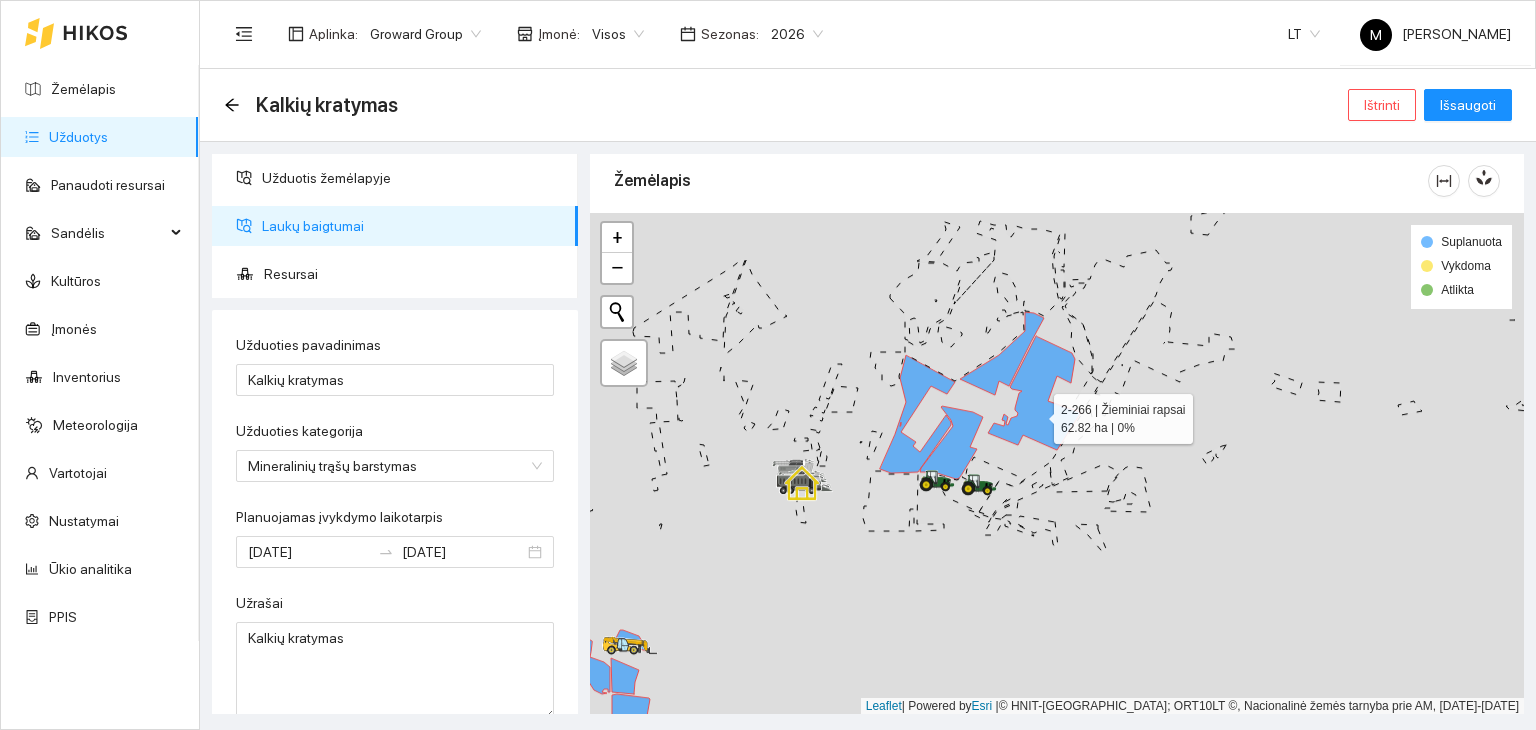click 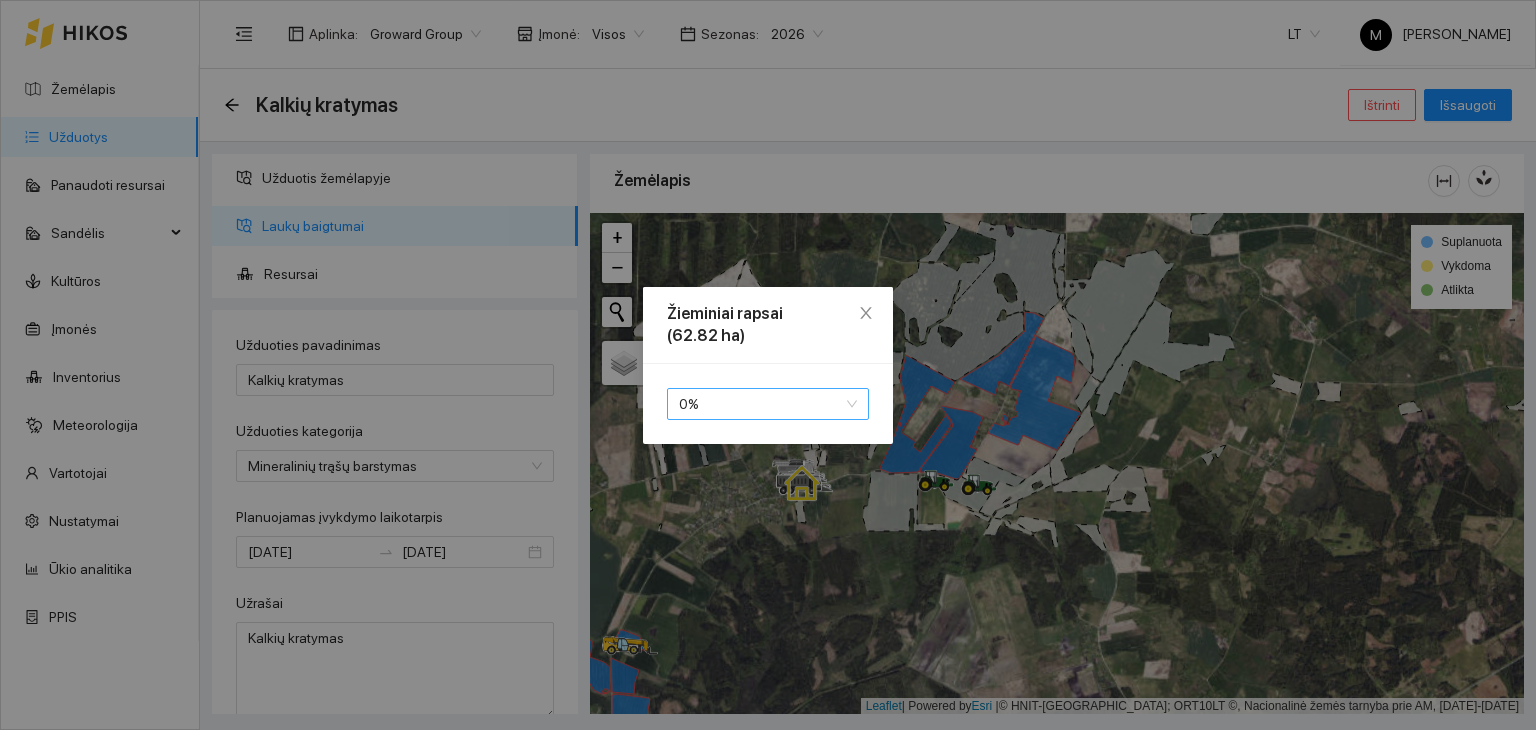 click on "0 %" at bounding box center [768, 404] 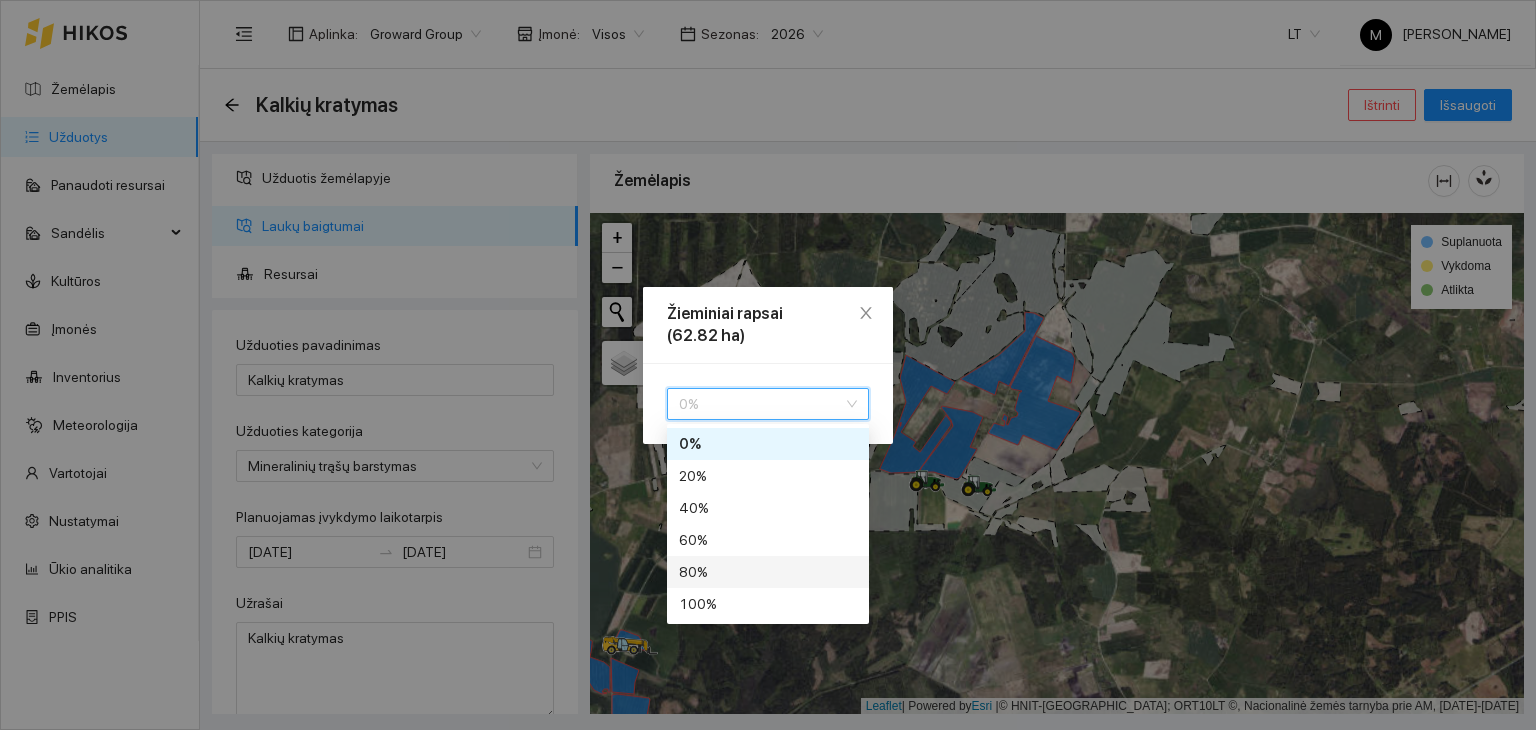 click on "80 %" at bounding box center (768, 572) 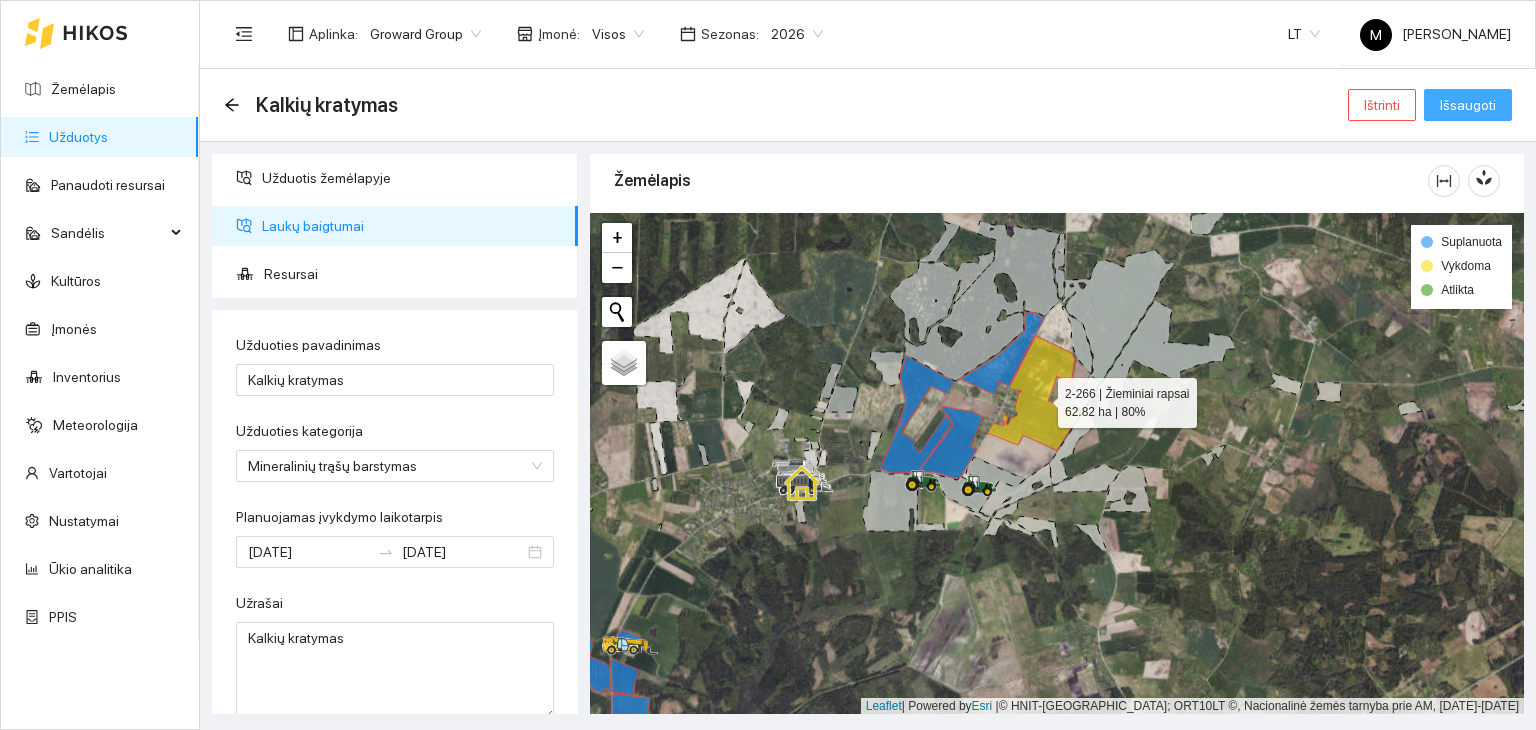 click on "Išsaugoti" at bounding box center (1468, 105) 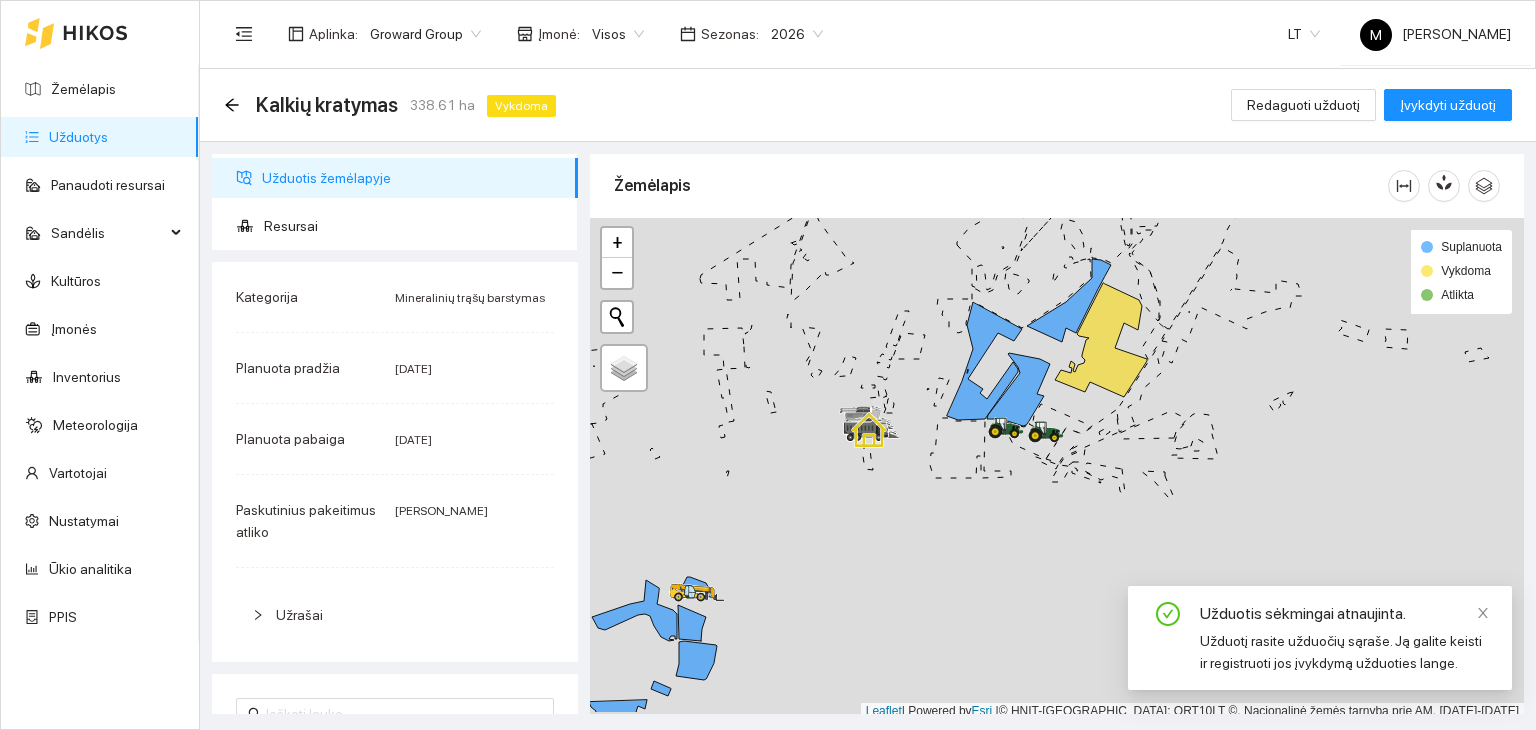 scroll, scrollTop: 5, scrollLeft: 0, axis: vertical 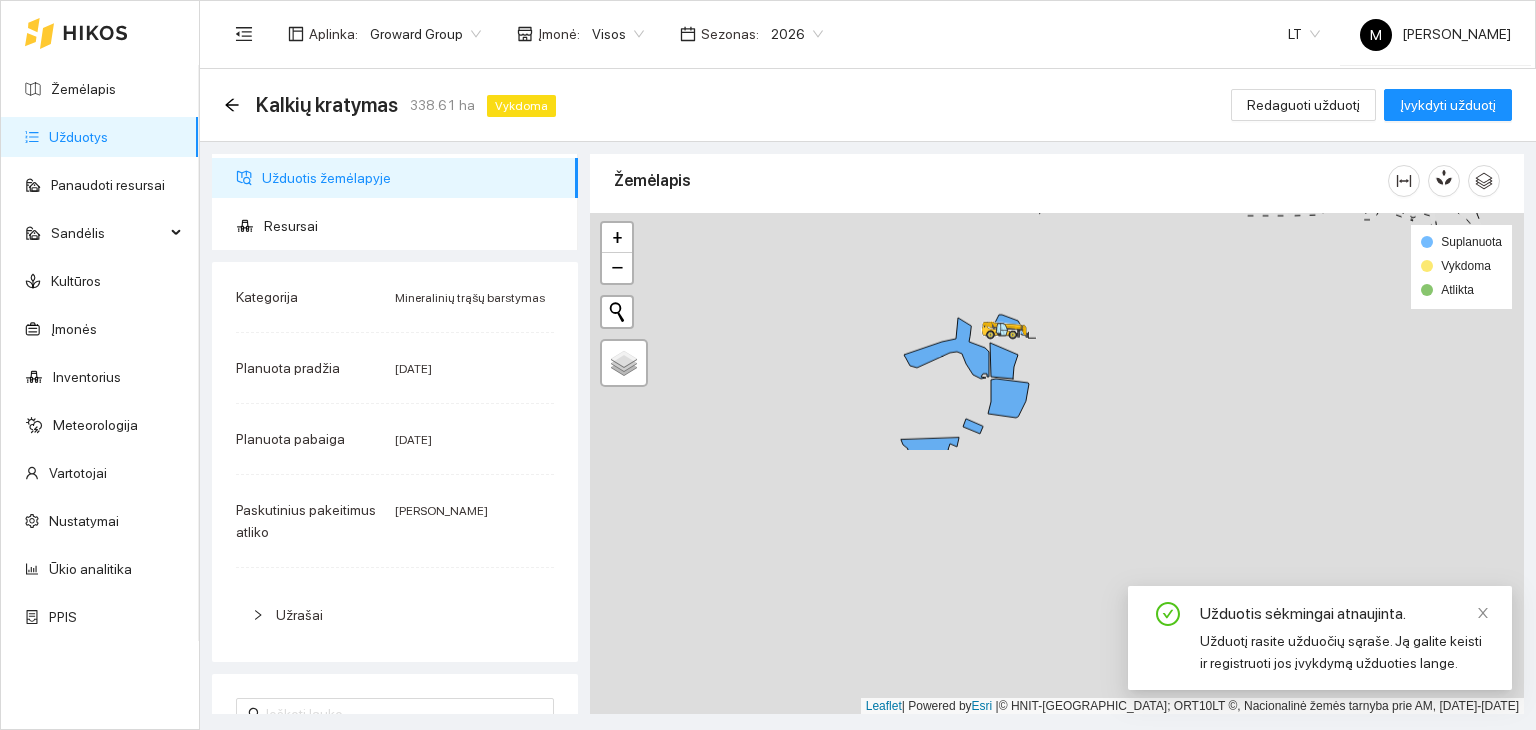 drag, startPoint x: 847, startPoint y: 534, endPoint x: 1188, endPoint y: 257, distance: 439.32904 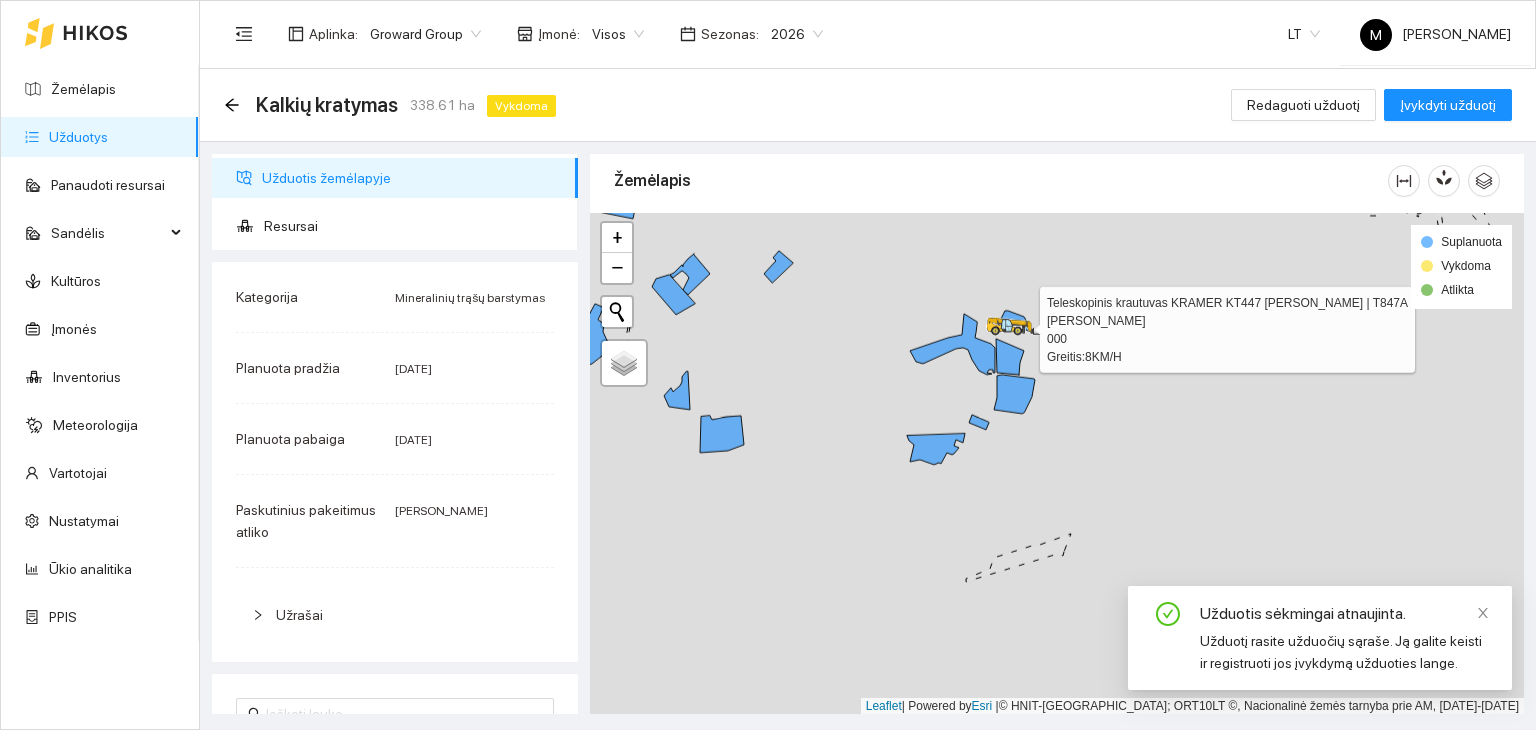 click at bounding box center (1014, 327) 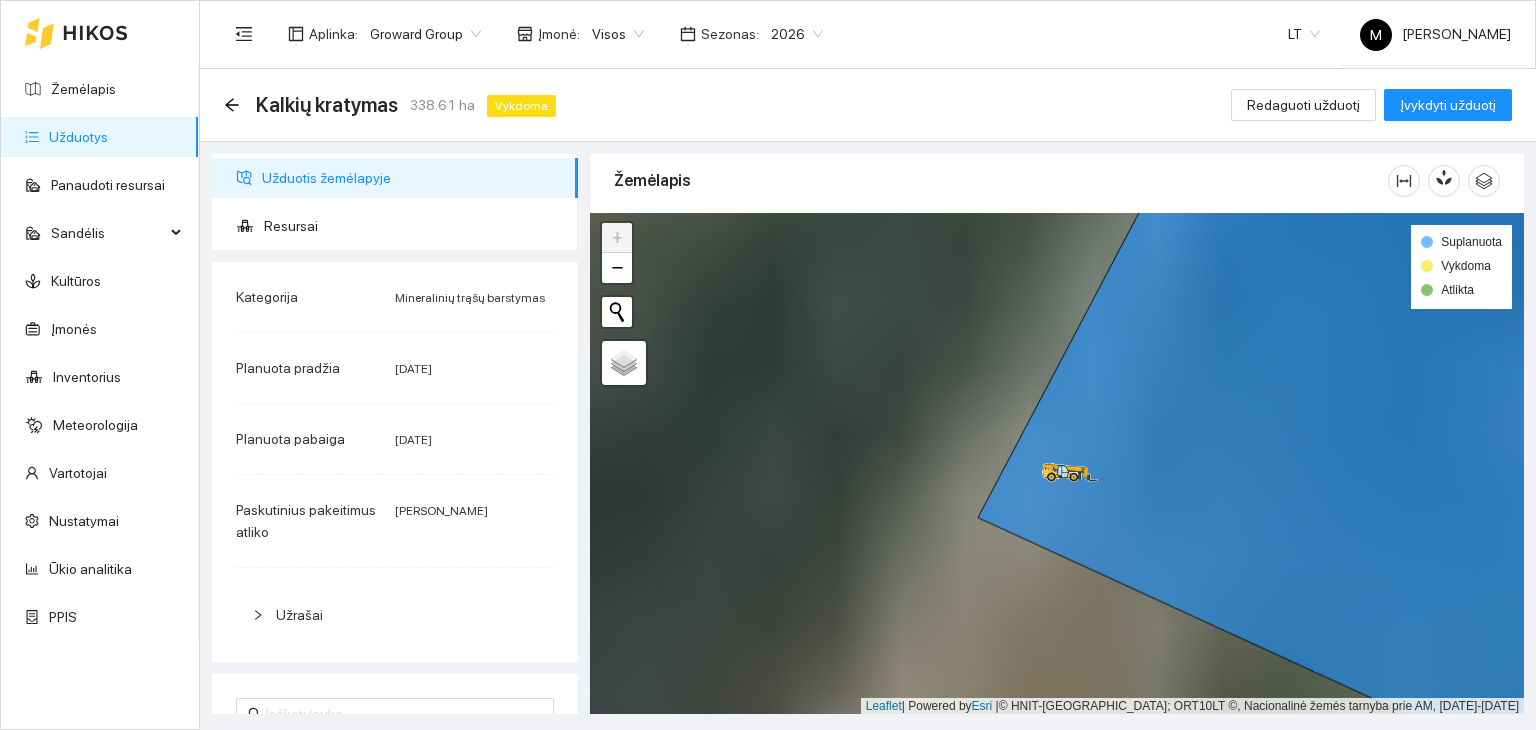 click 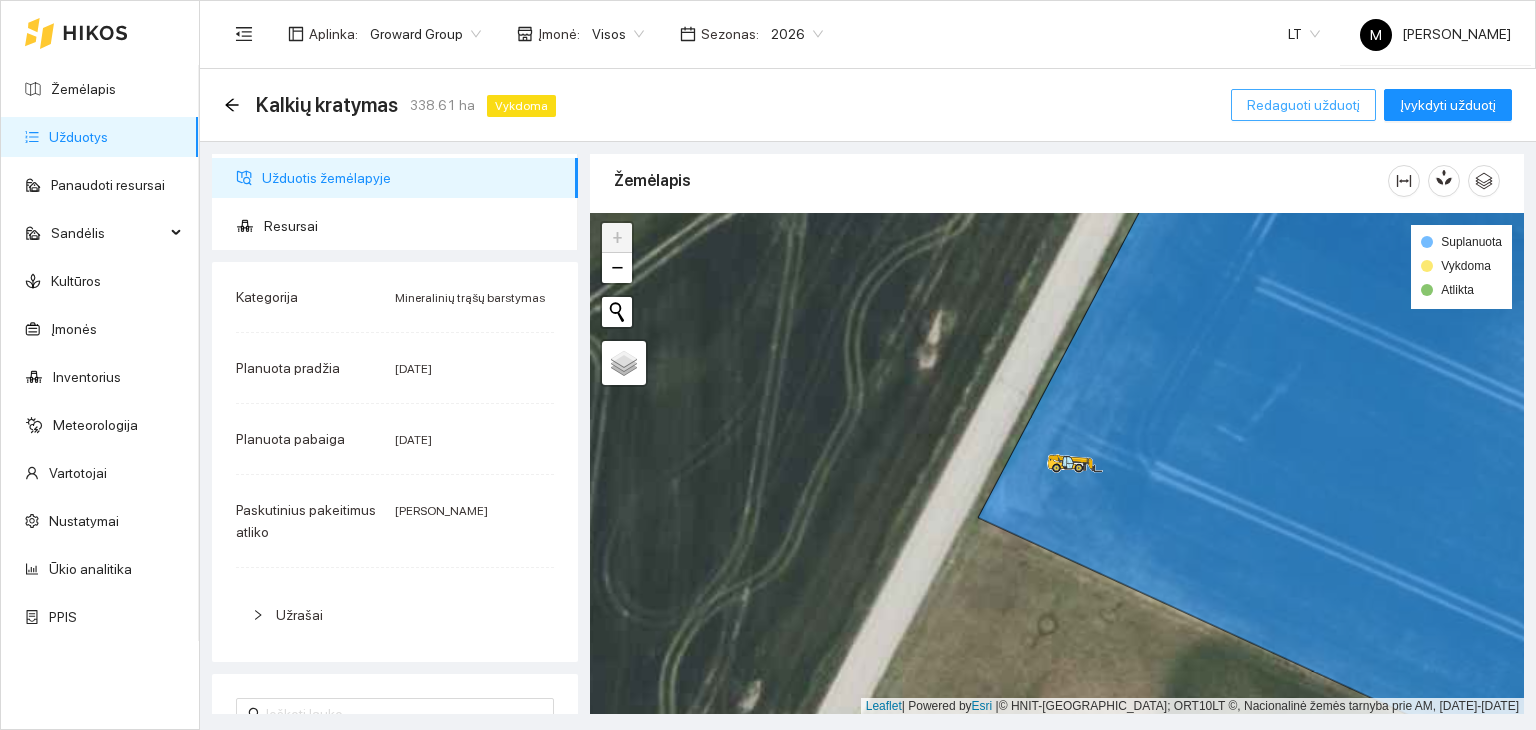 click on "Redaguoti užduotį" at bounding box center (1303, 105) 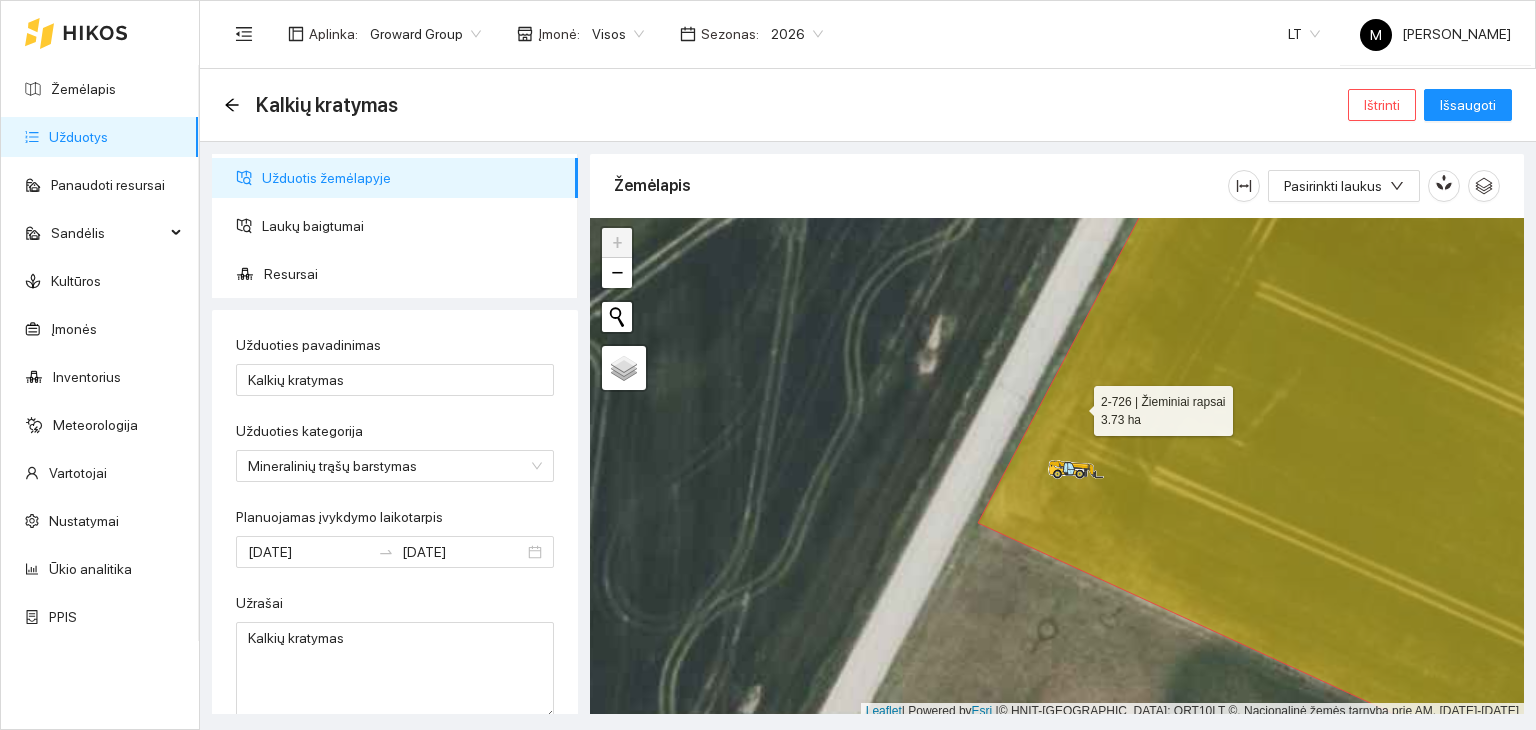 click 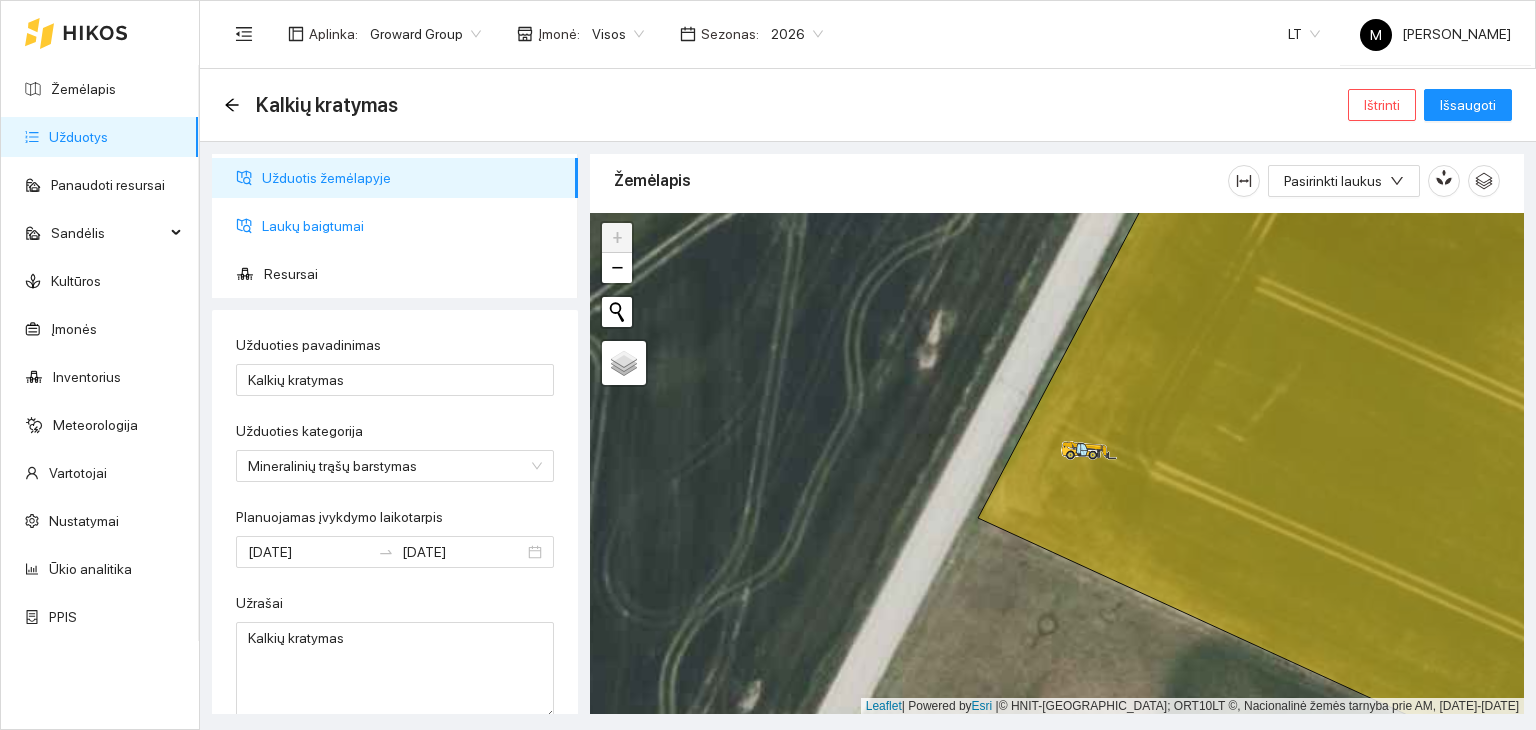 click on "Laukų baigtumai" at bounding box center [412, 226] 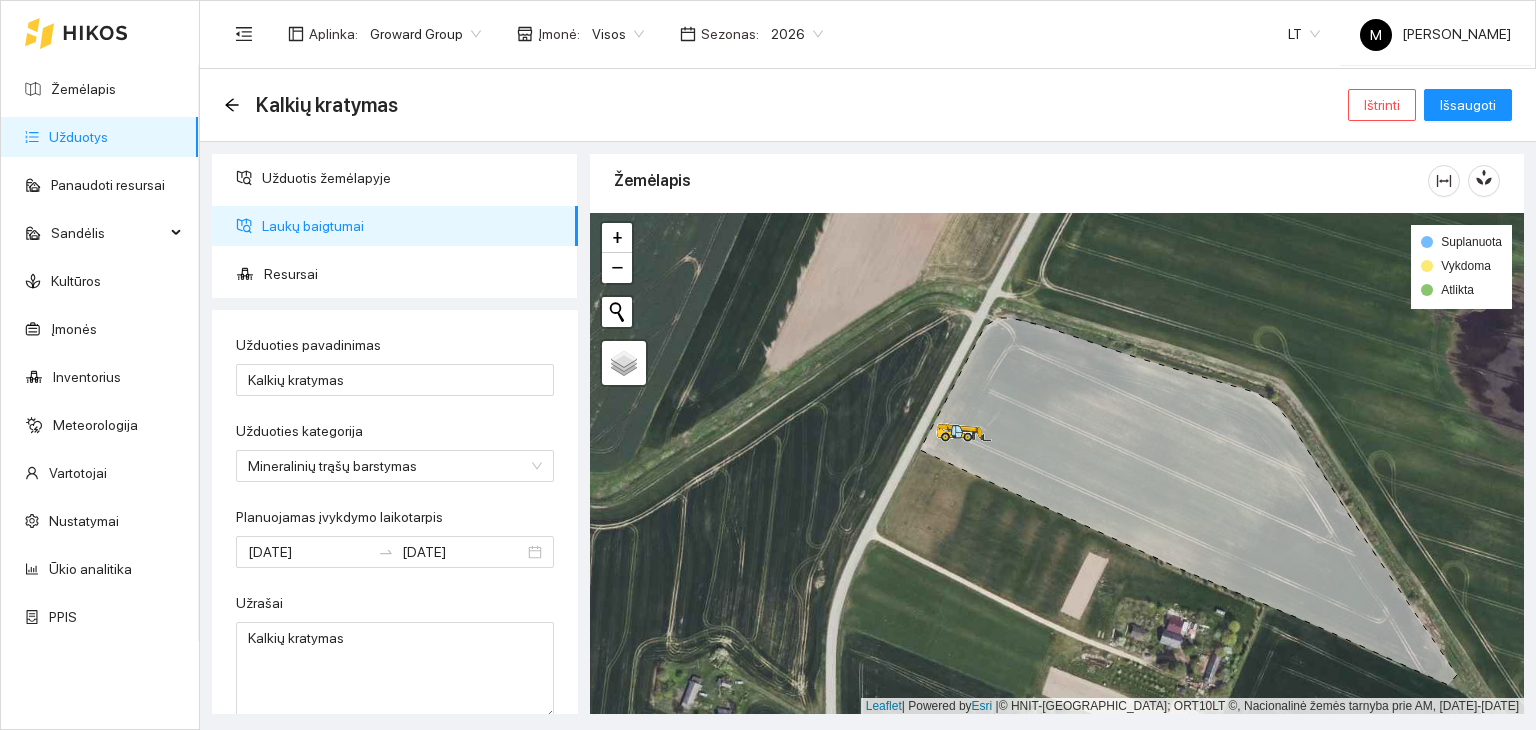 click 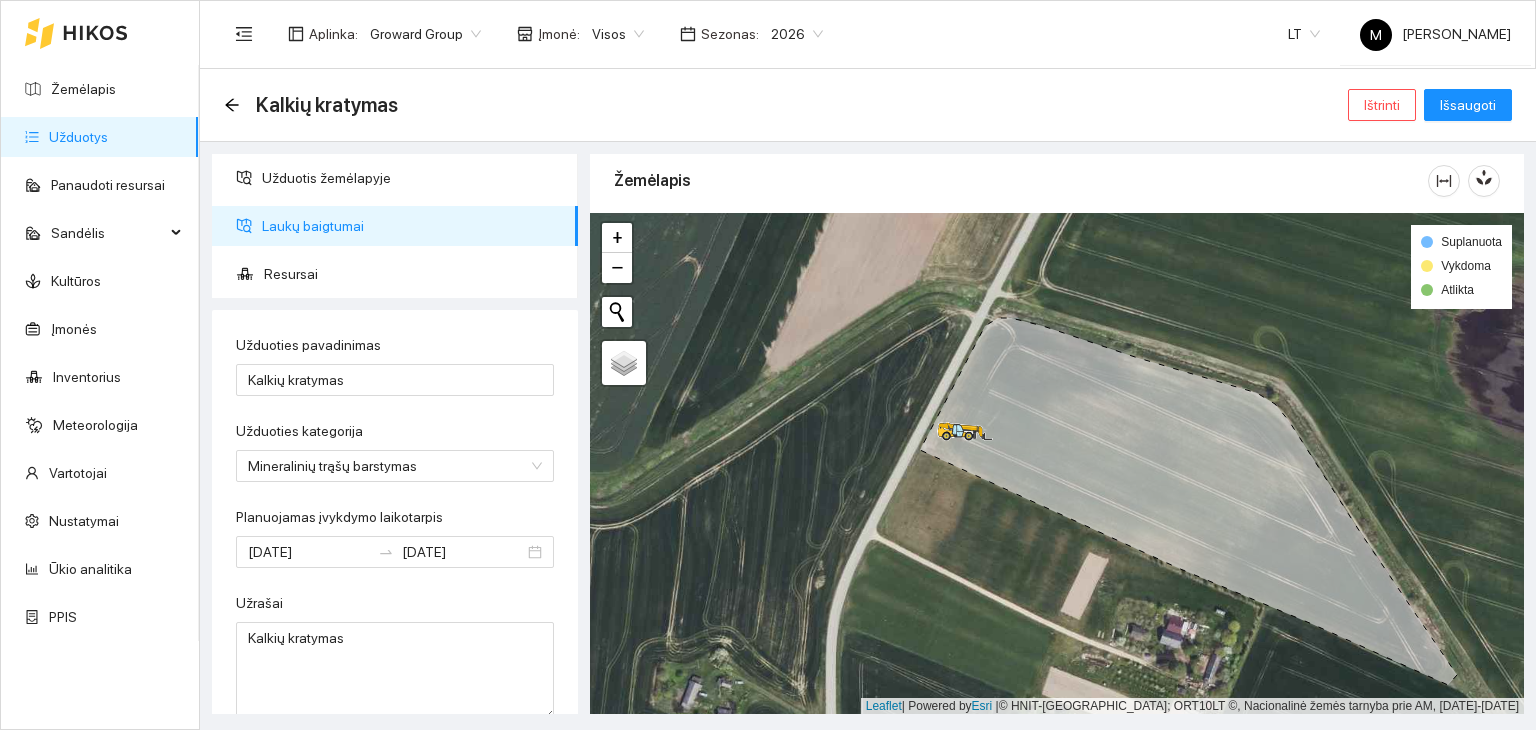 click 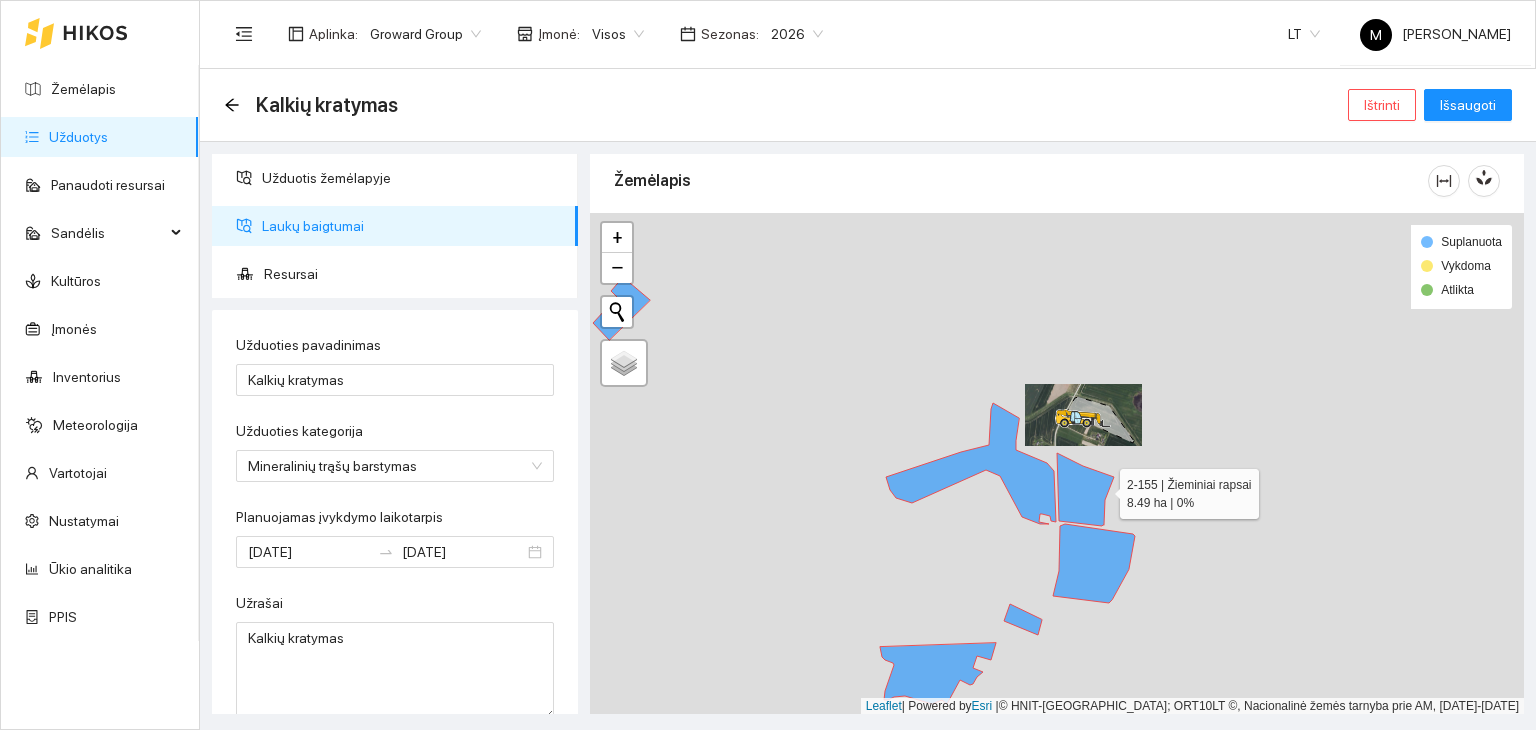 click 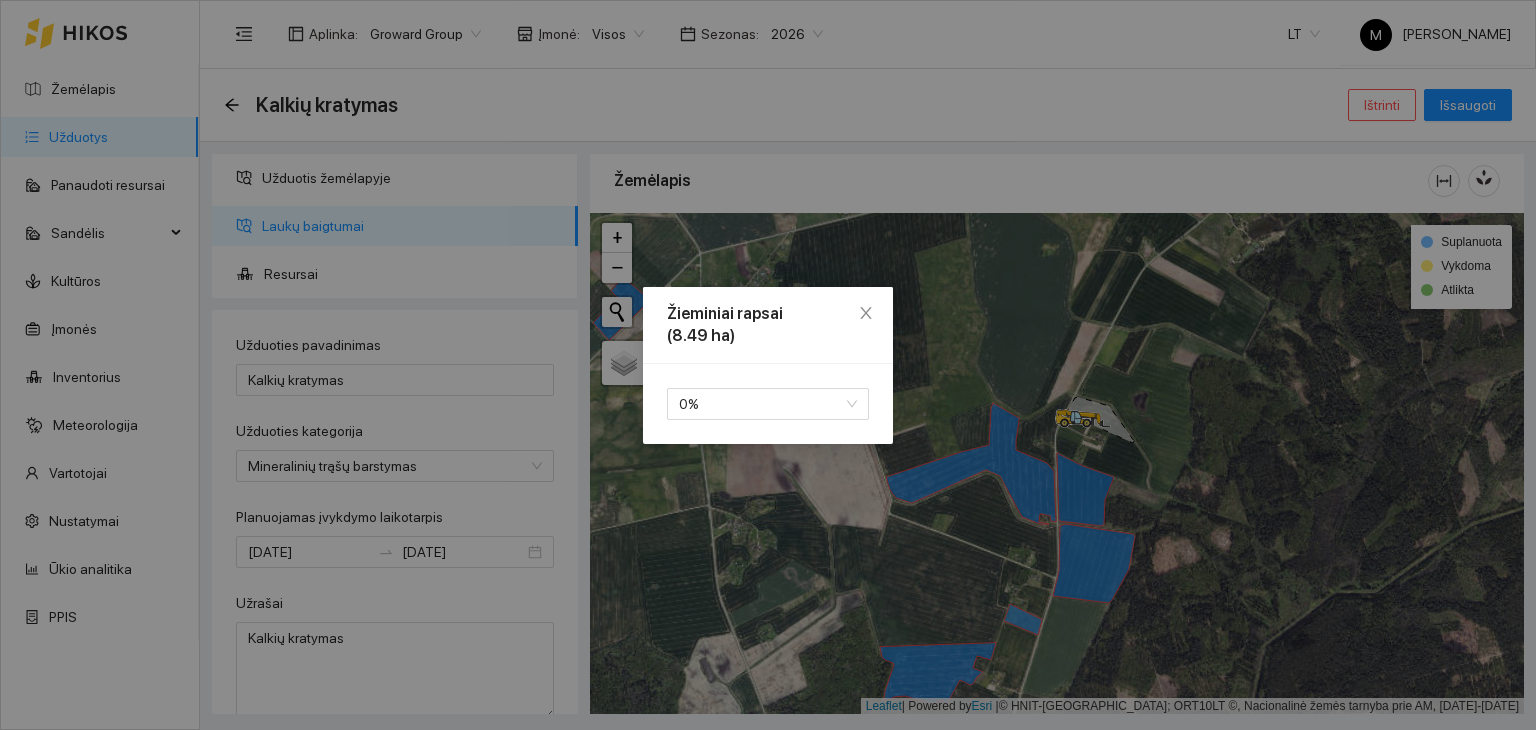 click on "Žieminiai rapsai  (8.49 ha) 0 %" at bounding box center [768, 365] 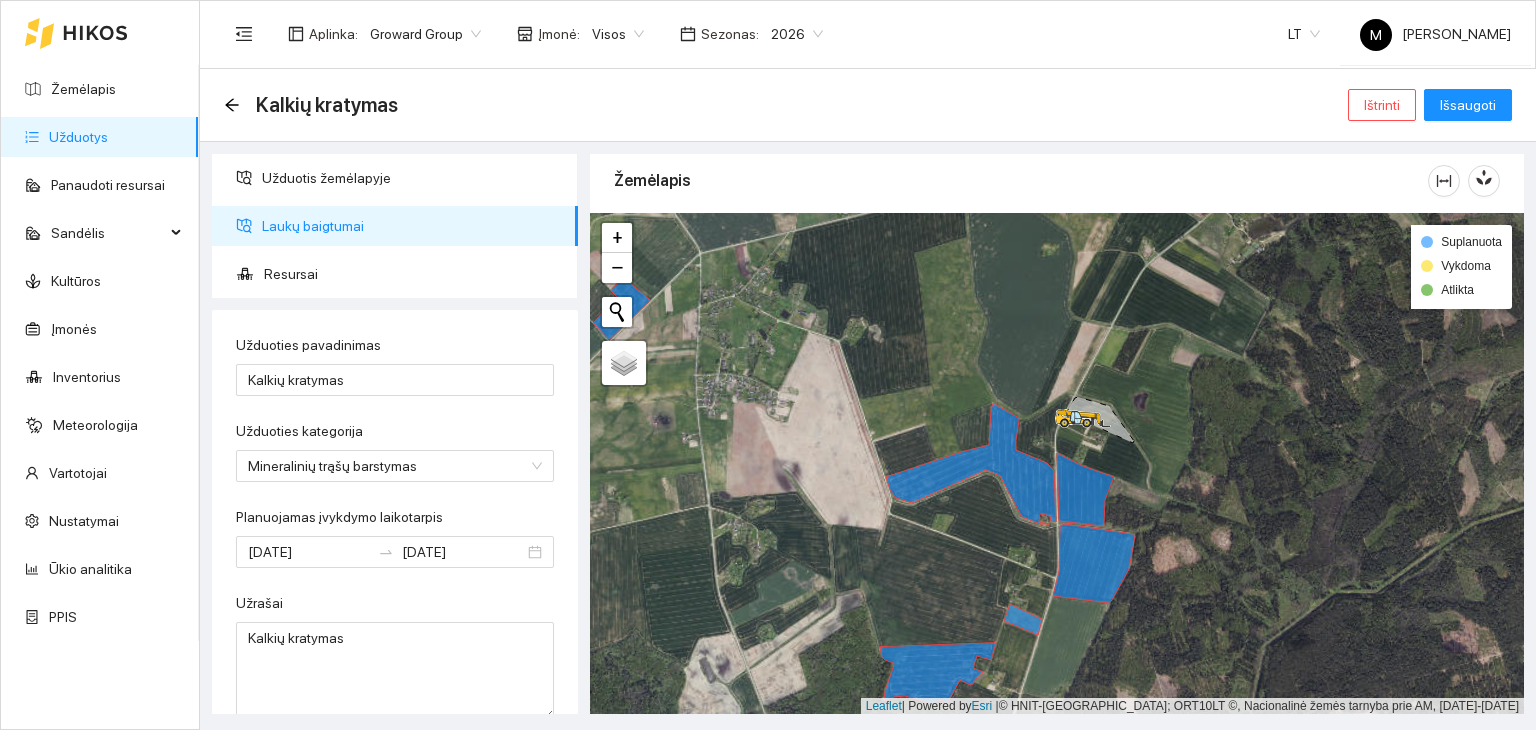 click at bounding box center (1057, 464) 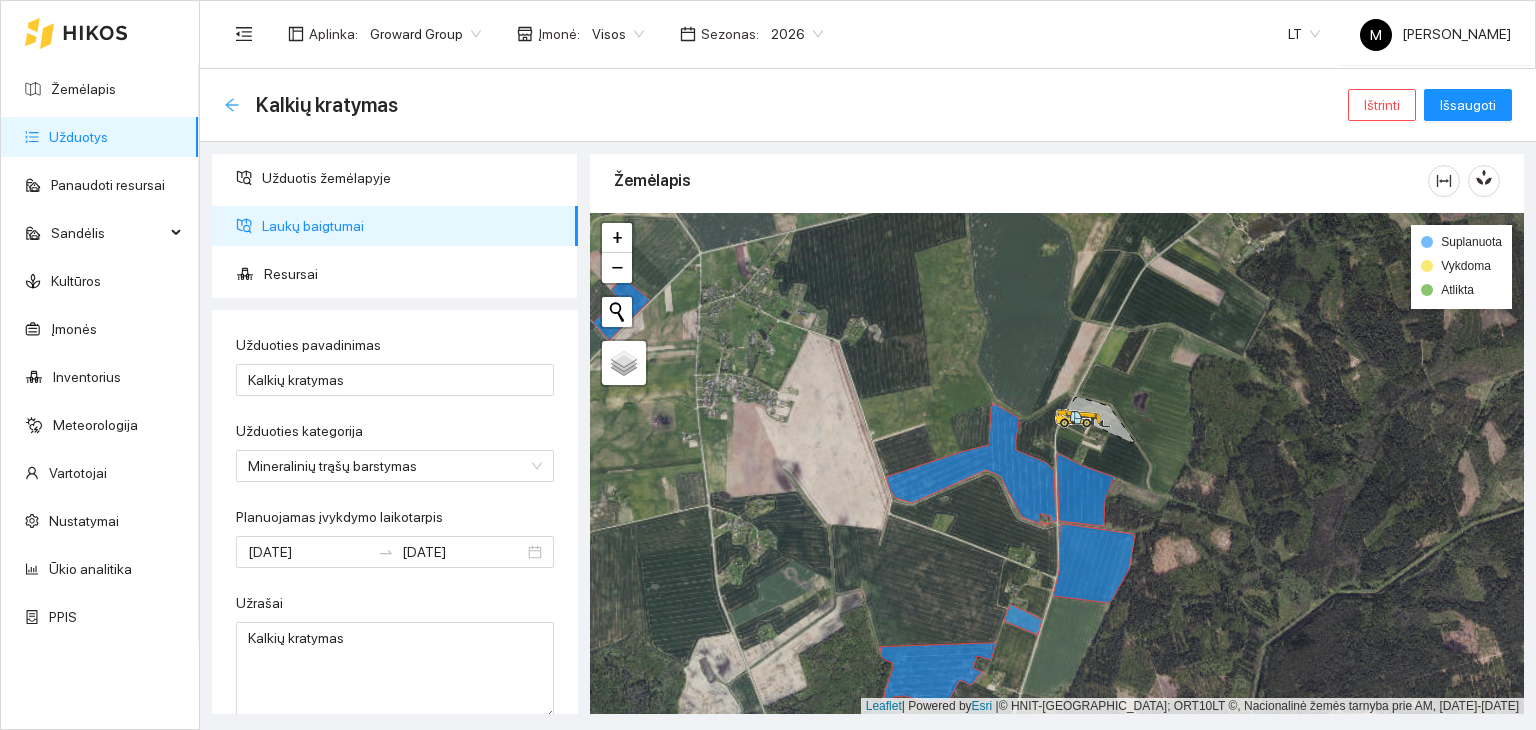 click 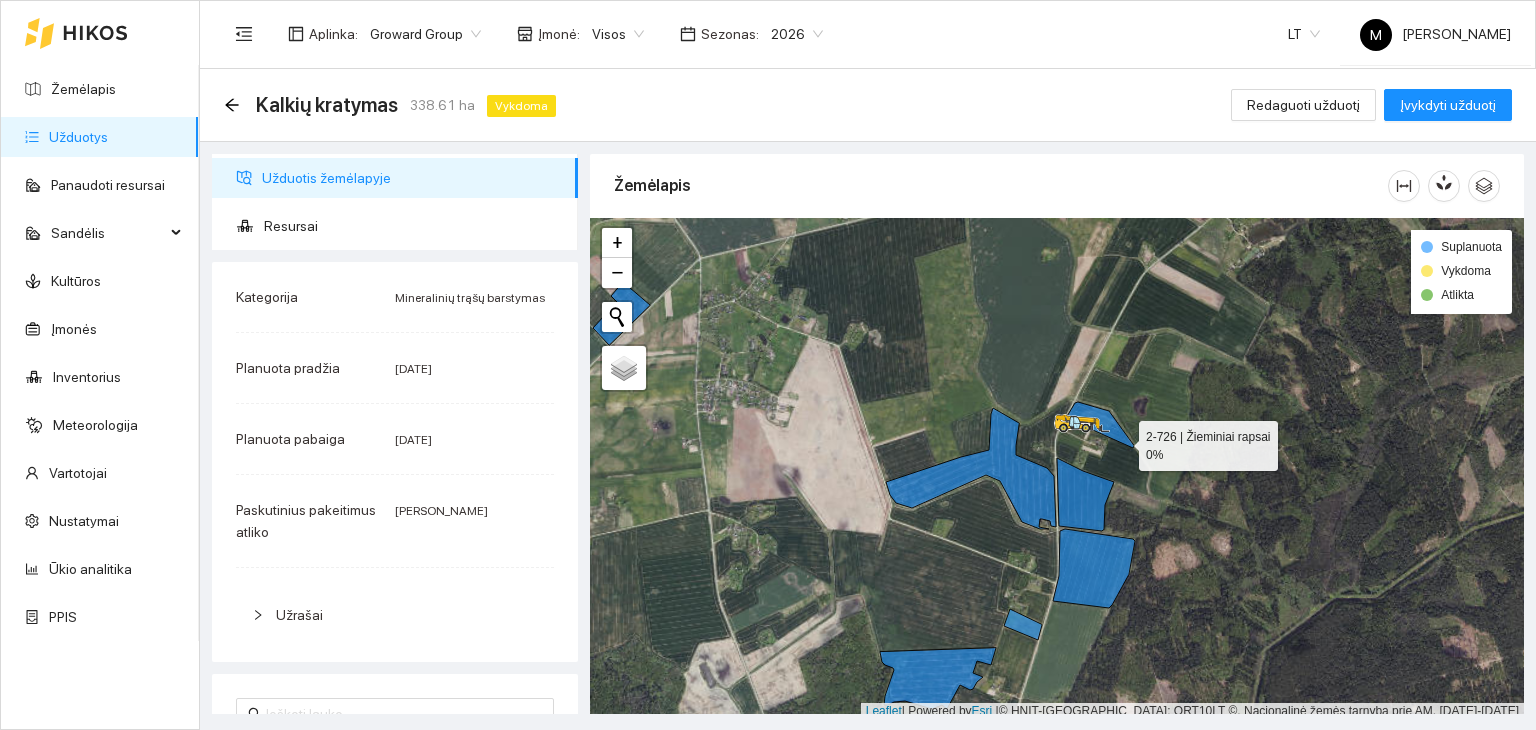 click 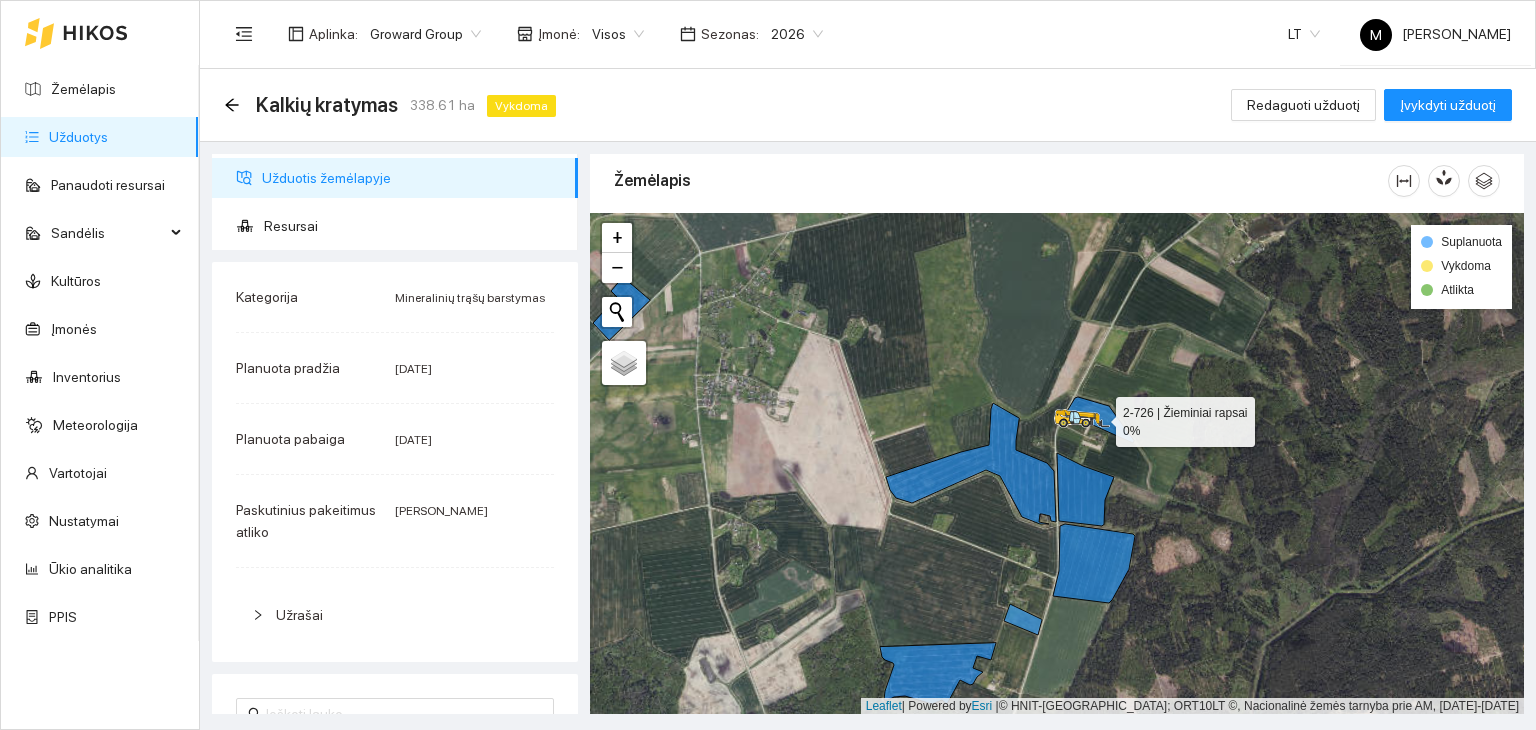 click 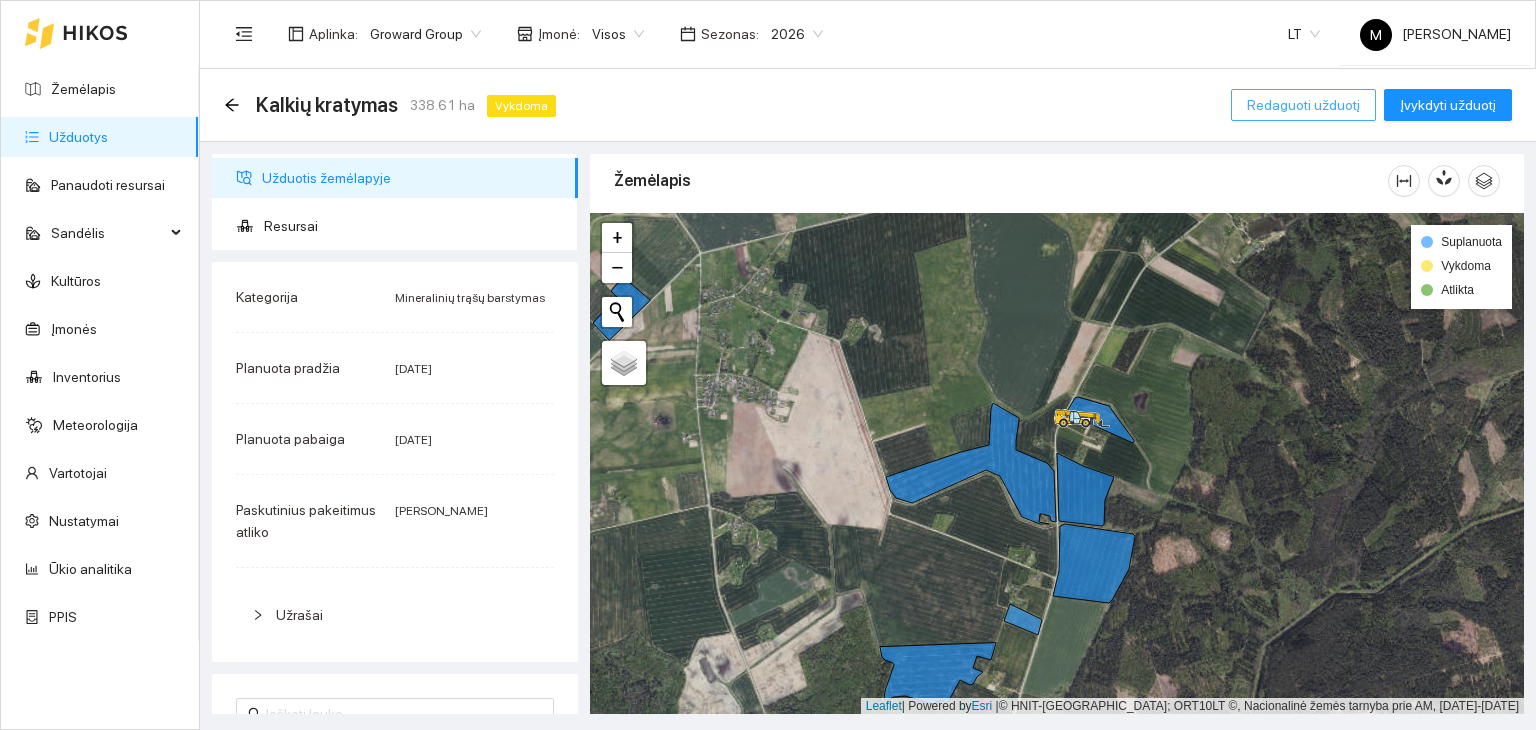 click on "Redaguoti užduotį" at bounding box center [1303, 105] 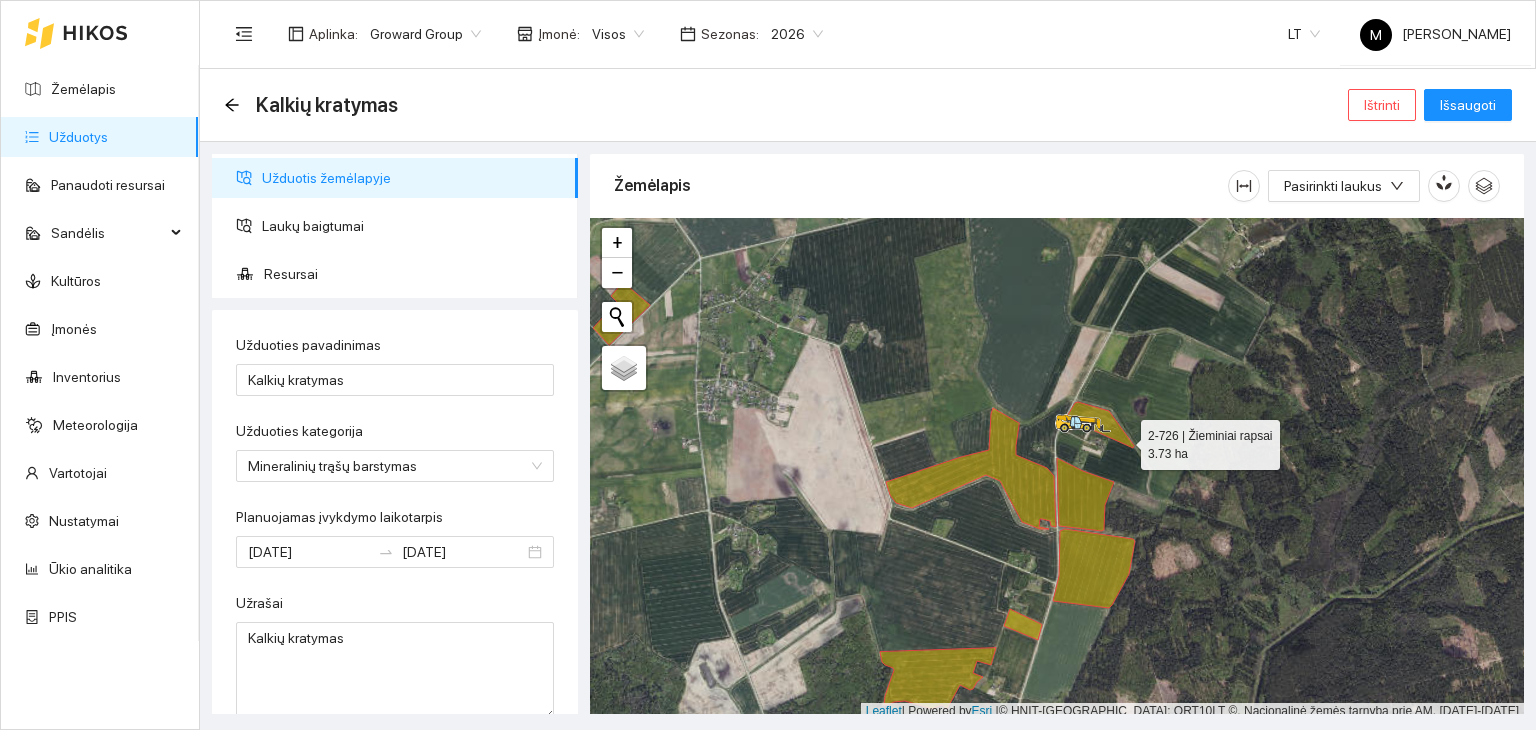 scroll, scrollTop: 5, scrollLeft: 0, axis: vertical 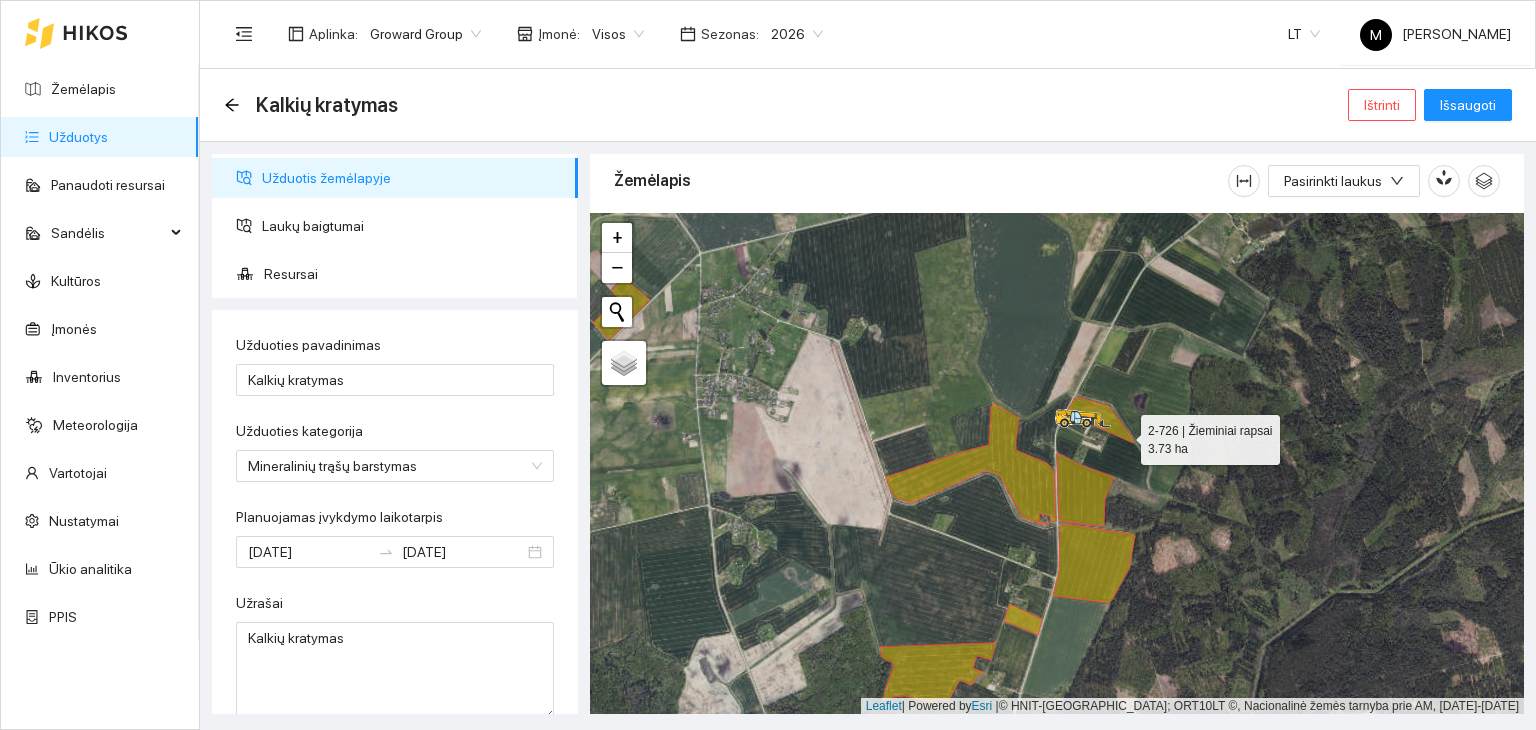 click at bounding box center [1057, 464] 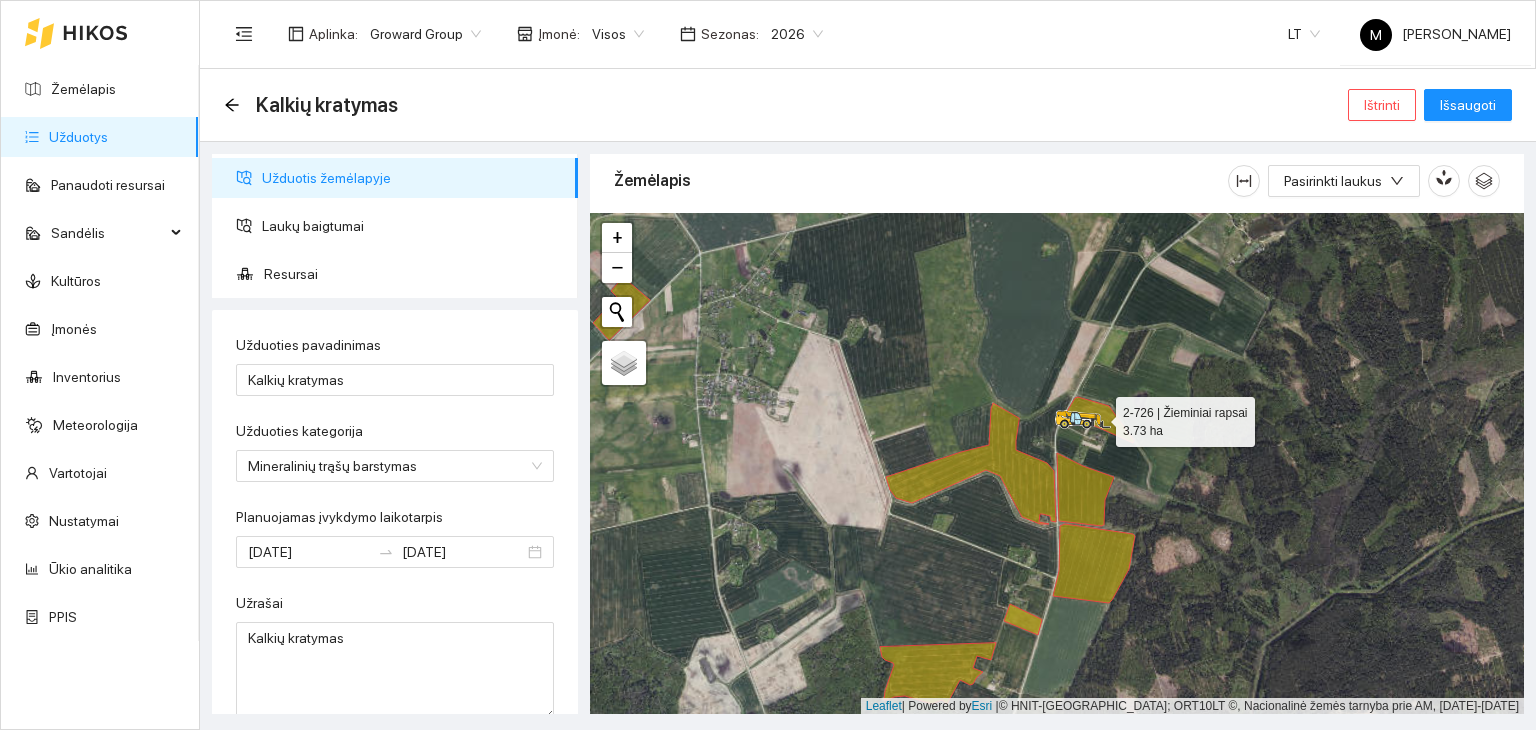 click 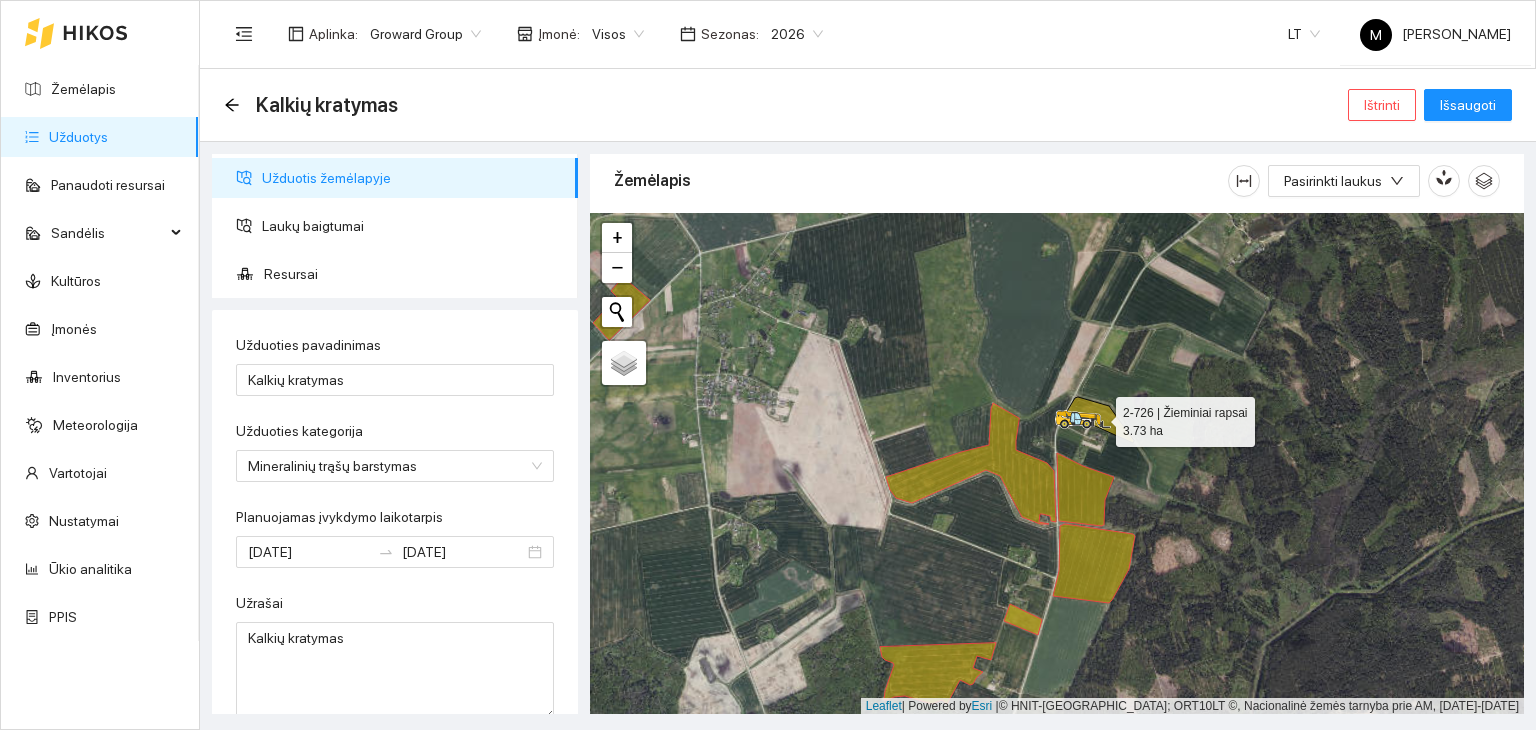 click 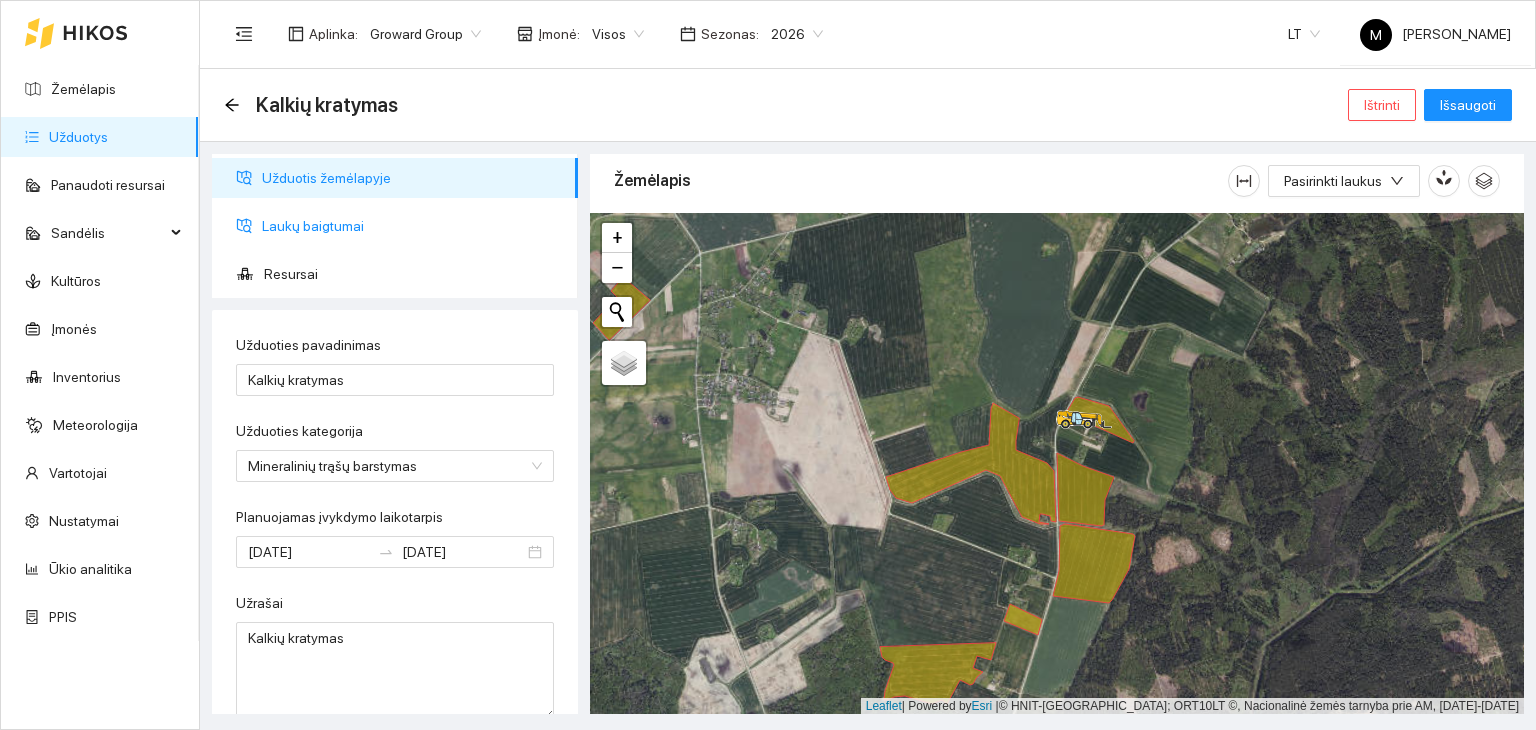 click on "Laukų baigtumai" at bounding box center (412, 226) 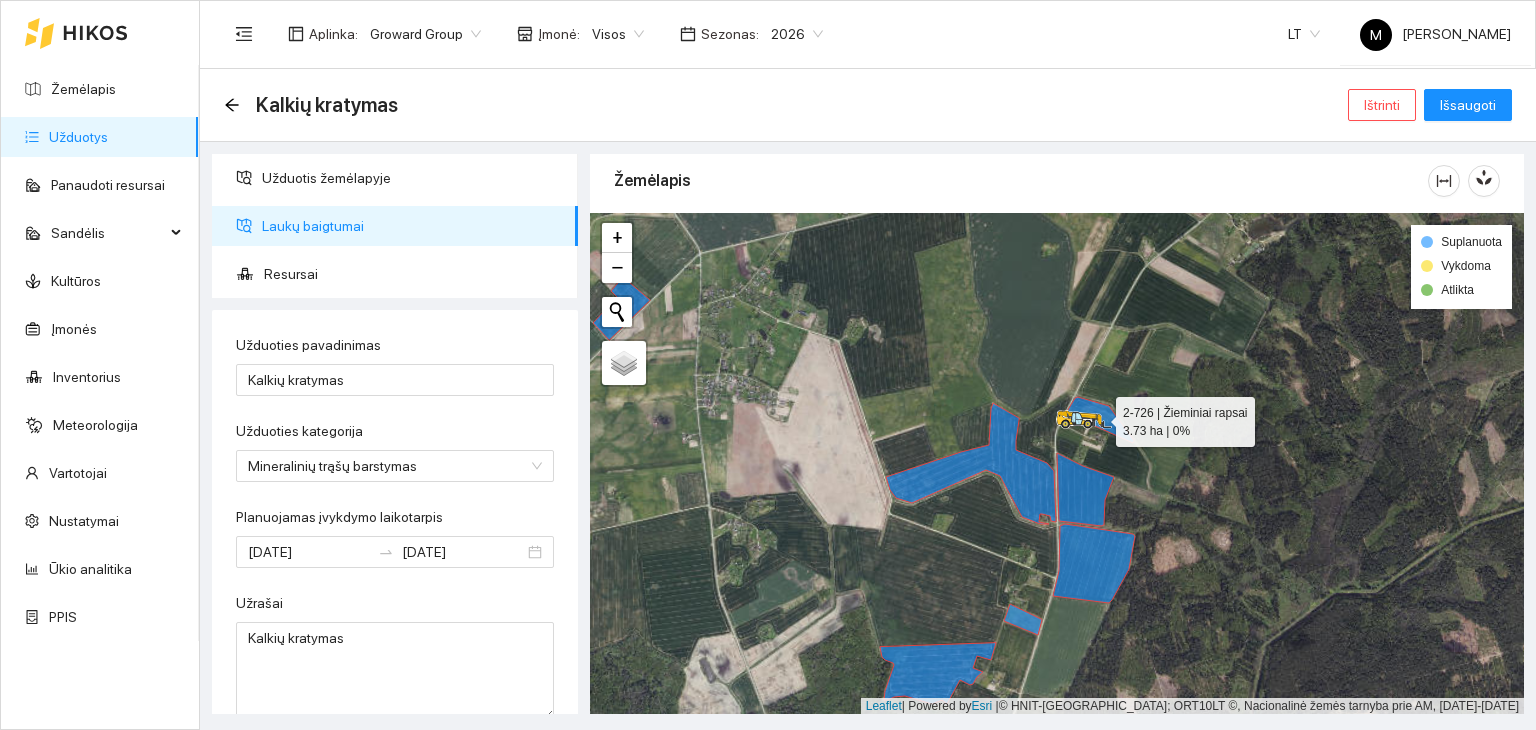 click 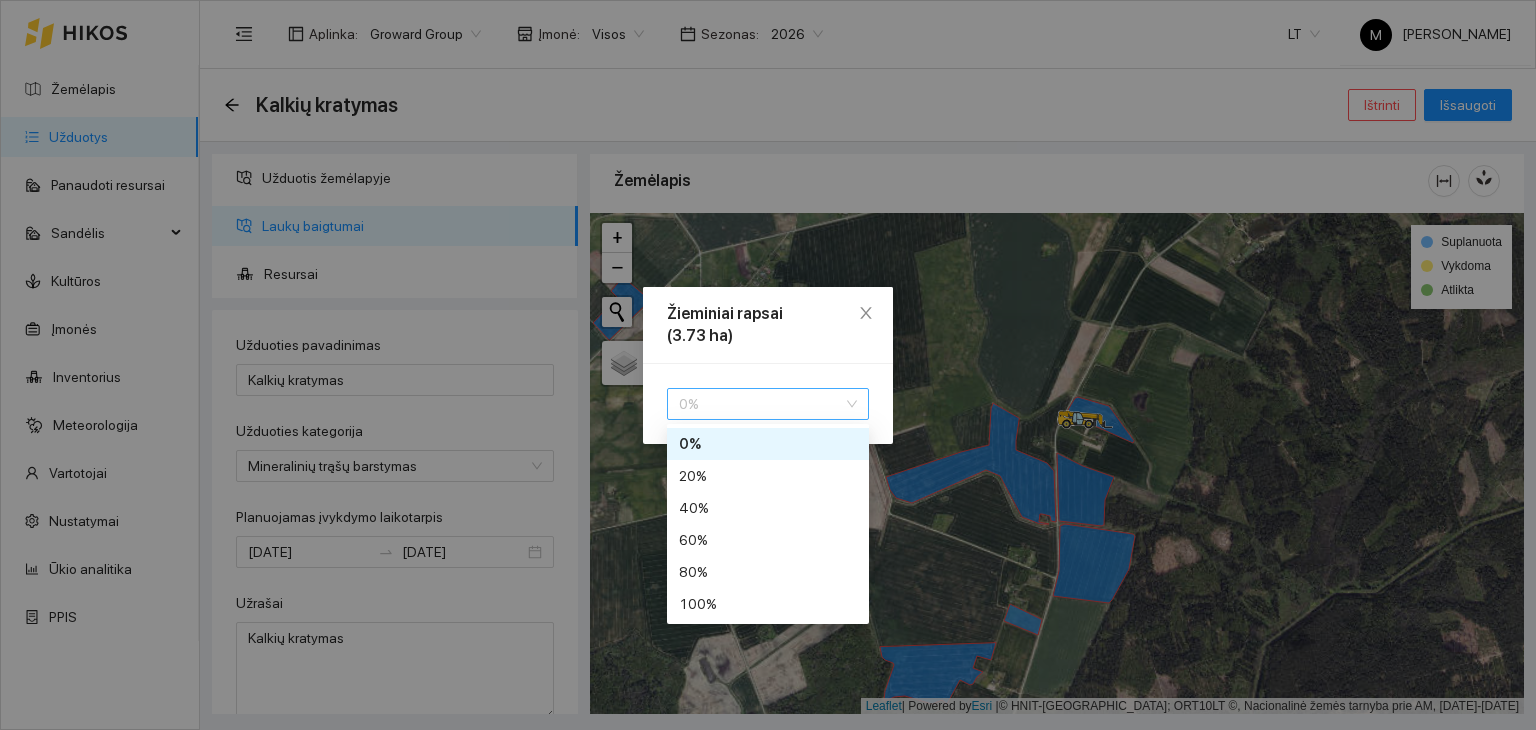 click on "0 %" at bounding box center (768, 404) 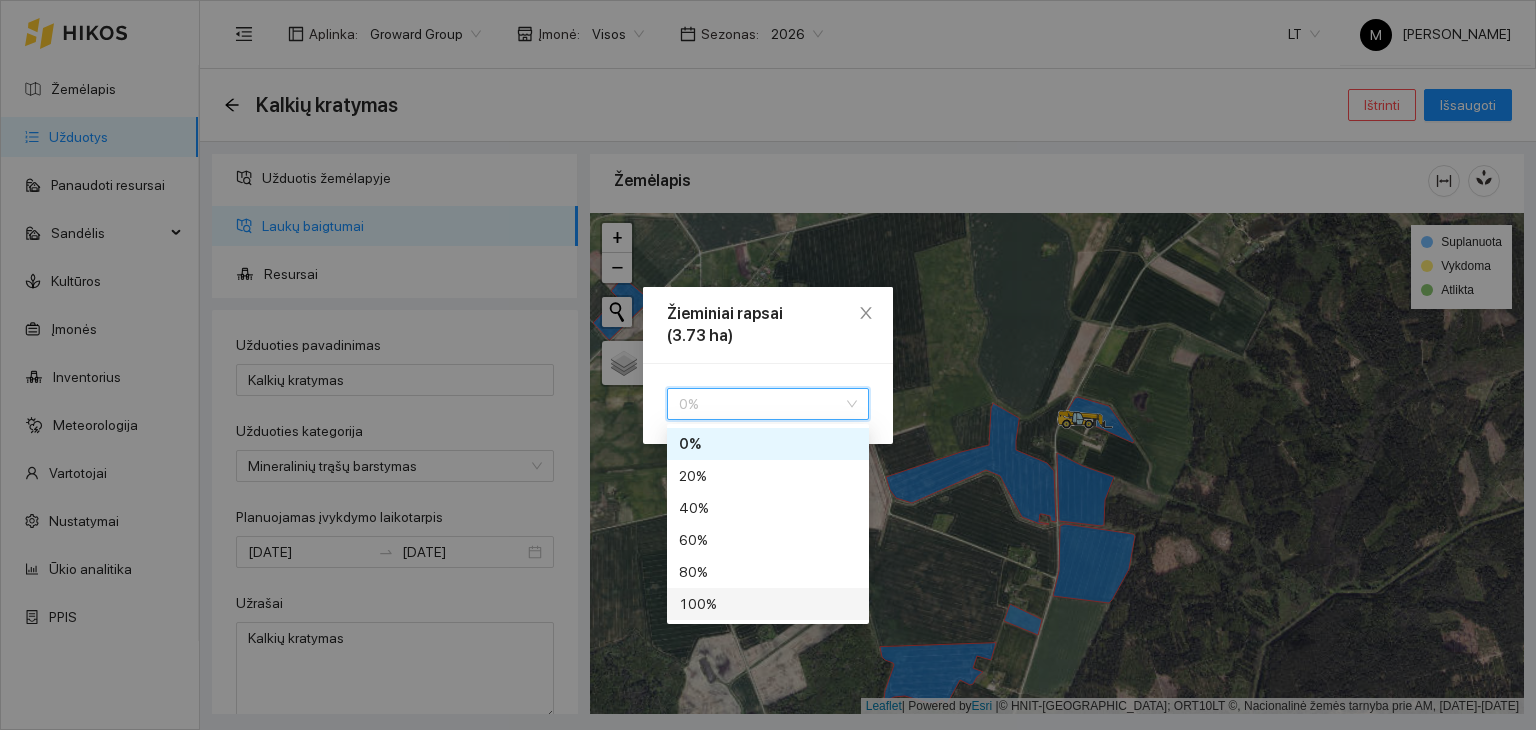 click on "100 %" at bounding box center [768, 604] 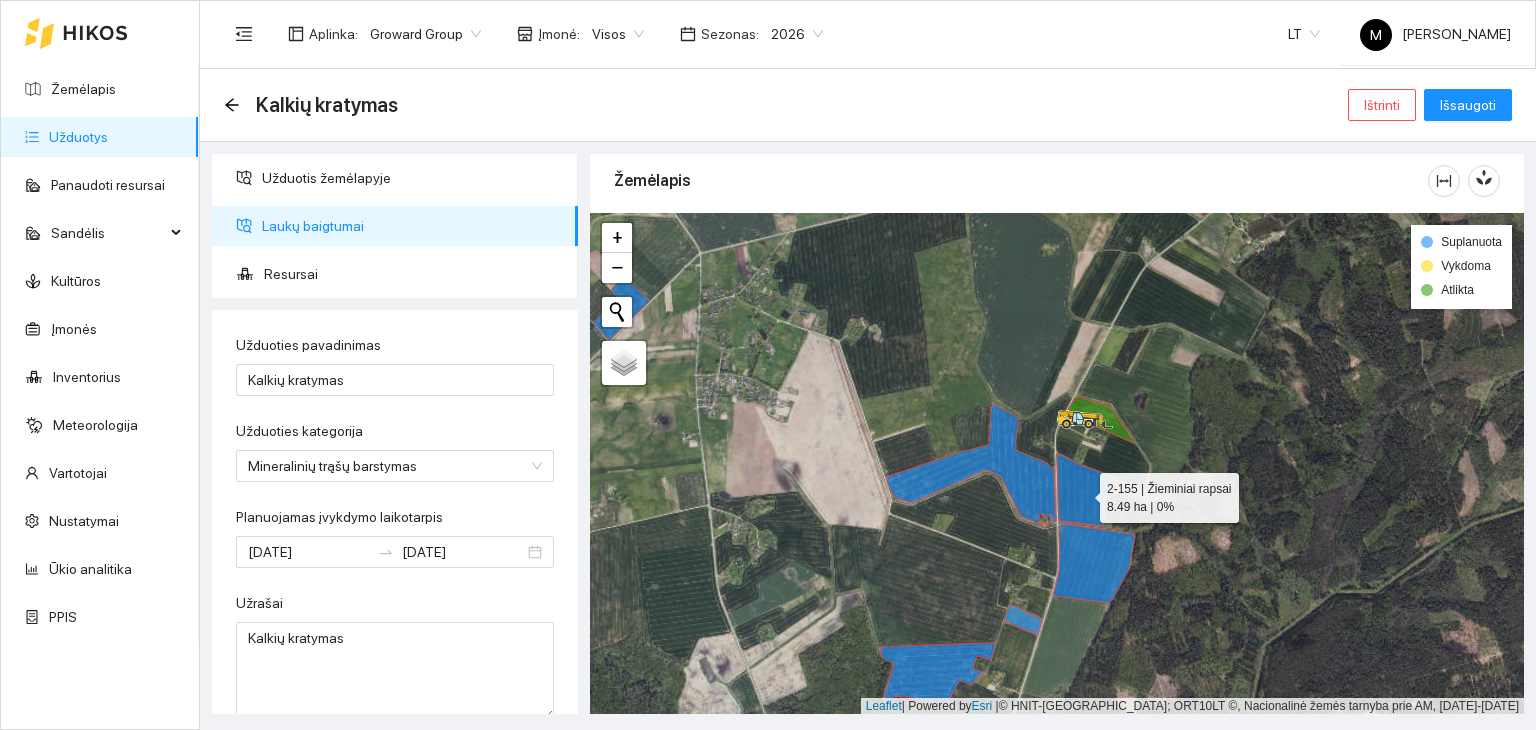 click 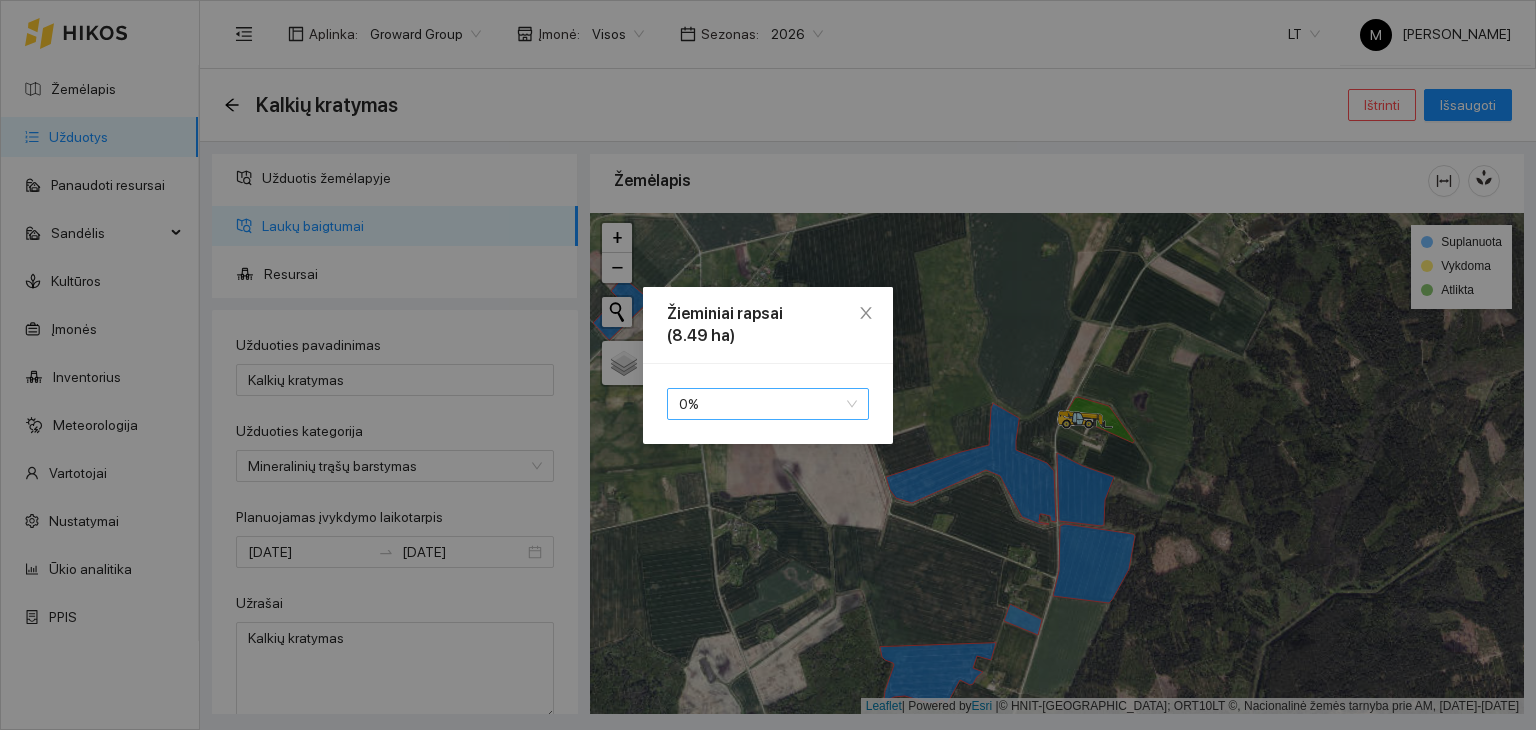 click on "0 %" at bounding box center [768, 404] 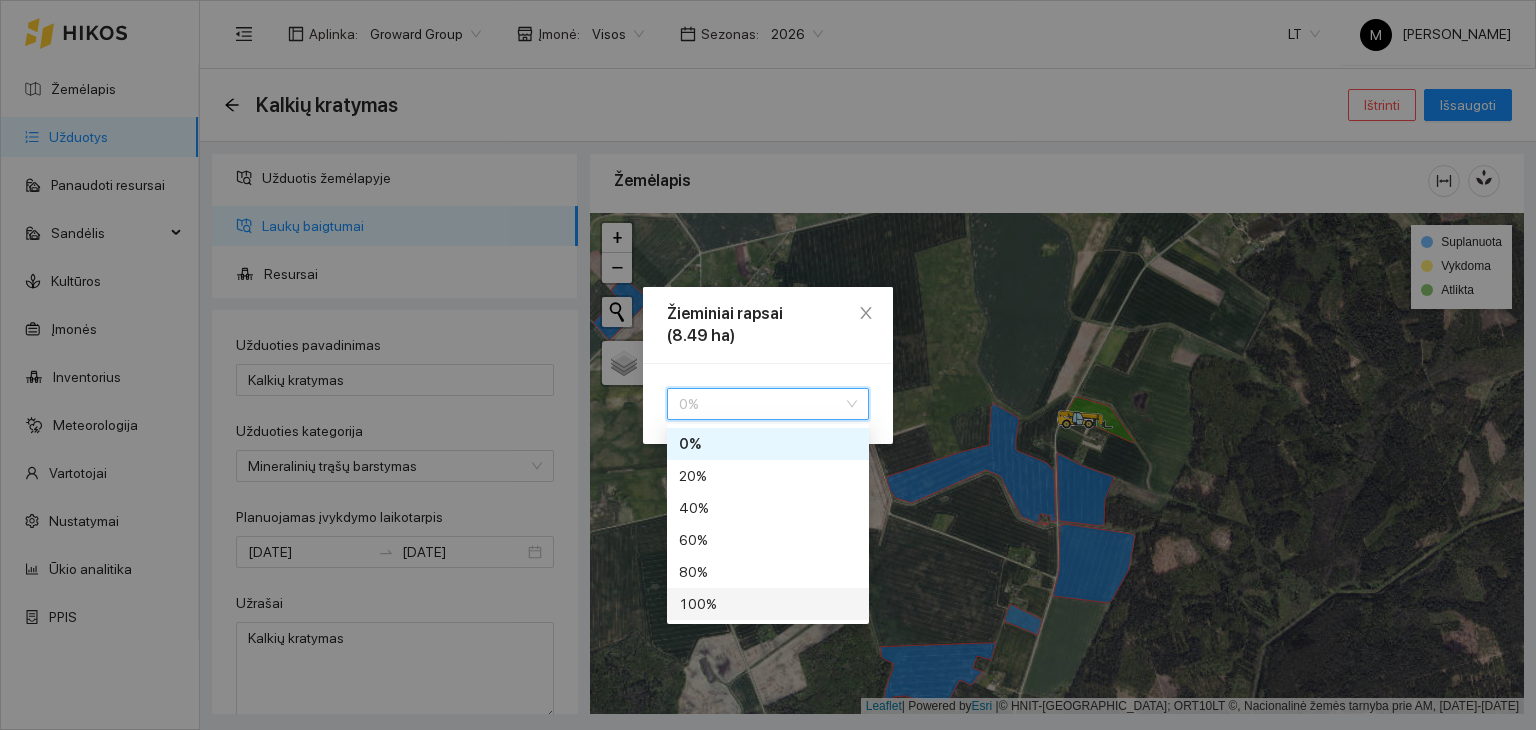 click on "100 %" at bounding box center (768, 604) 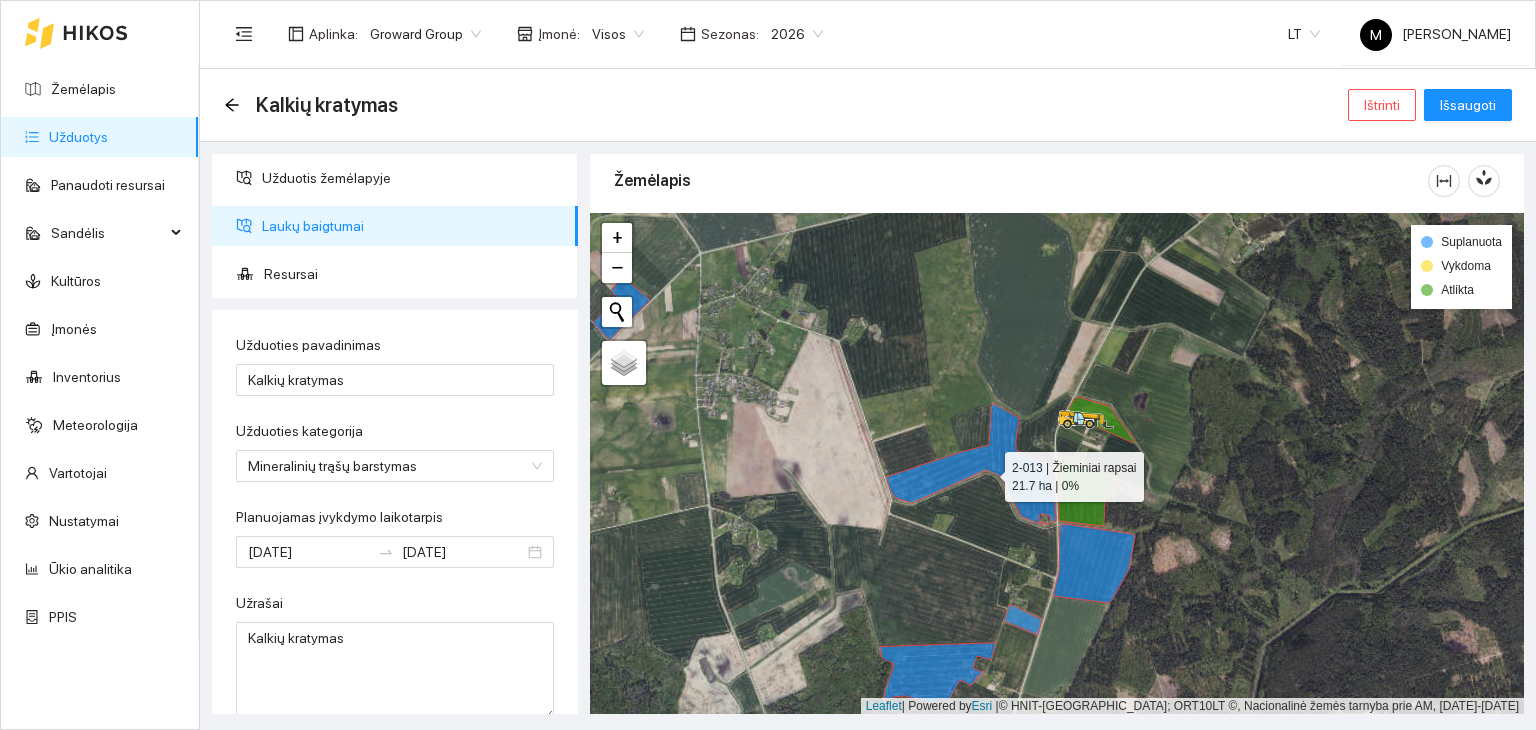 click 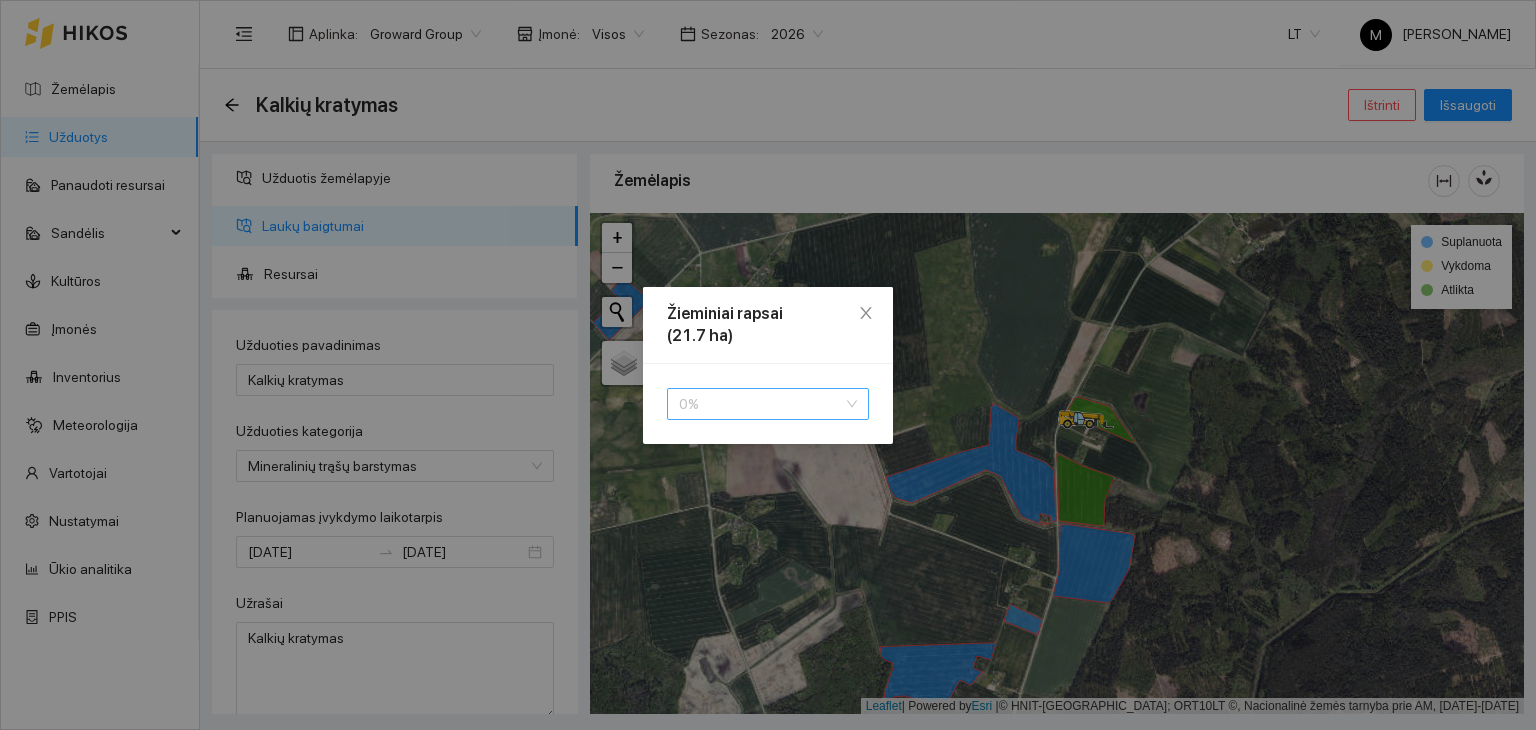 click on "0 %" at bounding box center [768, 404] 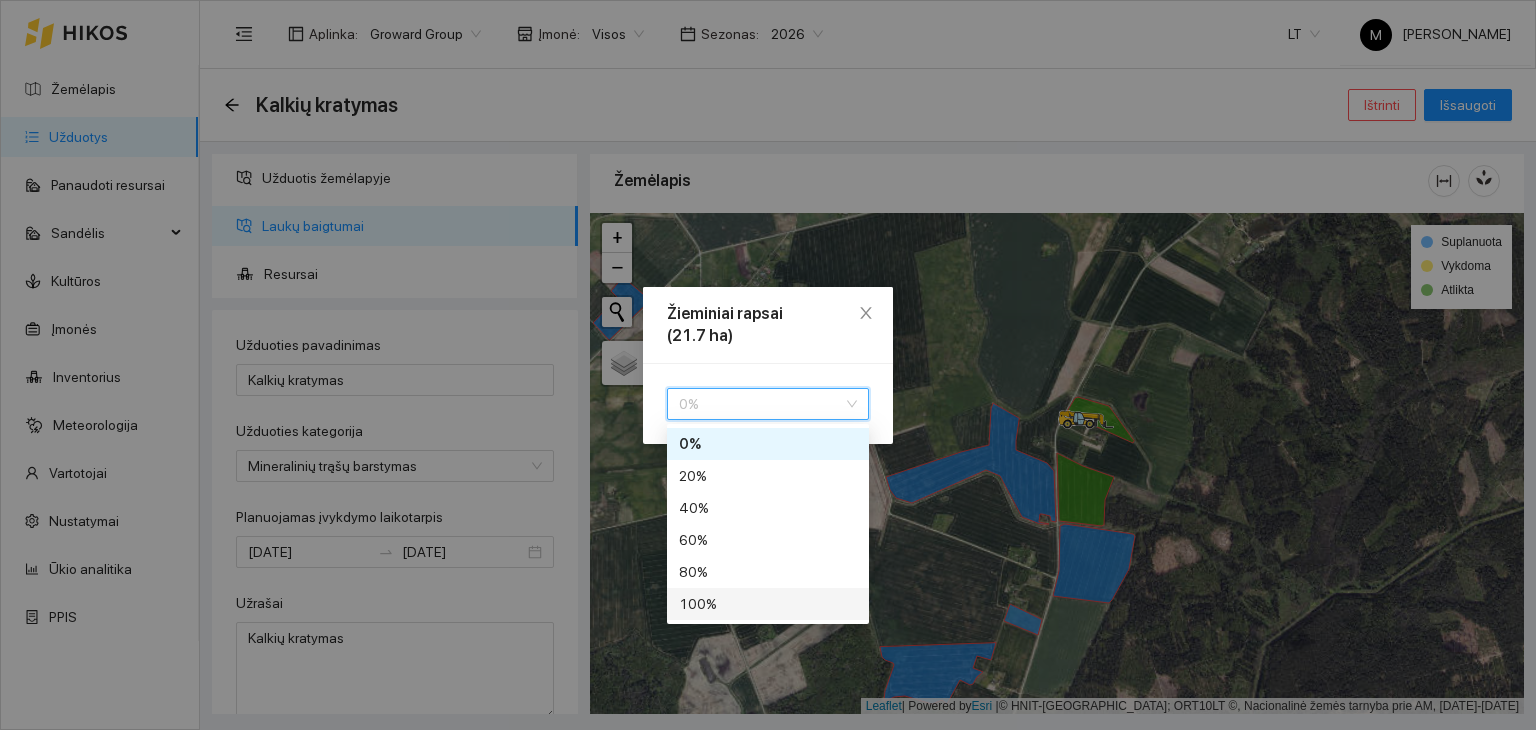 click on "100 %" at bounding box center [768, 604] 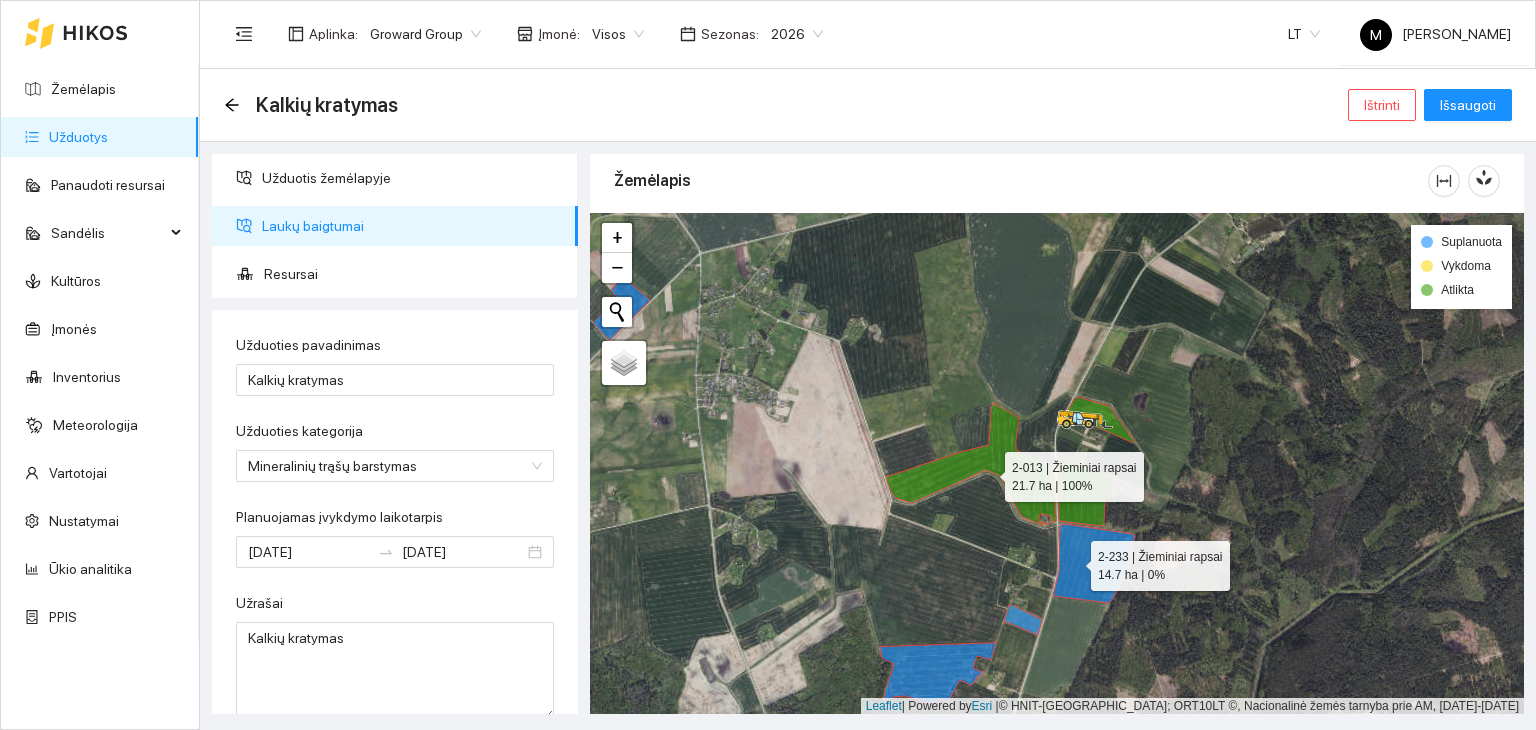 click 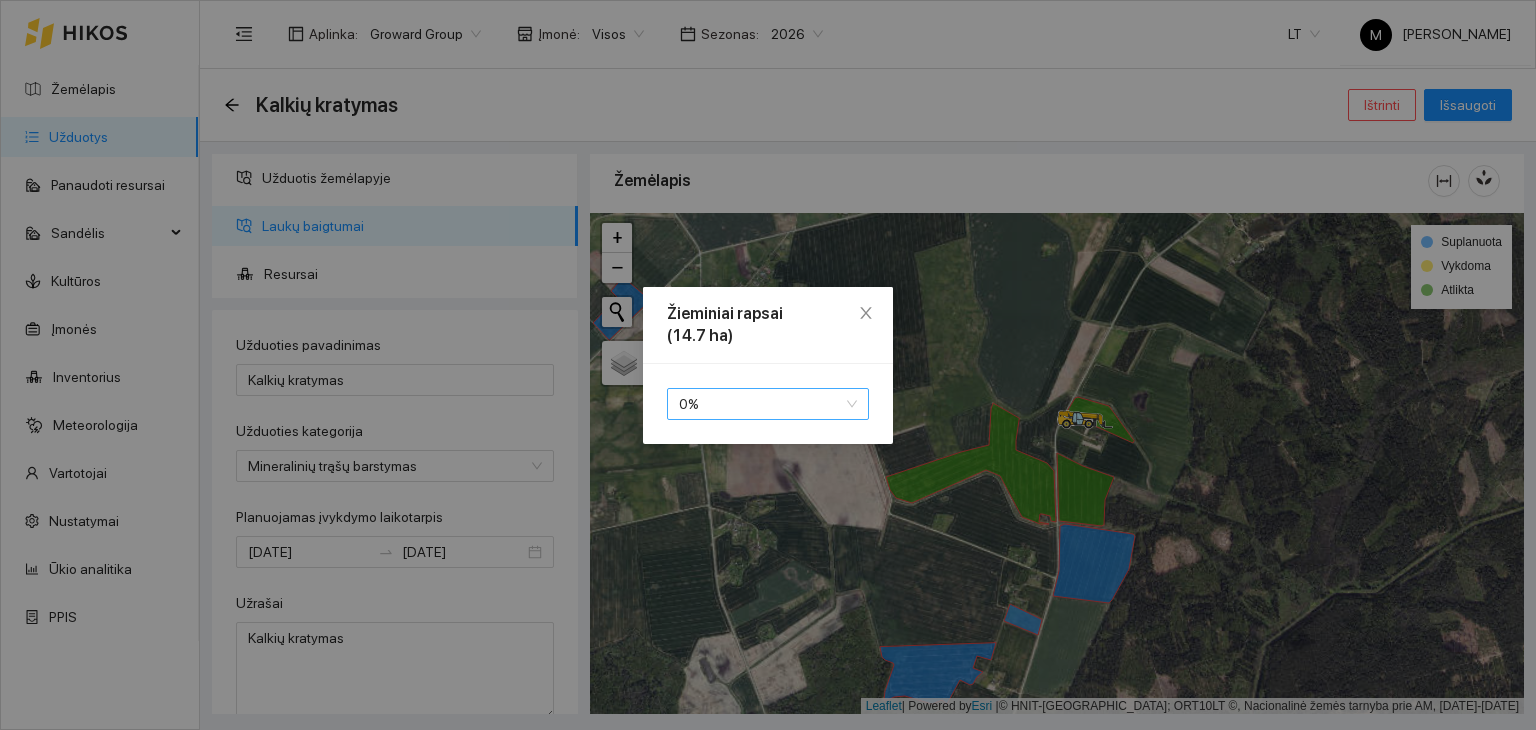 click on "0 %" at bounding box center [768, 404] 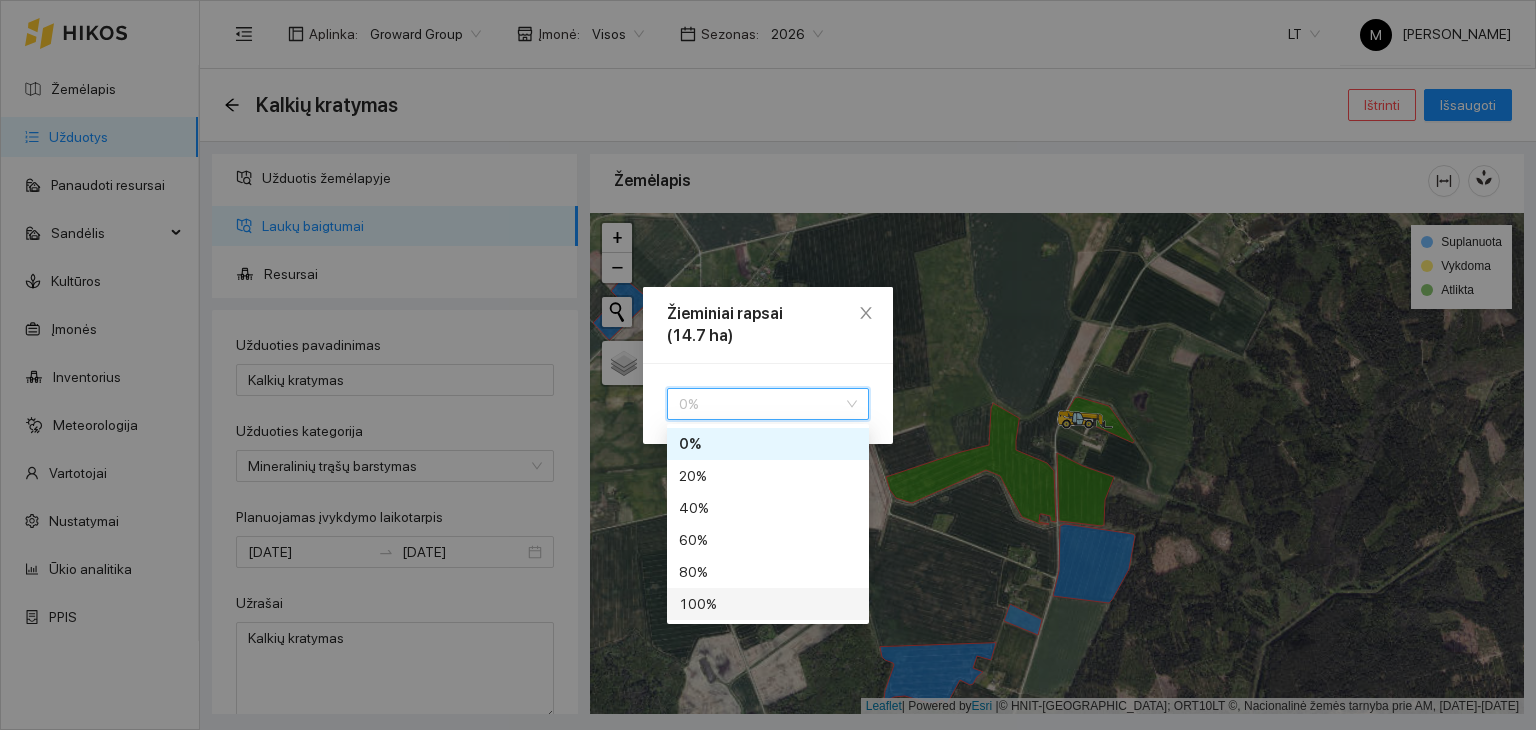 click on "100 %" at bounding box center [768, 604] 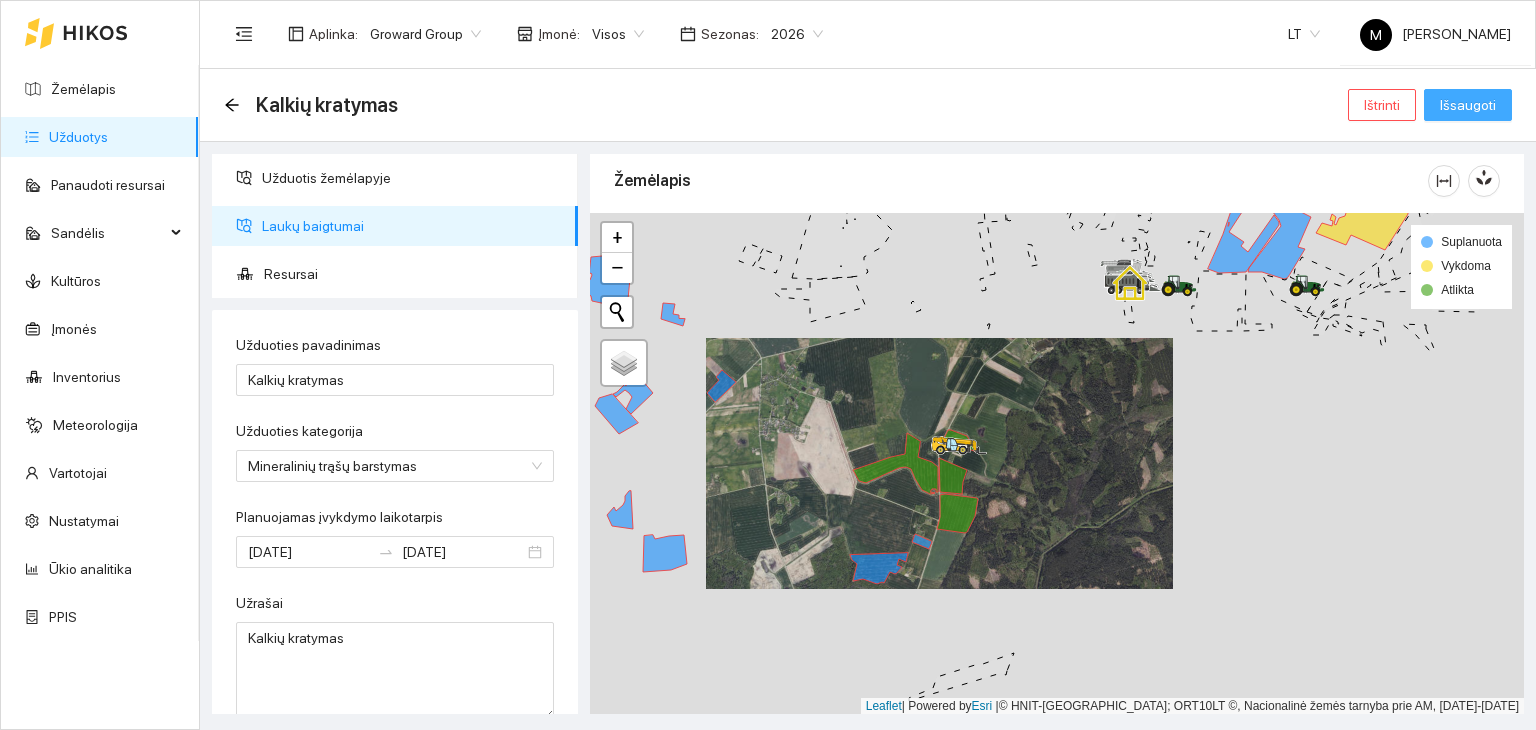 click on "Išsaugoti" at bounding box center (1468, 105) 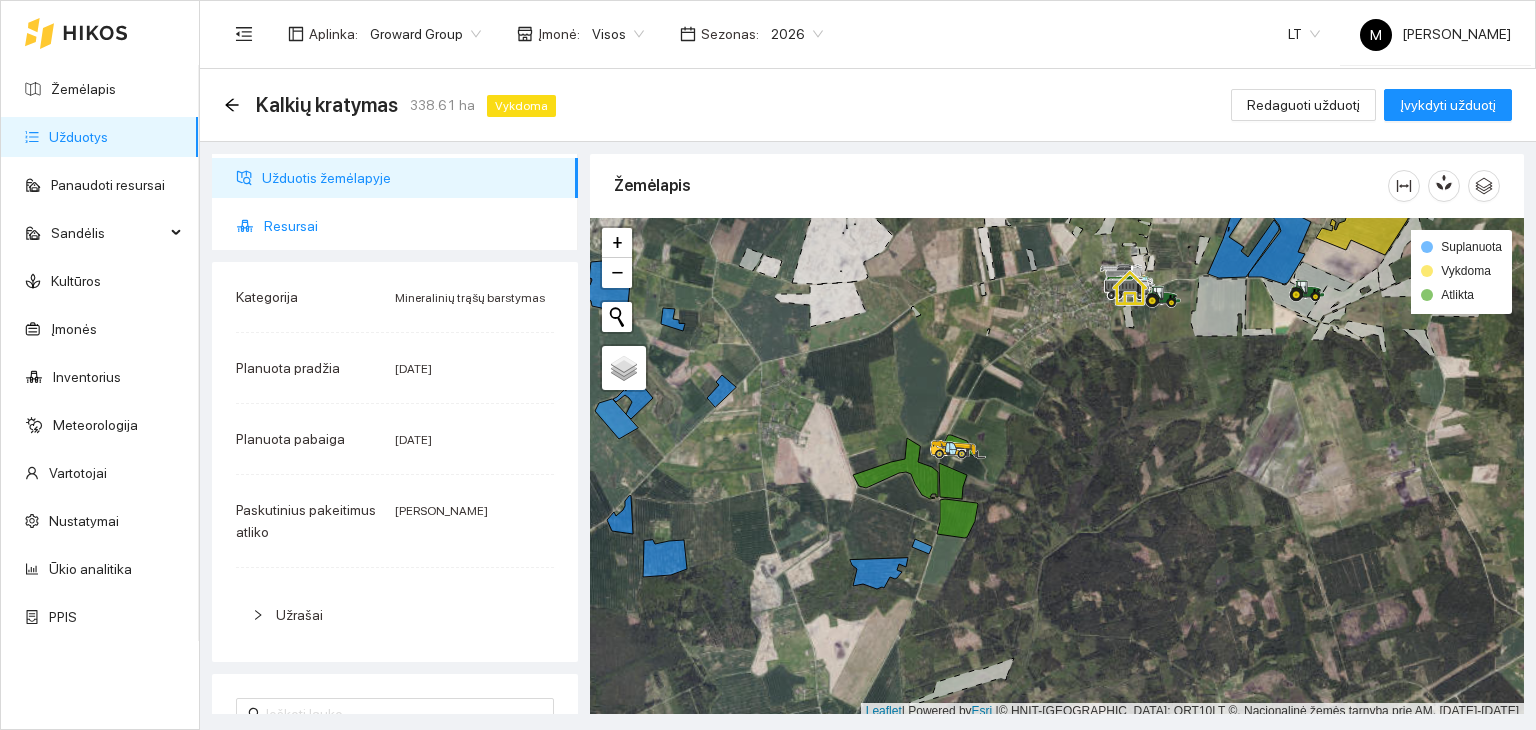 click on "Resursai" at bounding box center (413, 226) 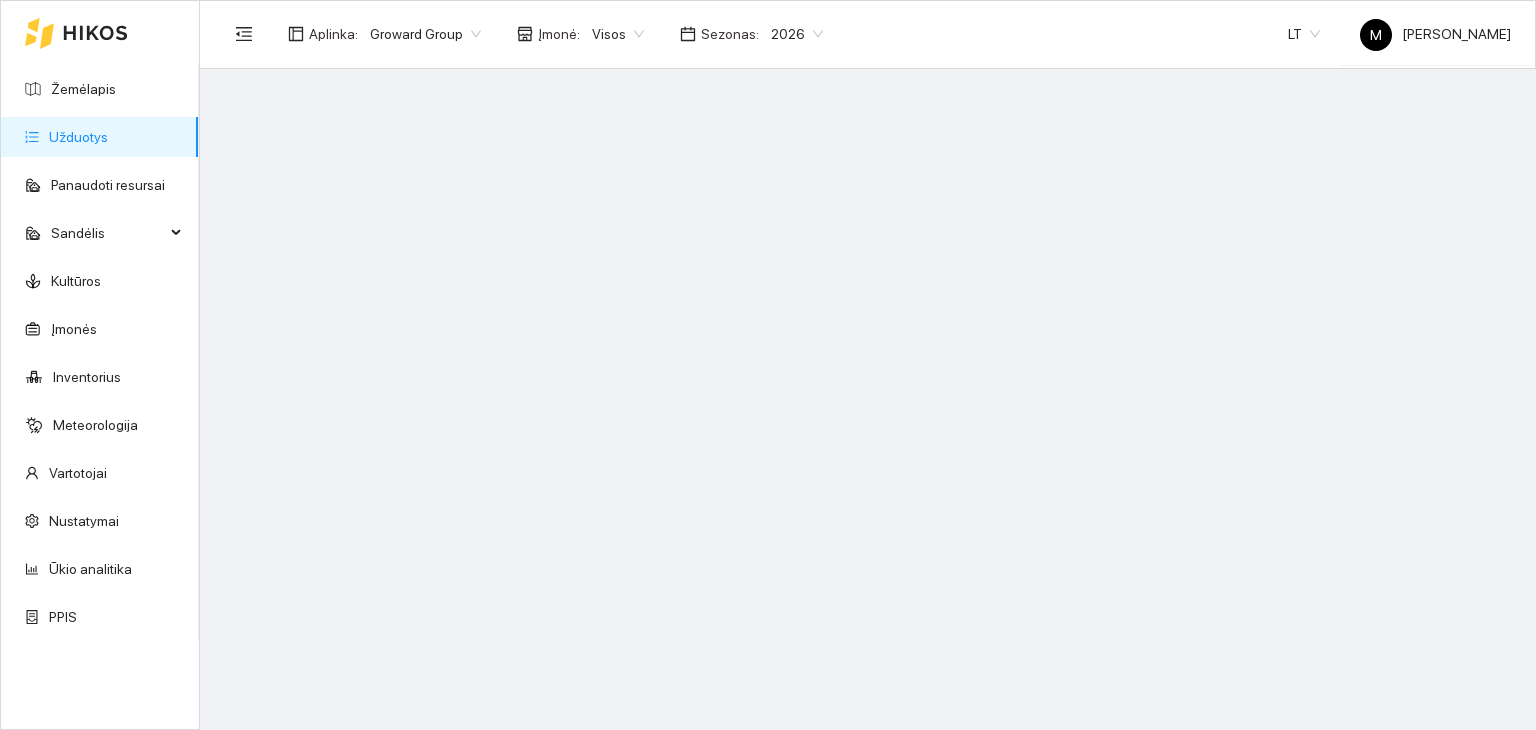 scroll, scrollTop: 0, scrollLeft: 0, axis: both 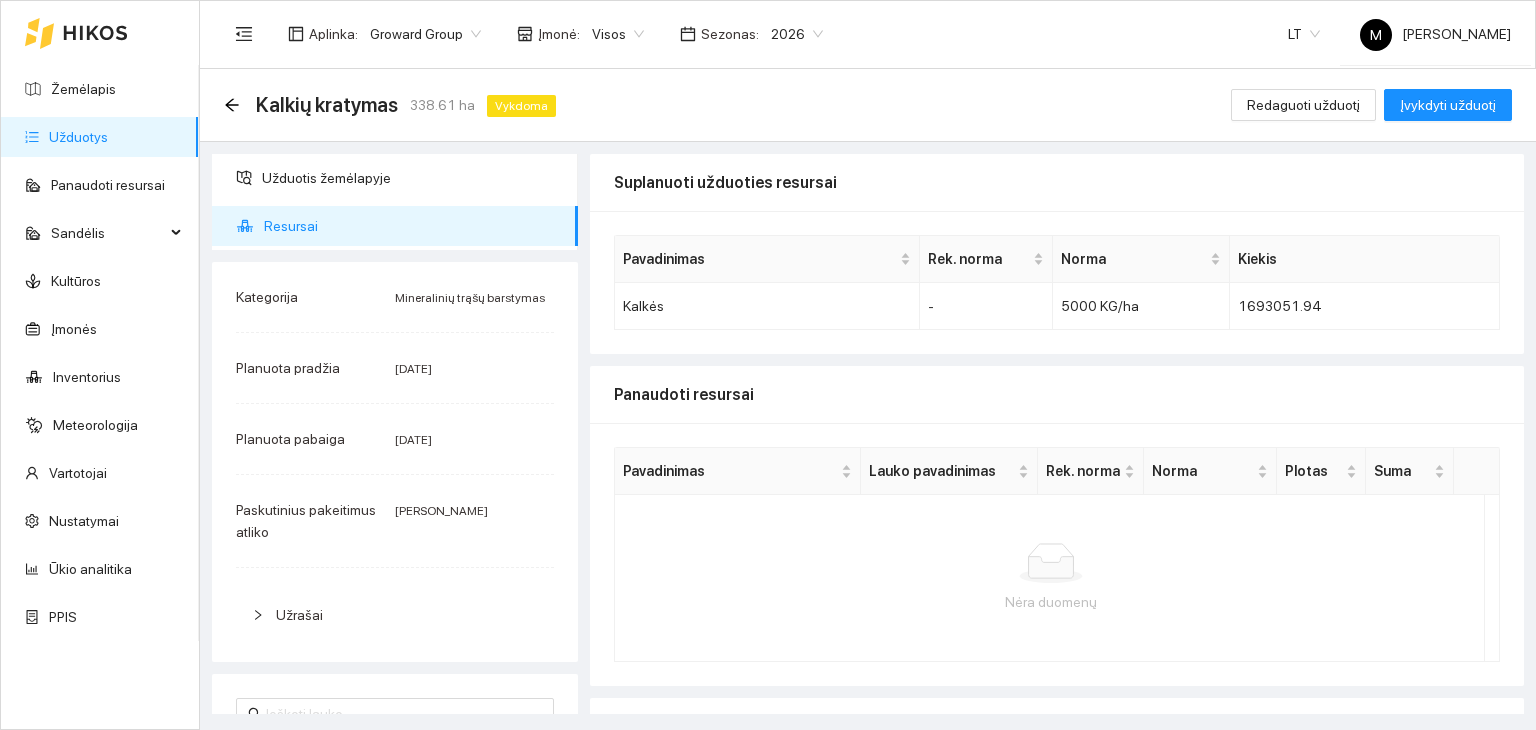 click on "Užduotys" at bounding box center [78, 137] 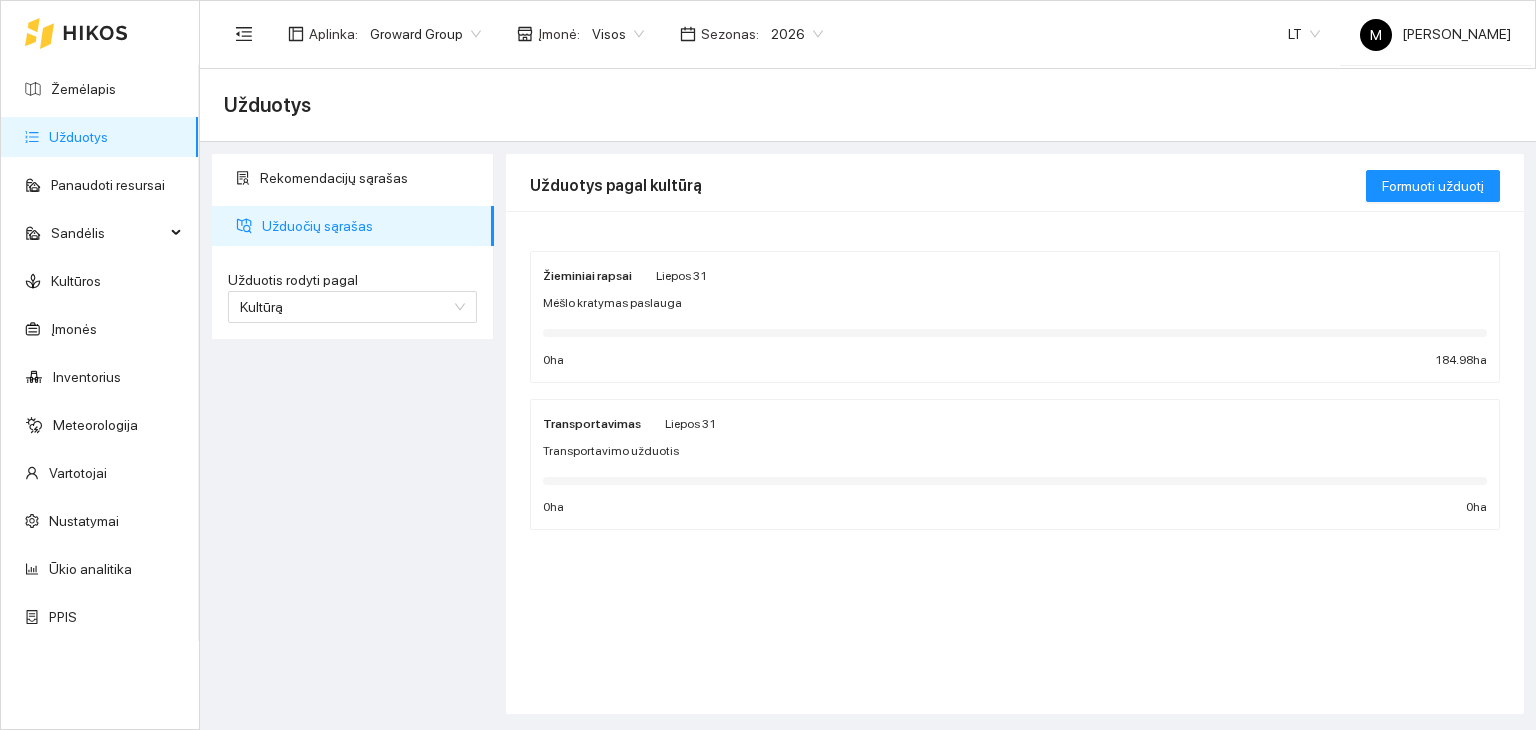 click on "Užduočių sąrašas" at bounding box center [370, 226] 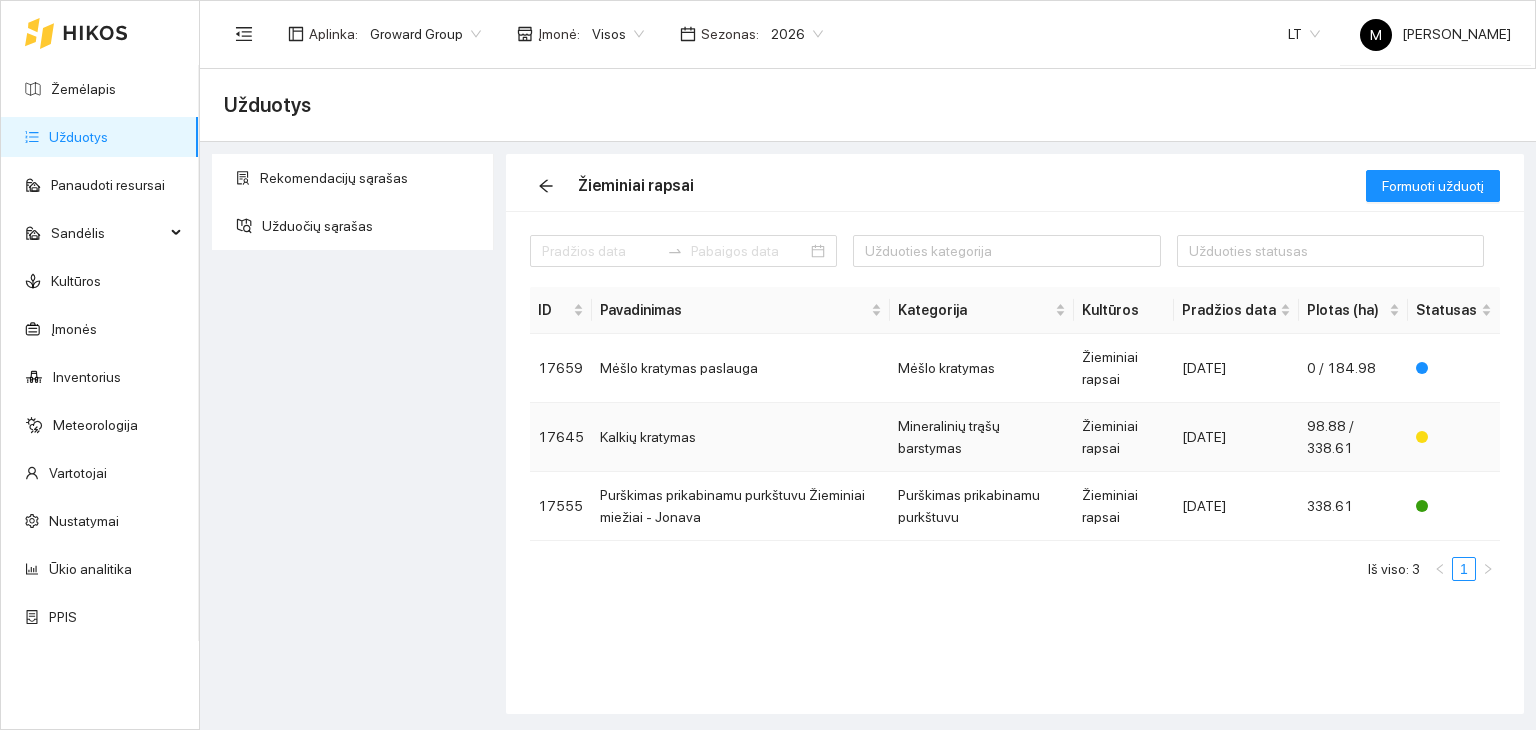 click on "Kalkių kratymas" at bounding box center [741, 437] 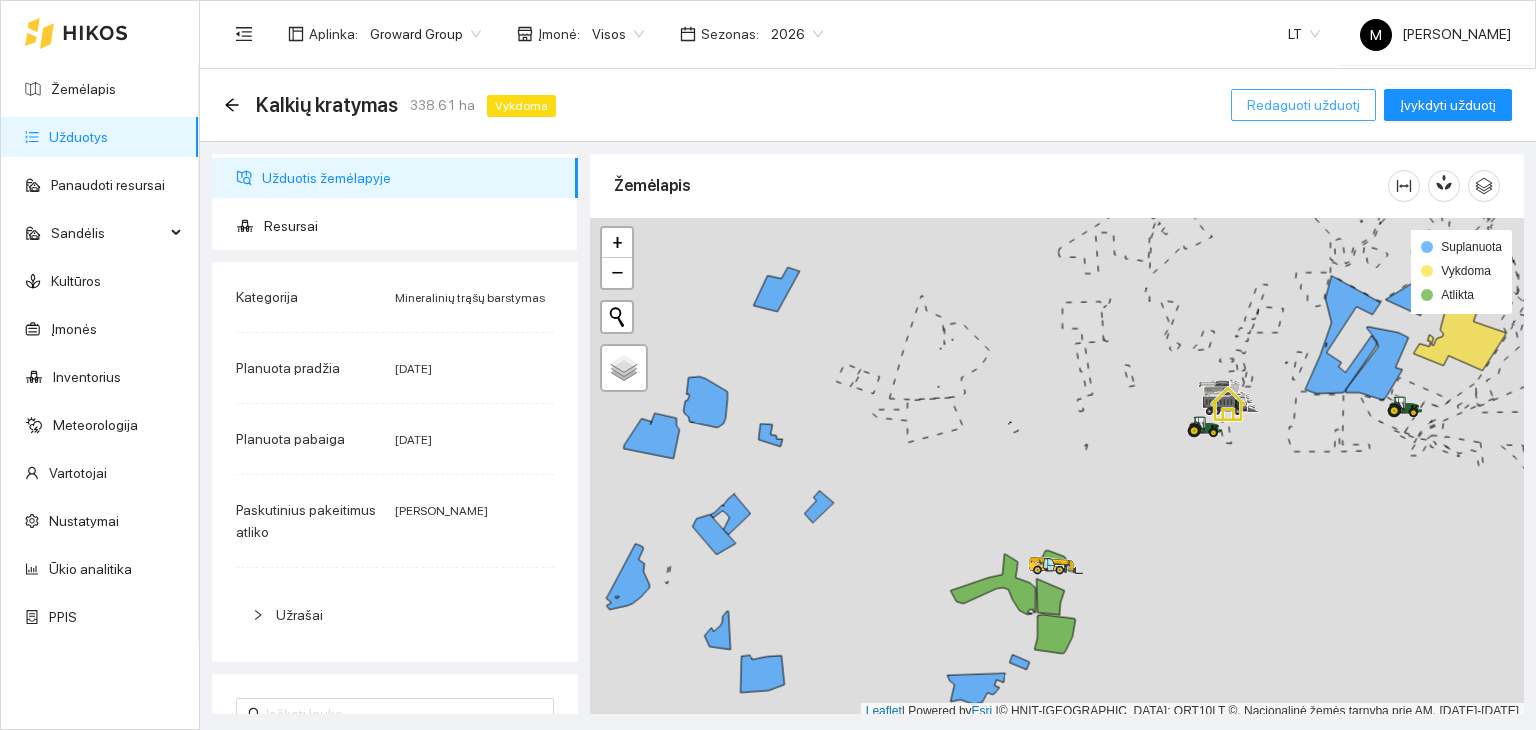 click on "Redaguoti užduotį" at bounding box center (1303, 105) 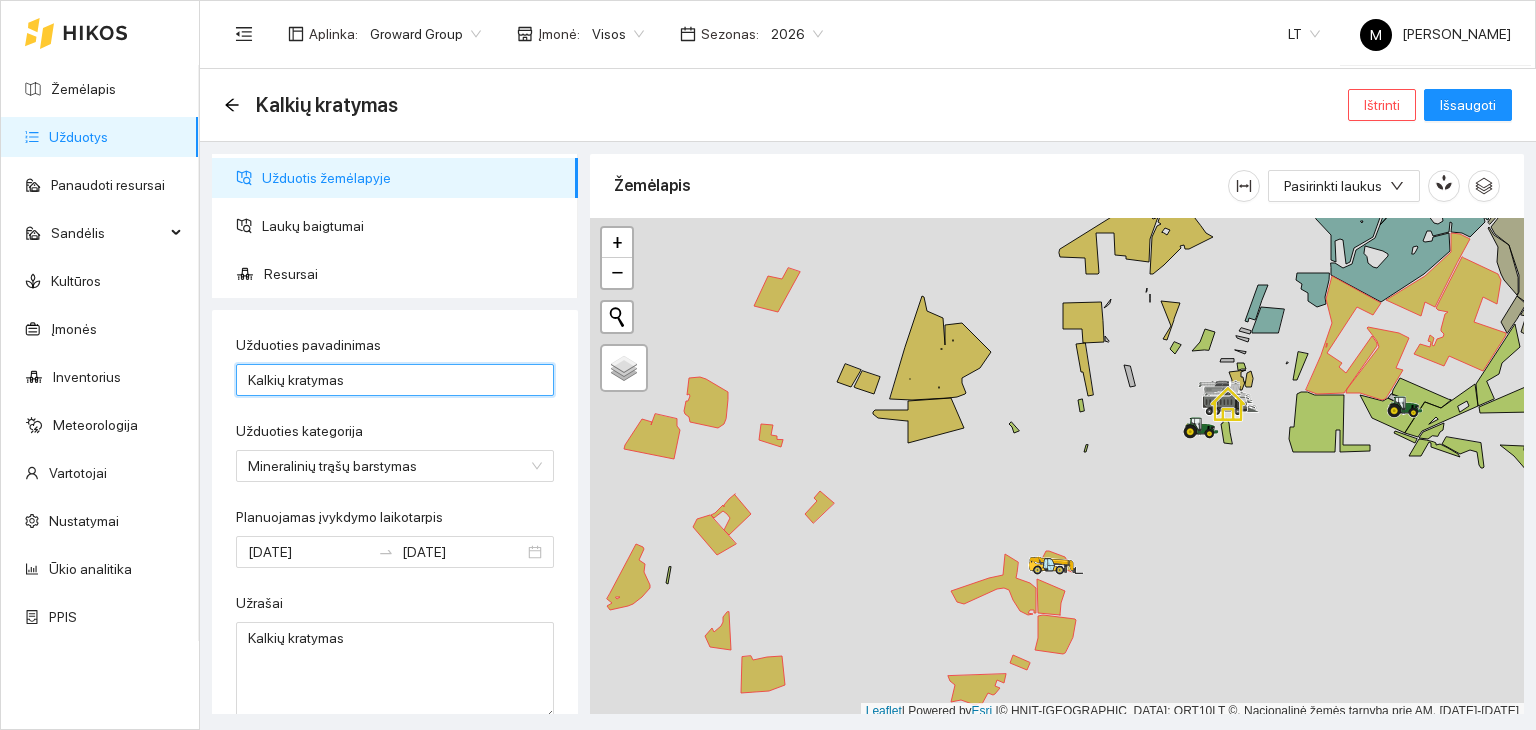 click on "Kalkių kratymas" at bounding box center (395, 380) 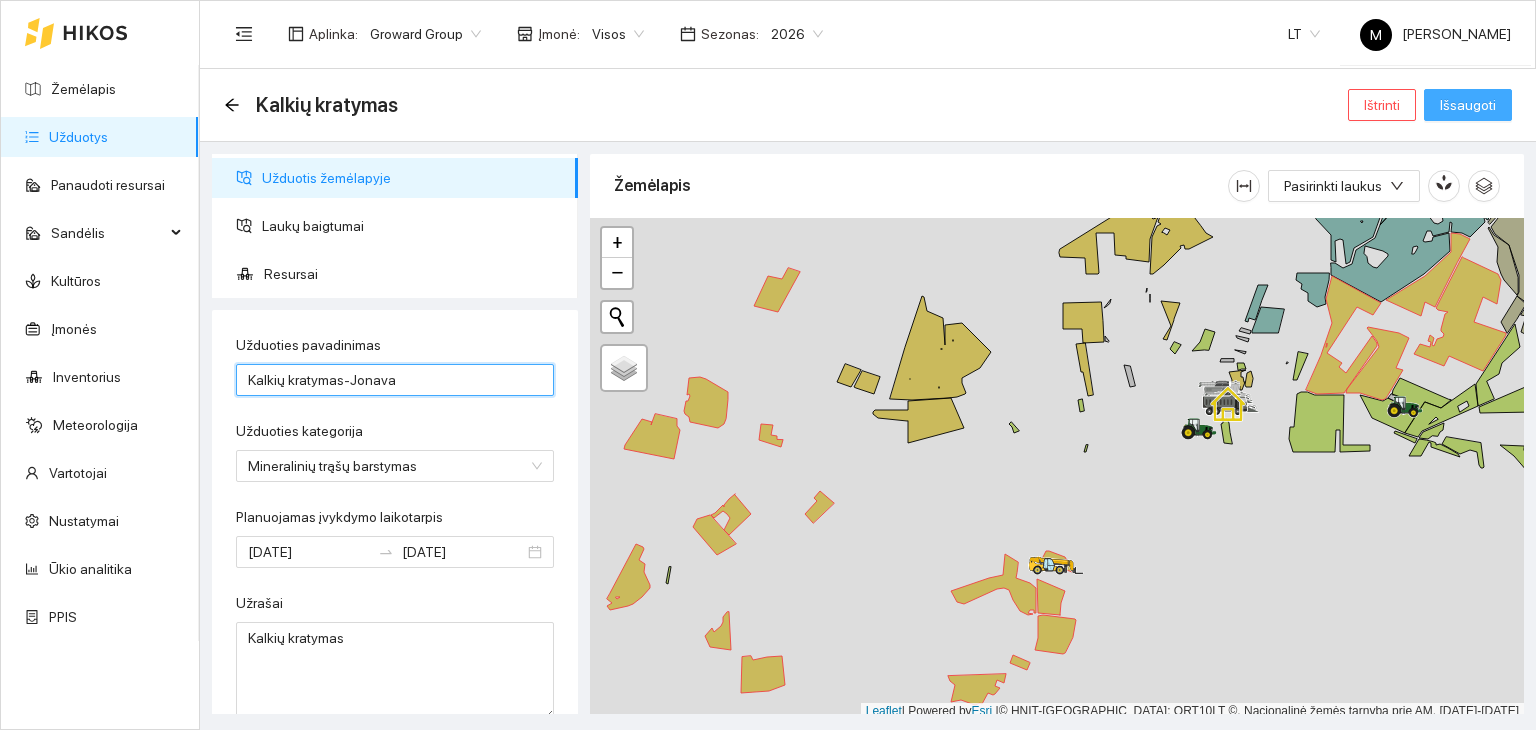 type on "Kalkių kratymas-Jonava" 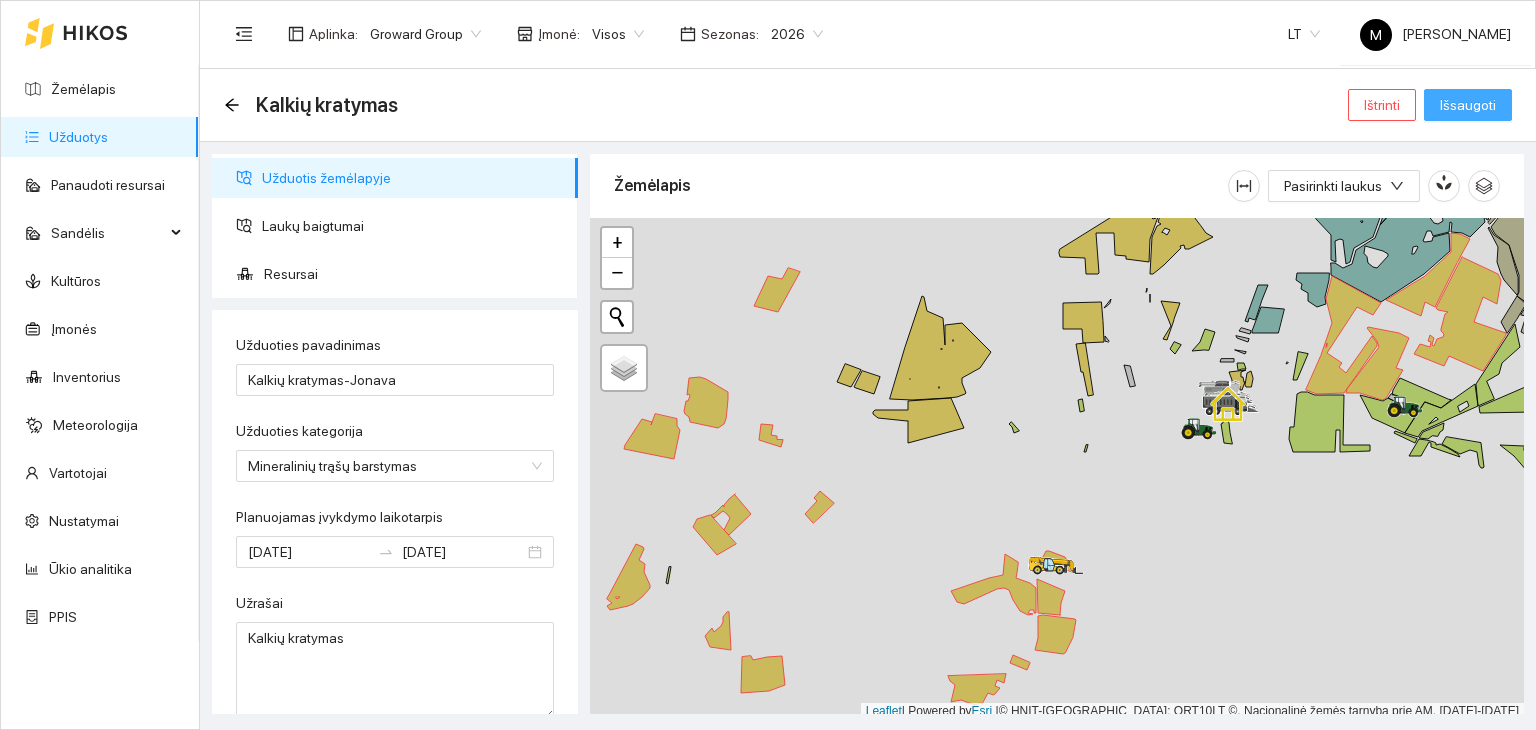 click on "Išsaugoti" at bounding box center [1468, 105] 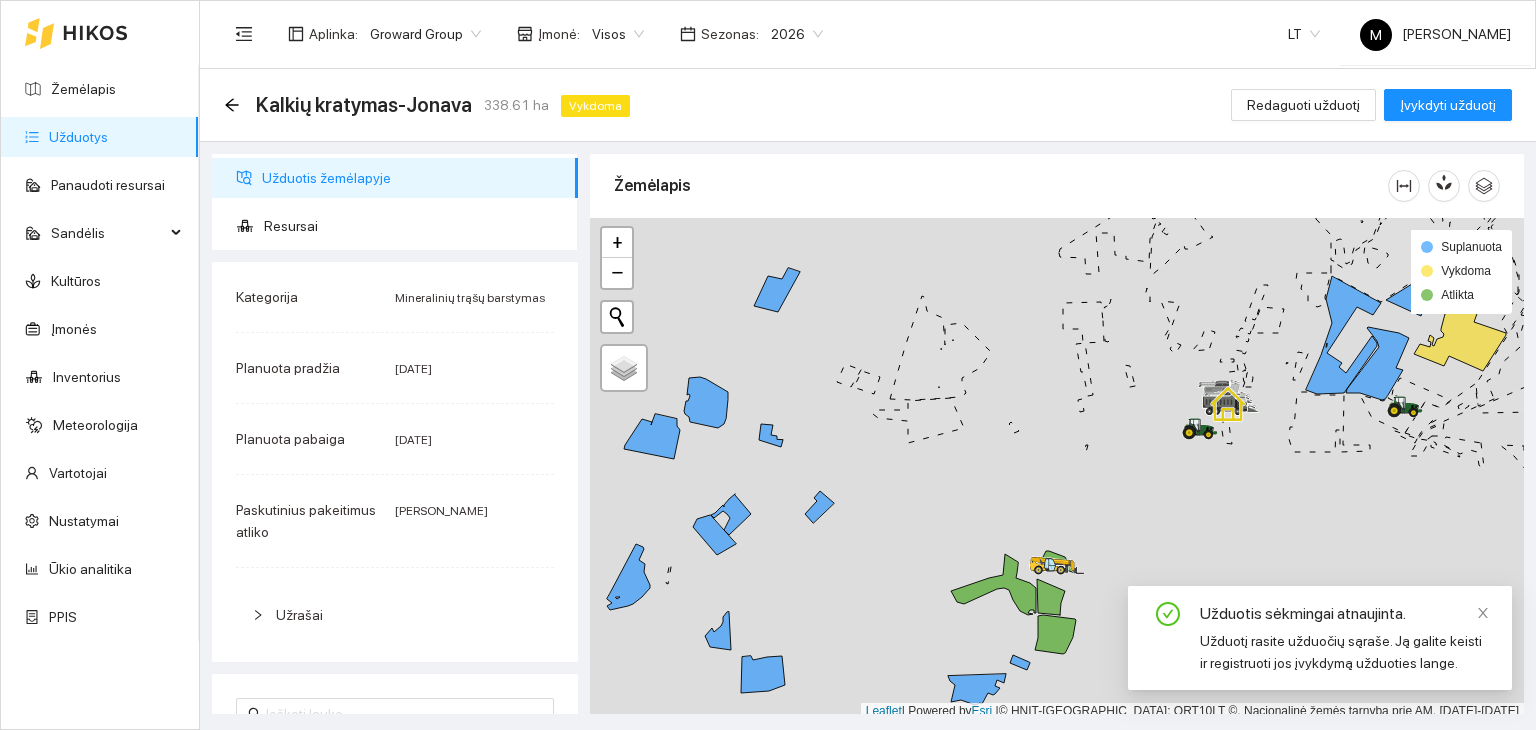 click on "Užduotys" at bounding box center (78, 137) 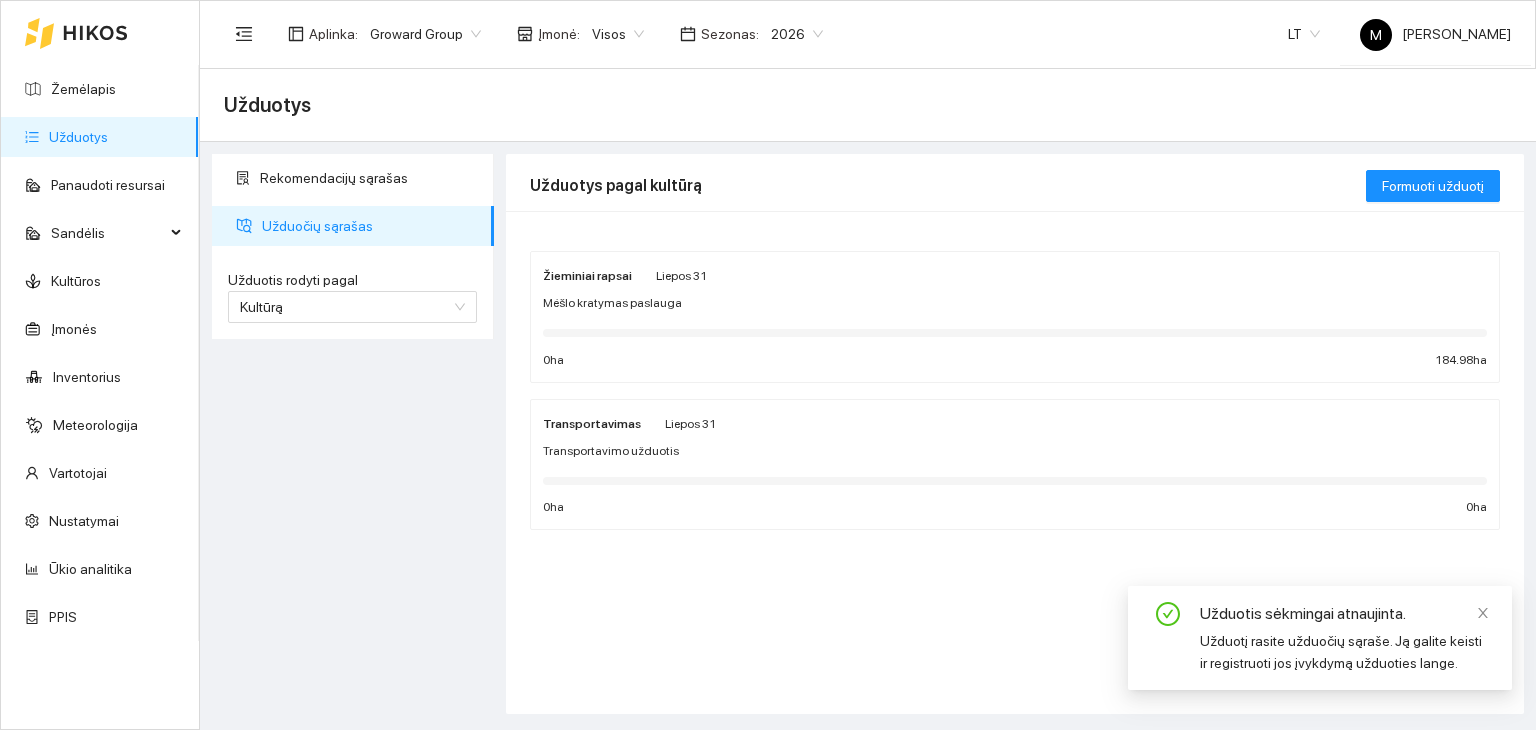 click at bounding box center (1015, 332) 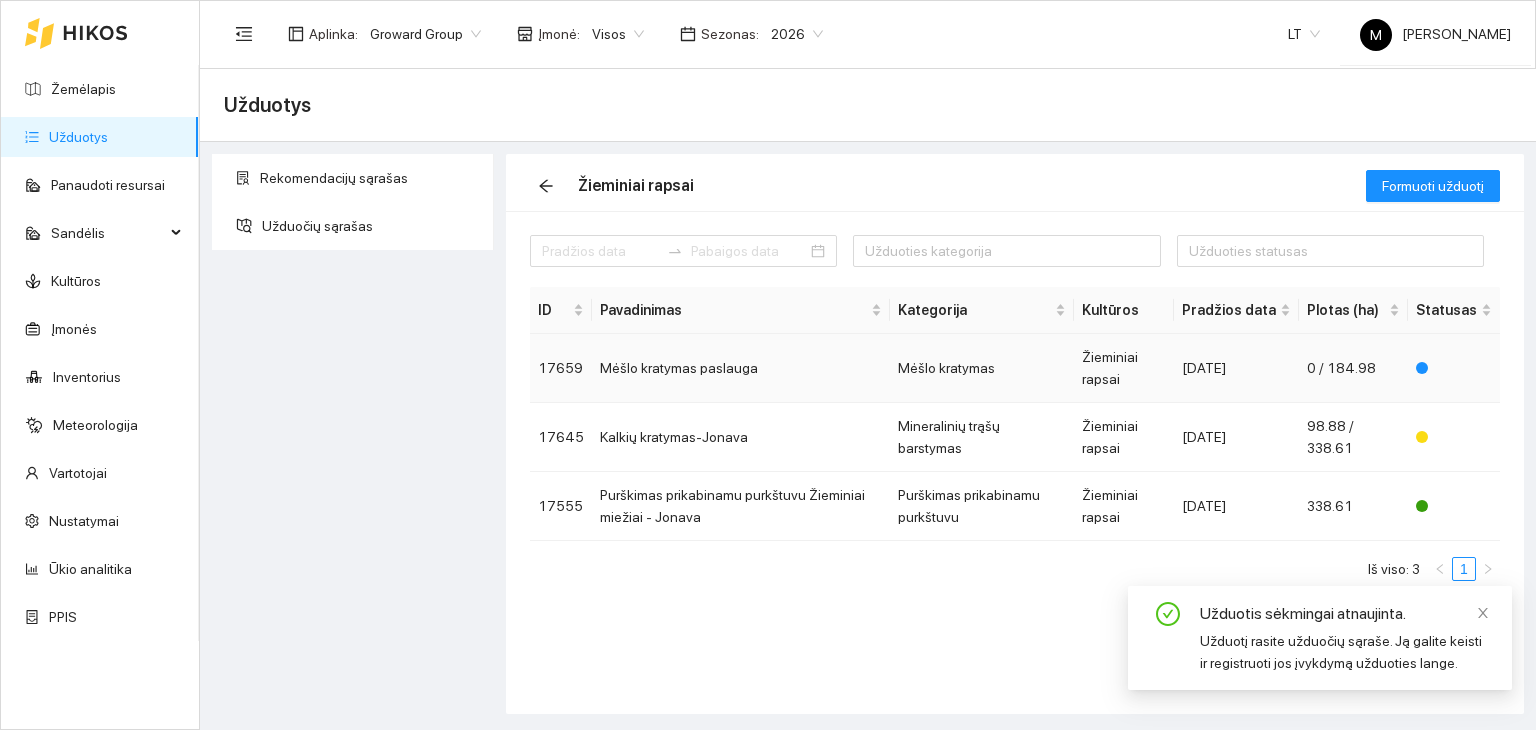click on "Mėšlo kratymas paslauga" at bounding box center [741, 368] 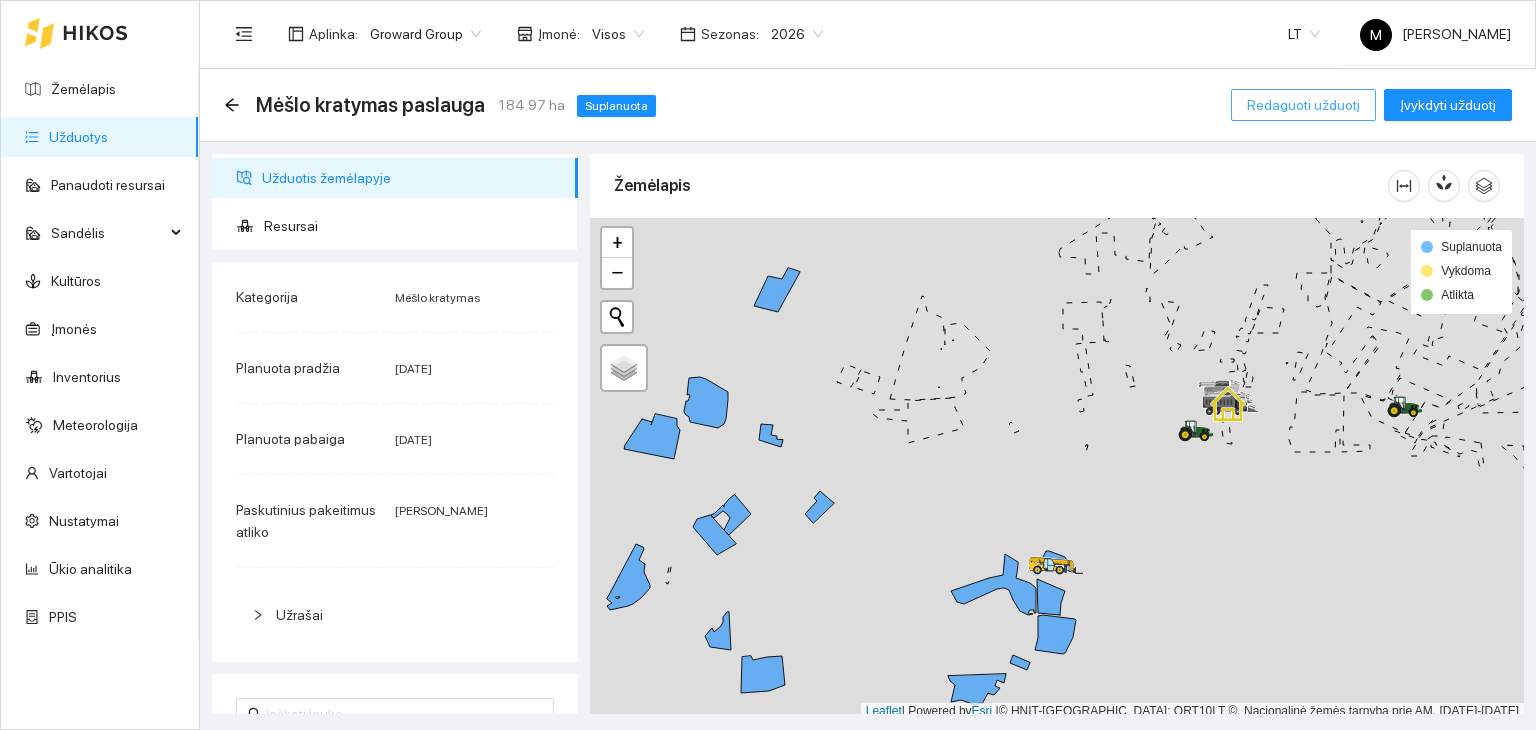 click on "Redaguoti užduotį" at bounding box center (1303, 105) 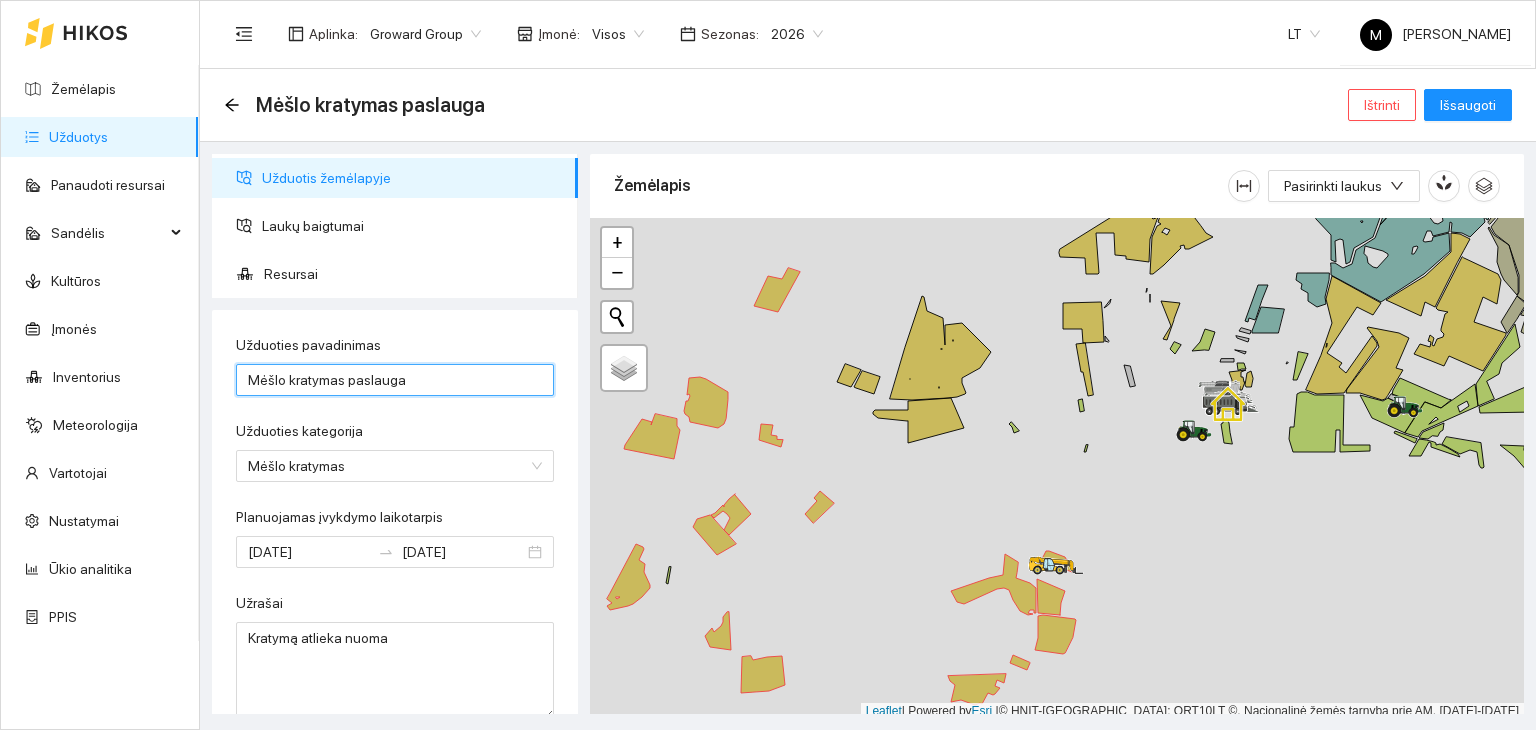 click on "Mėšlo kratymas paslauga" at bounding box center [395, 380] 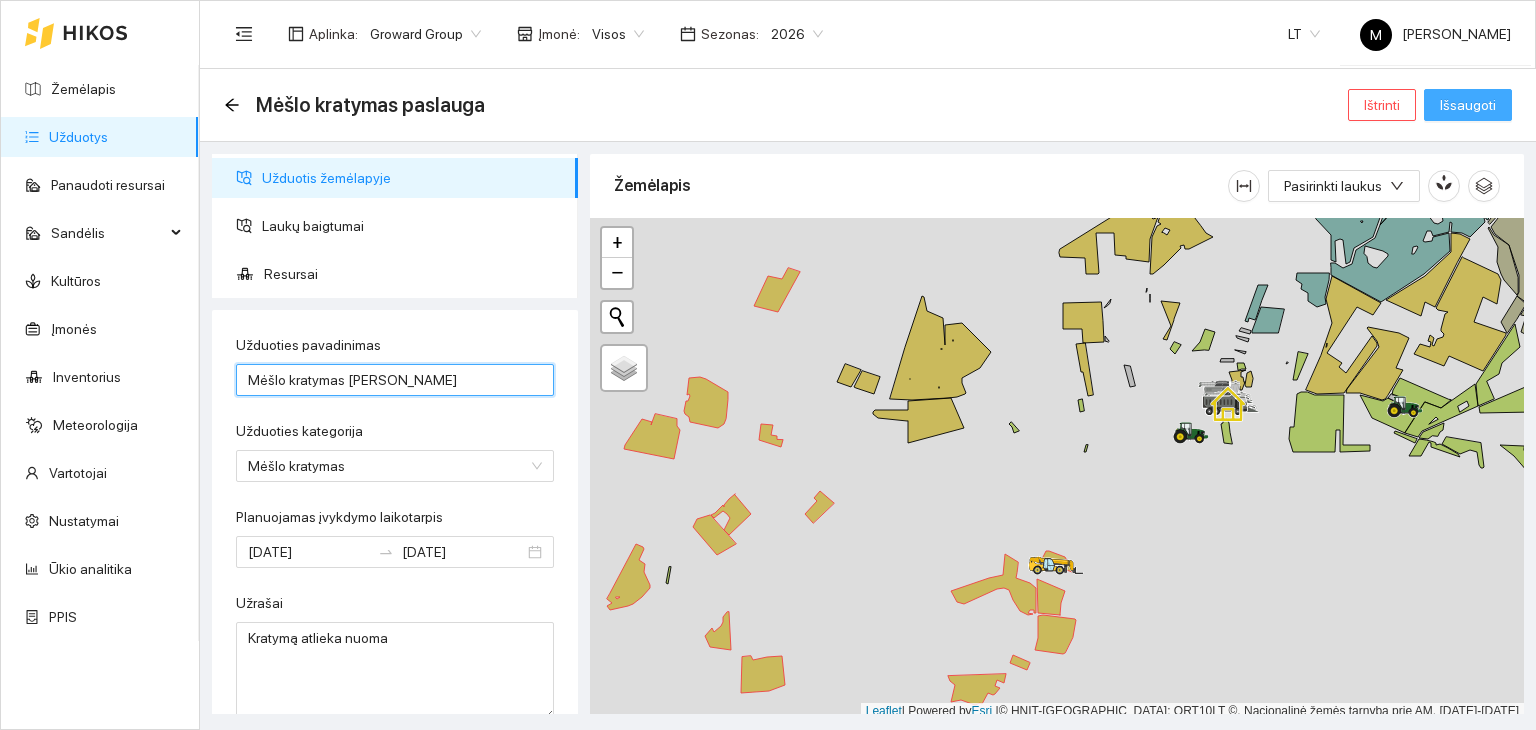 type on "Mėšlo kratymas [PERSON_NAME]" 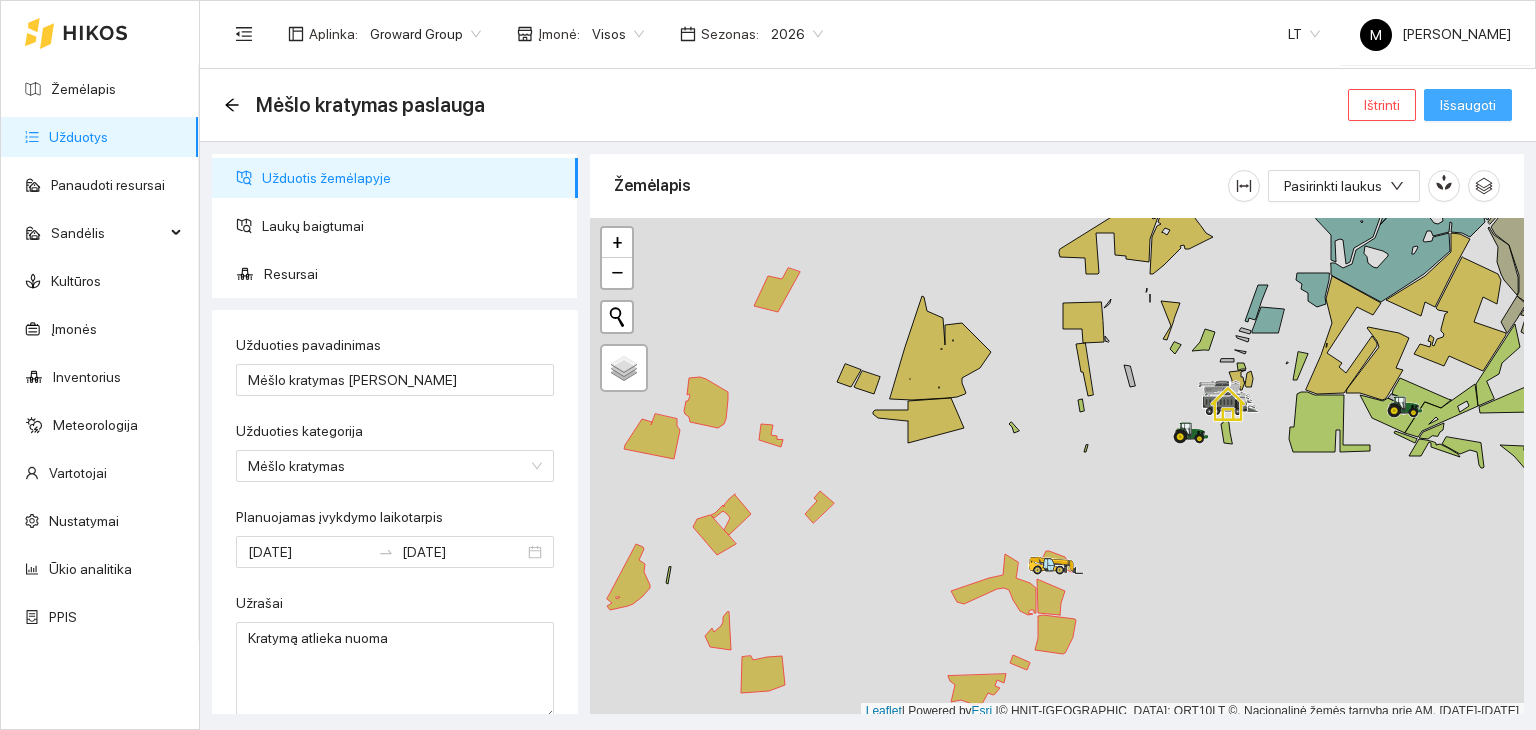 click on "Išsaugoti" at bounding box center [1468, 105] 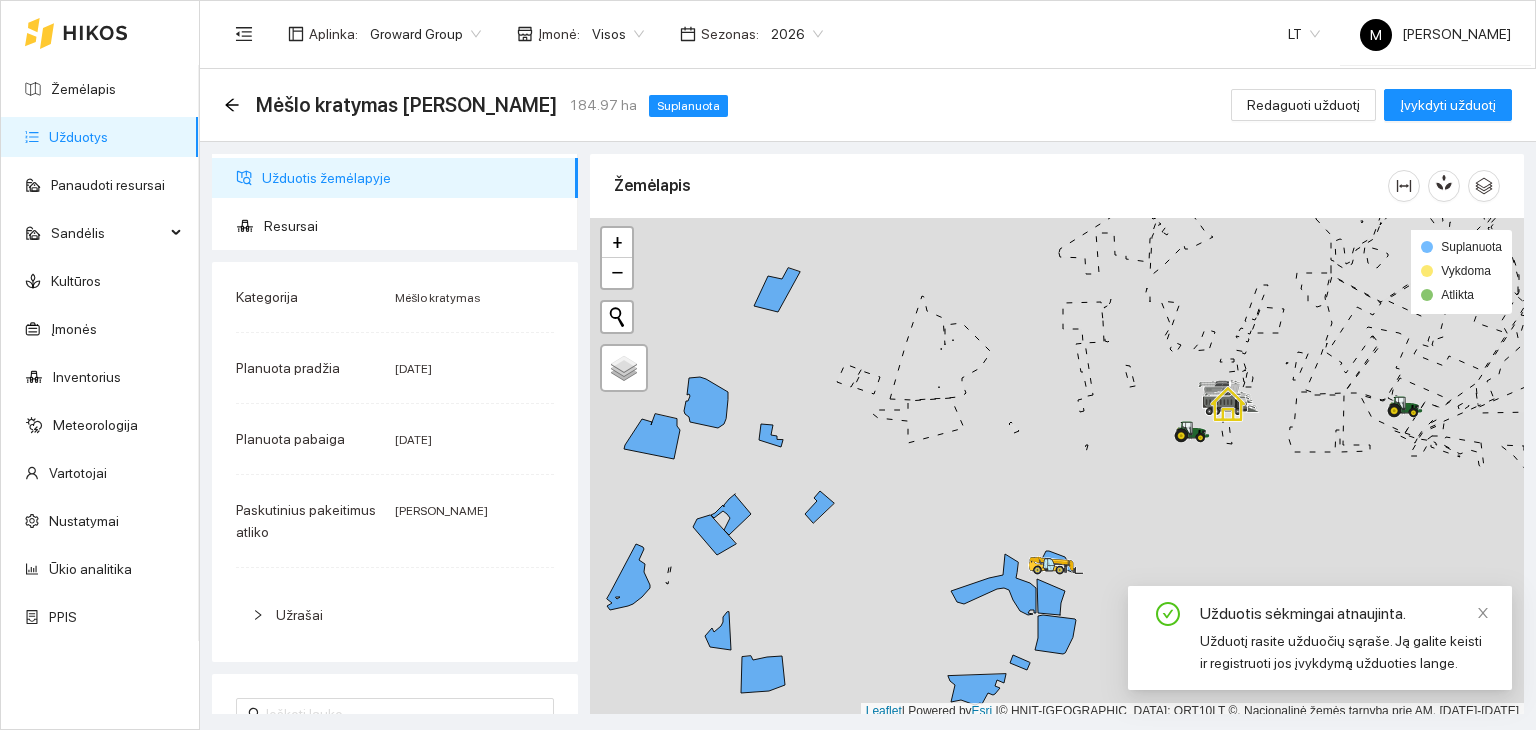 click on "Užduotys" at bounding box center (78, 137) 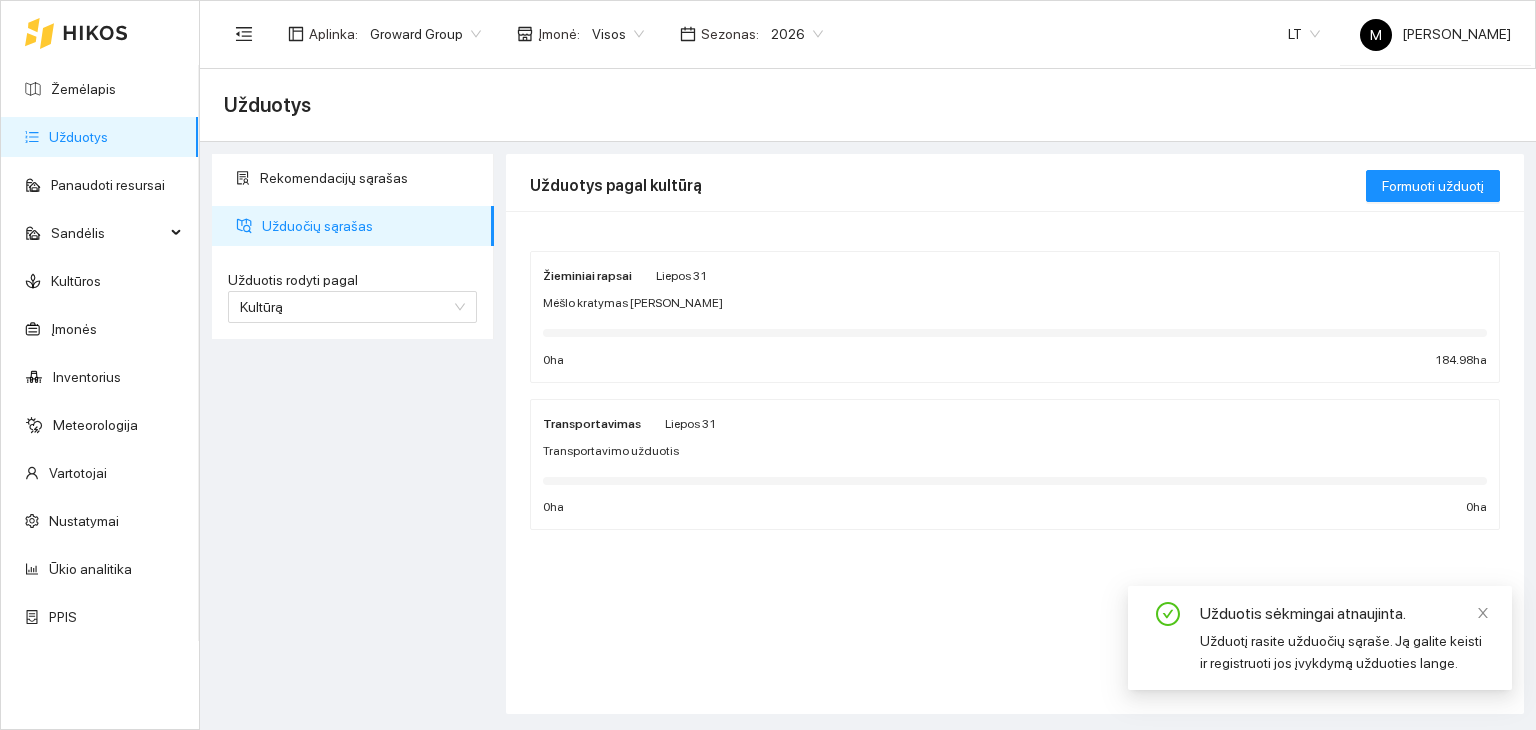 click on "Žieminiai rapsai [DATE] Mėšlo kratymas paslauga-Jonava 0  ha 184.98  ha" at bounding box center [1015, 317] 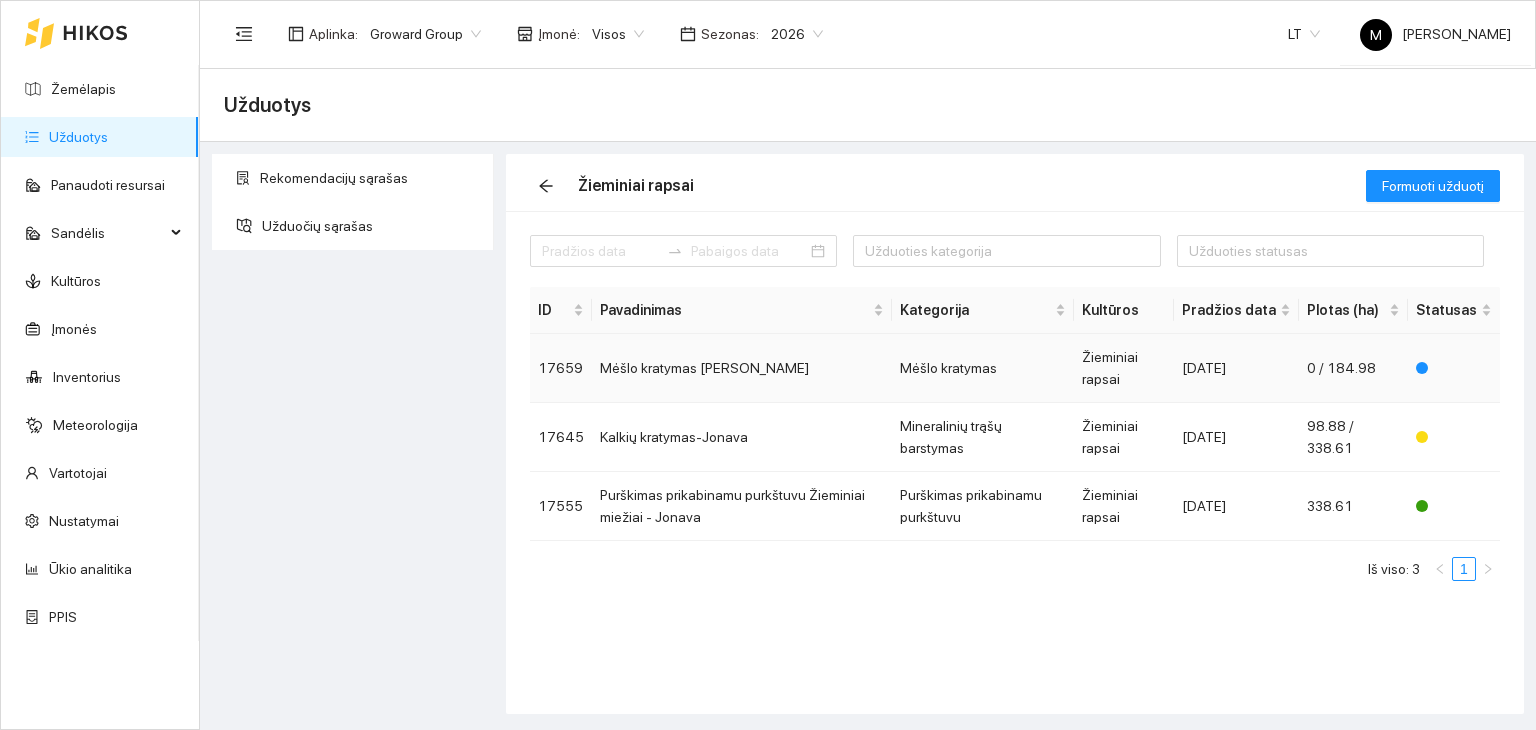 click on "Mėšlo kratymas [PERSON_NAME]" at bounding box center [742, 368] 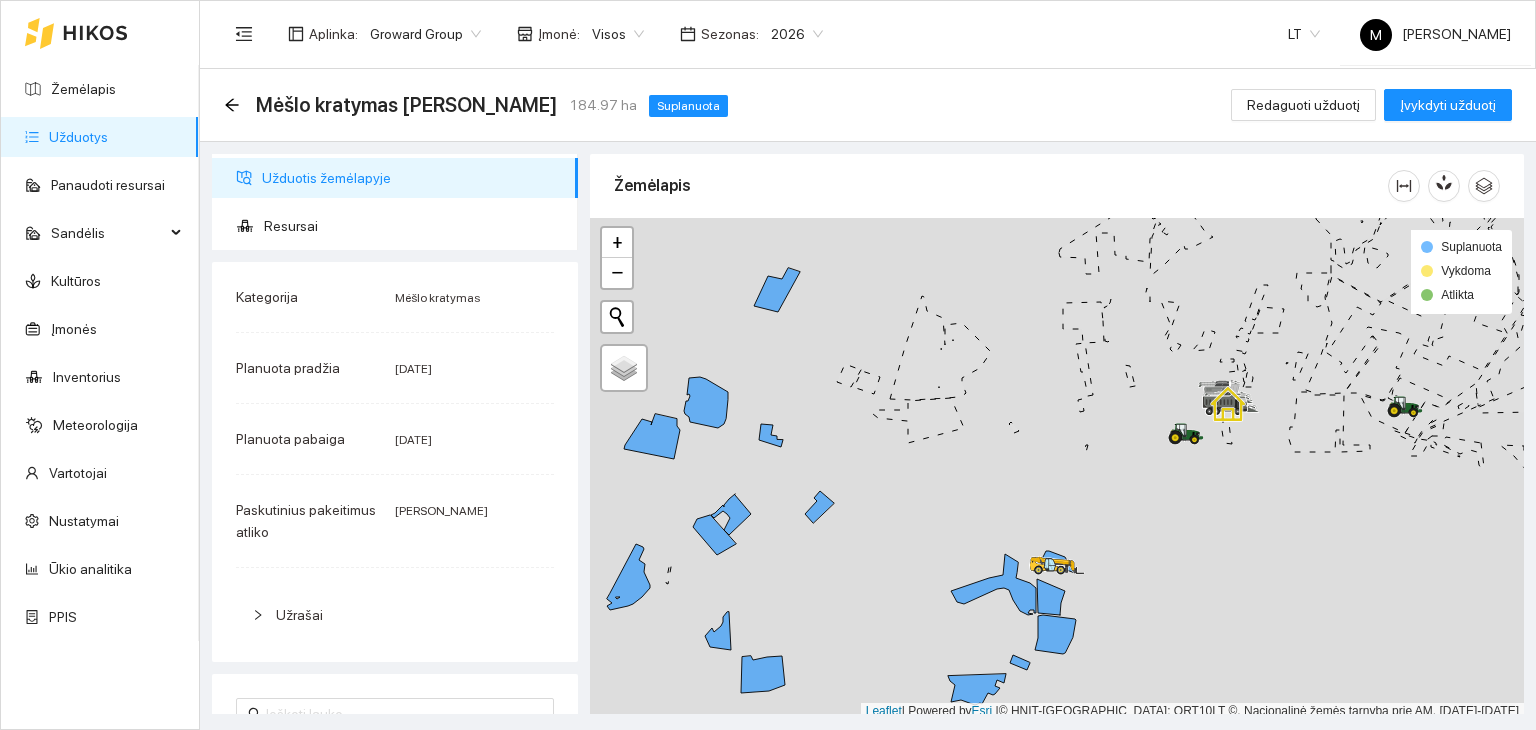 click on "Mėšlo kratymas paslauga-Jonava 184.97 ha Suplanuota Redaguoti užduotį Įvykdyti užduotį" at bounding box center [868, 105] 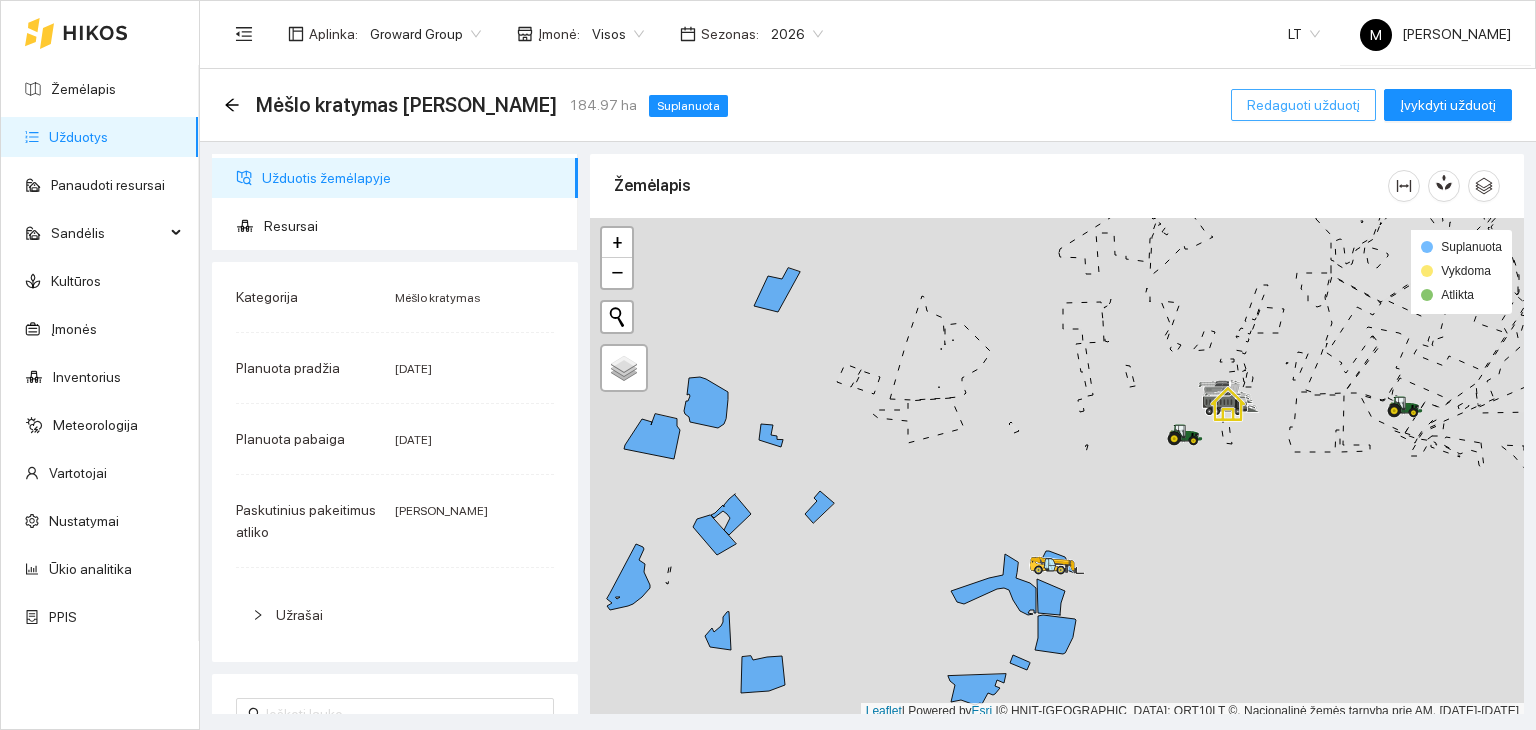click on "Redaguoti užduotį" at bounding box center [1303, 105] 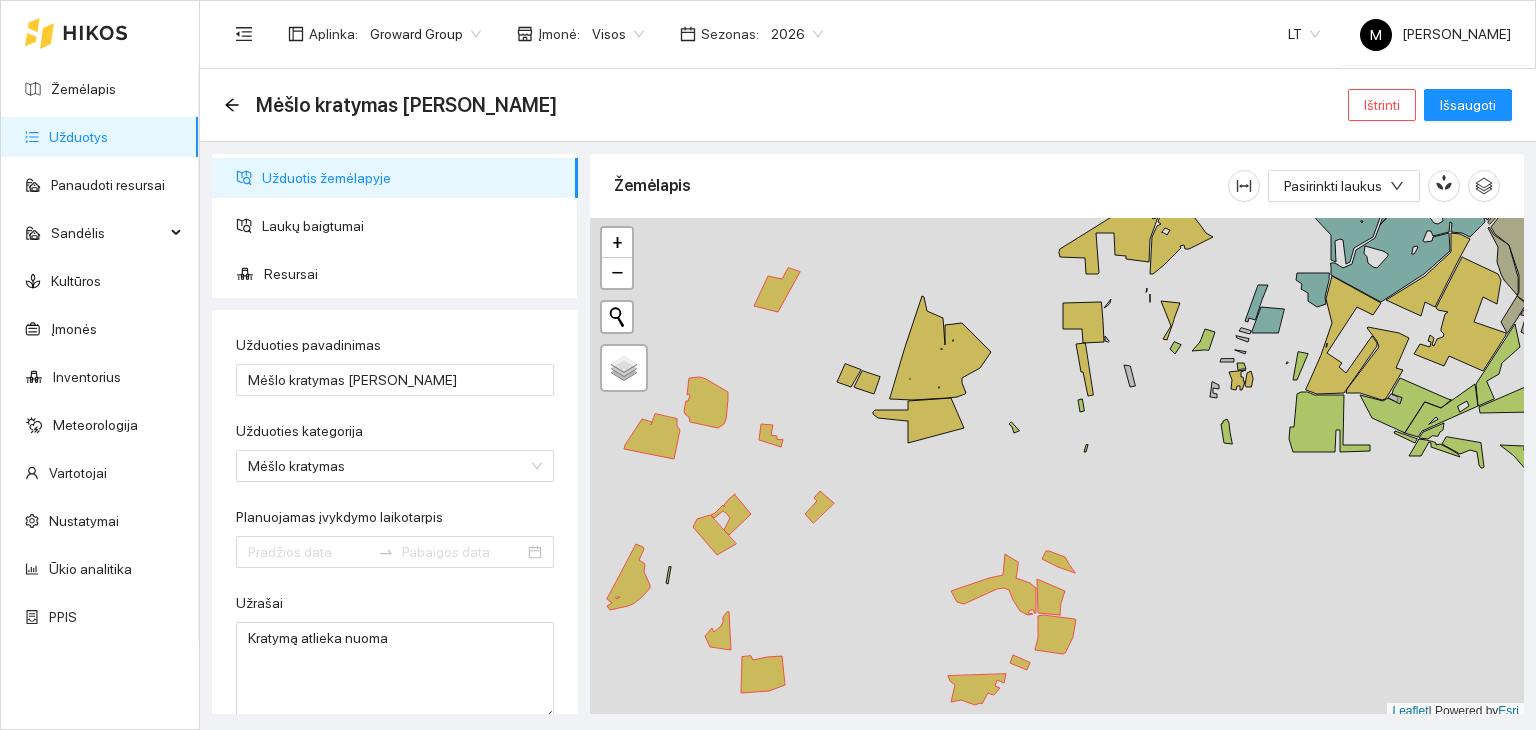 type on "[DATE]" 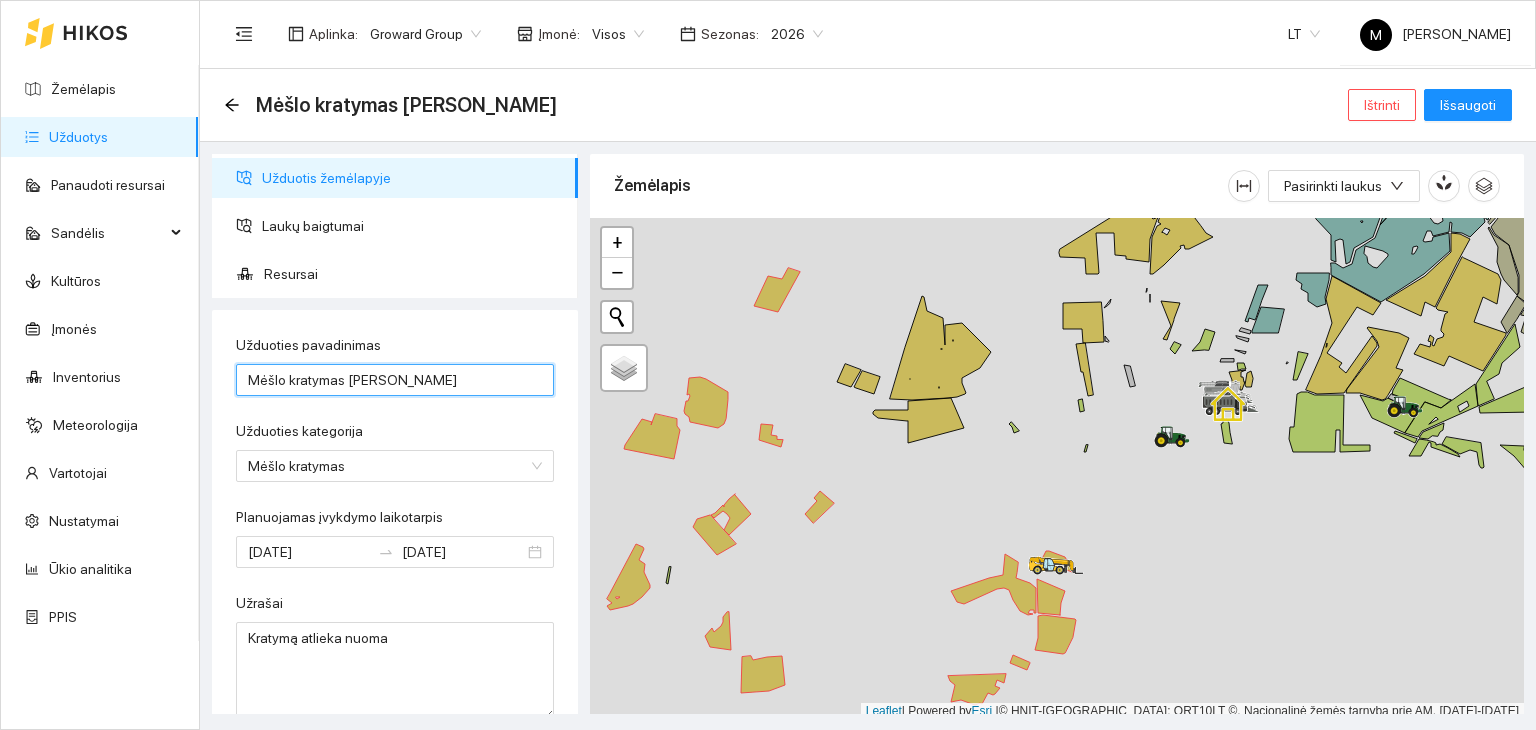 click on "Mėšlo kratymas [PERSON_NAME]" at bounding box center [395, 380] 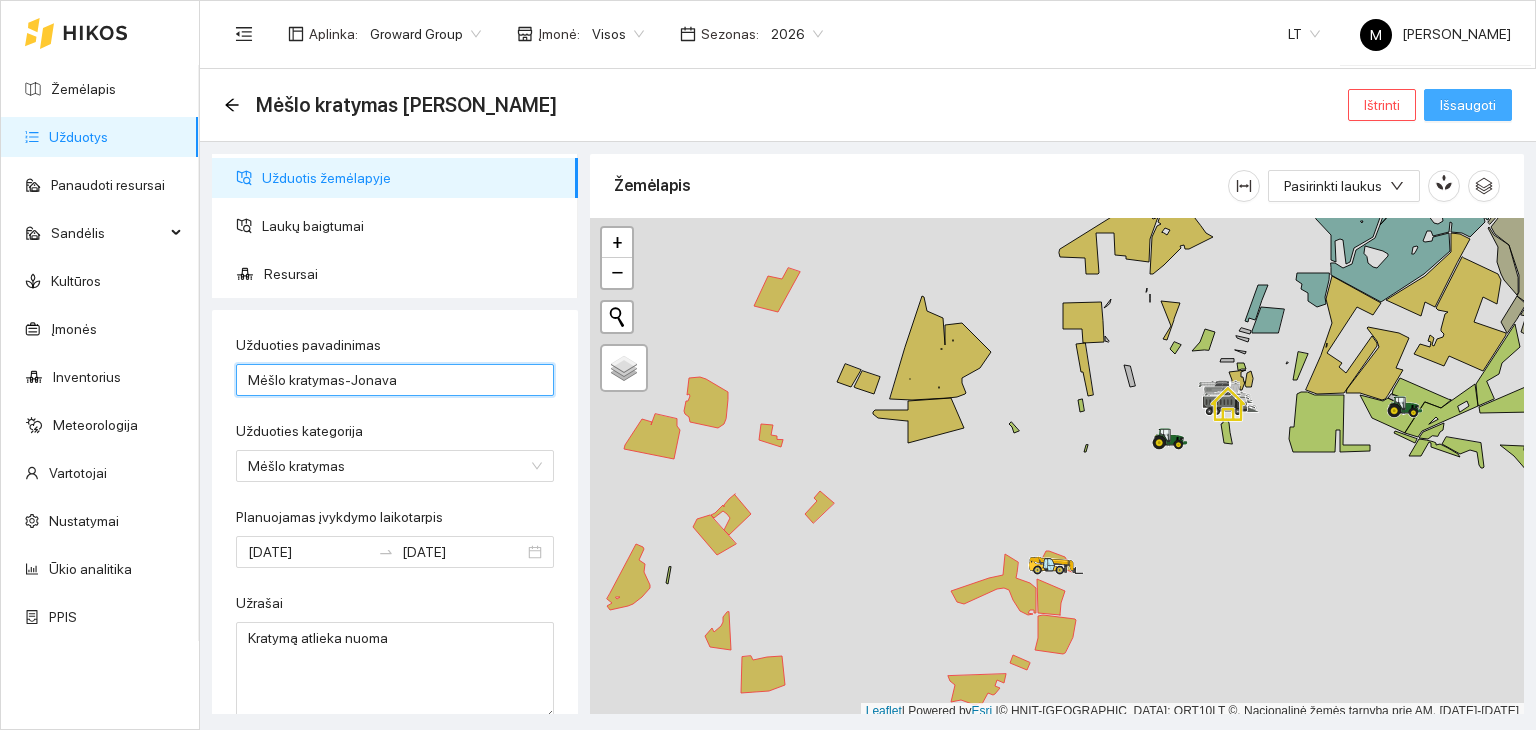 type on "Mėšlo kratymas-Jonava" 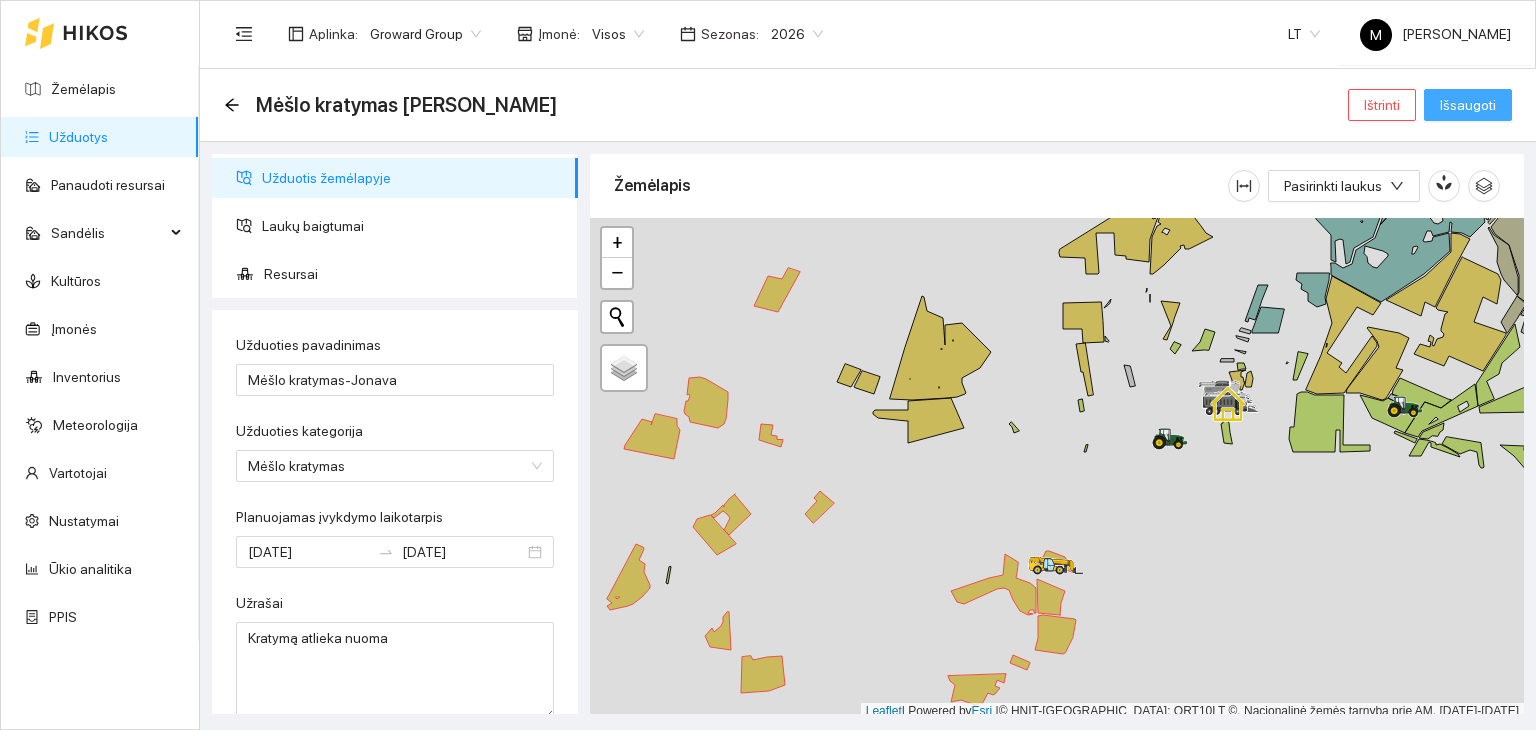 click on "Išsaugoti" at bounding box center [1468, 105] 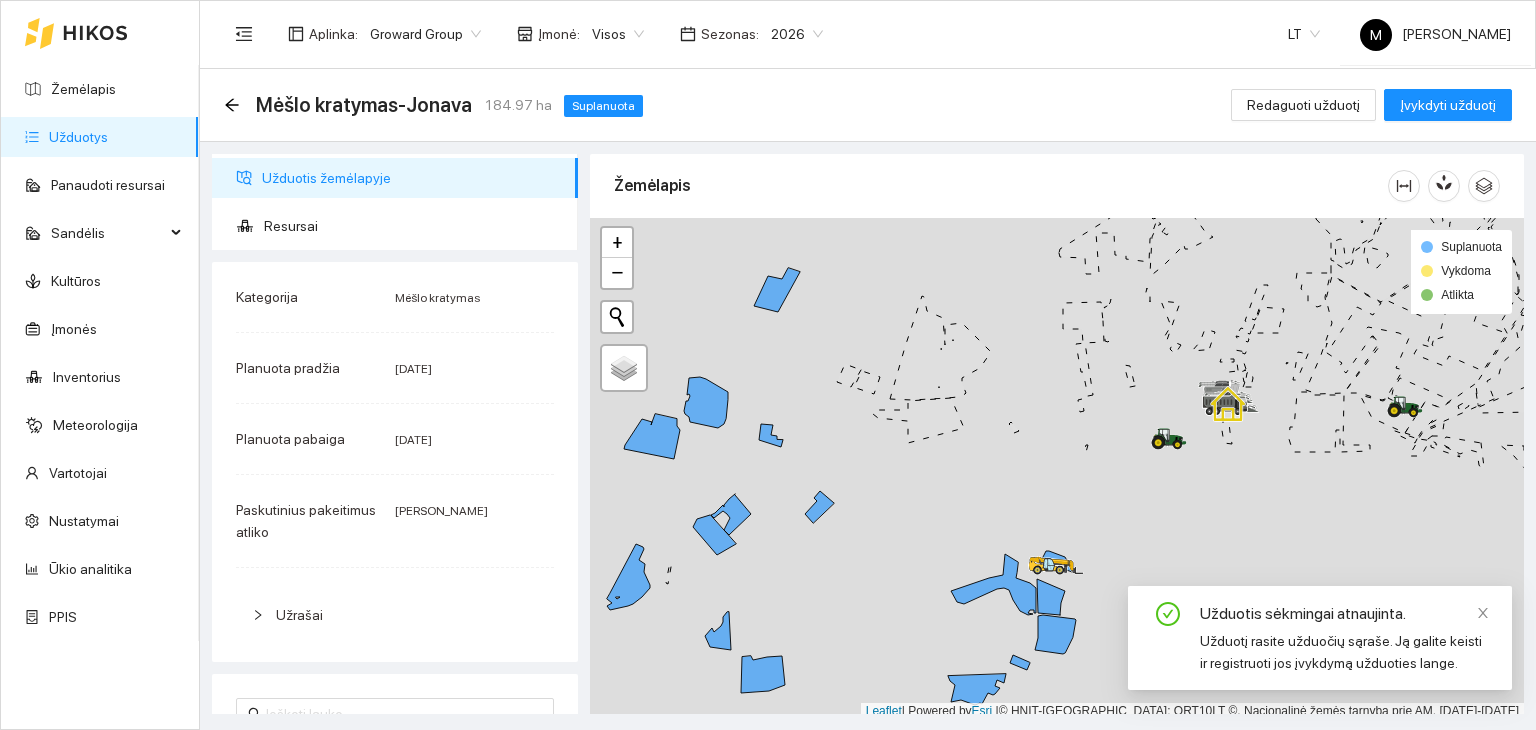 click on "Užduotys" at bounding box center [78, 137] 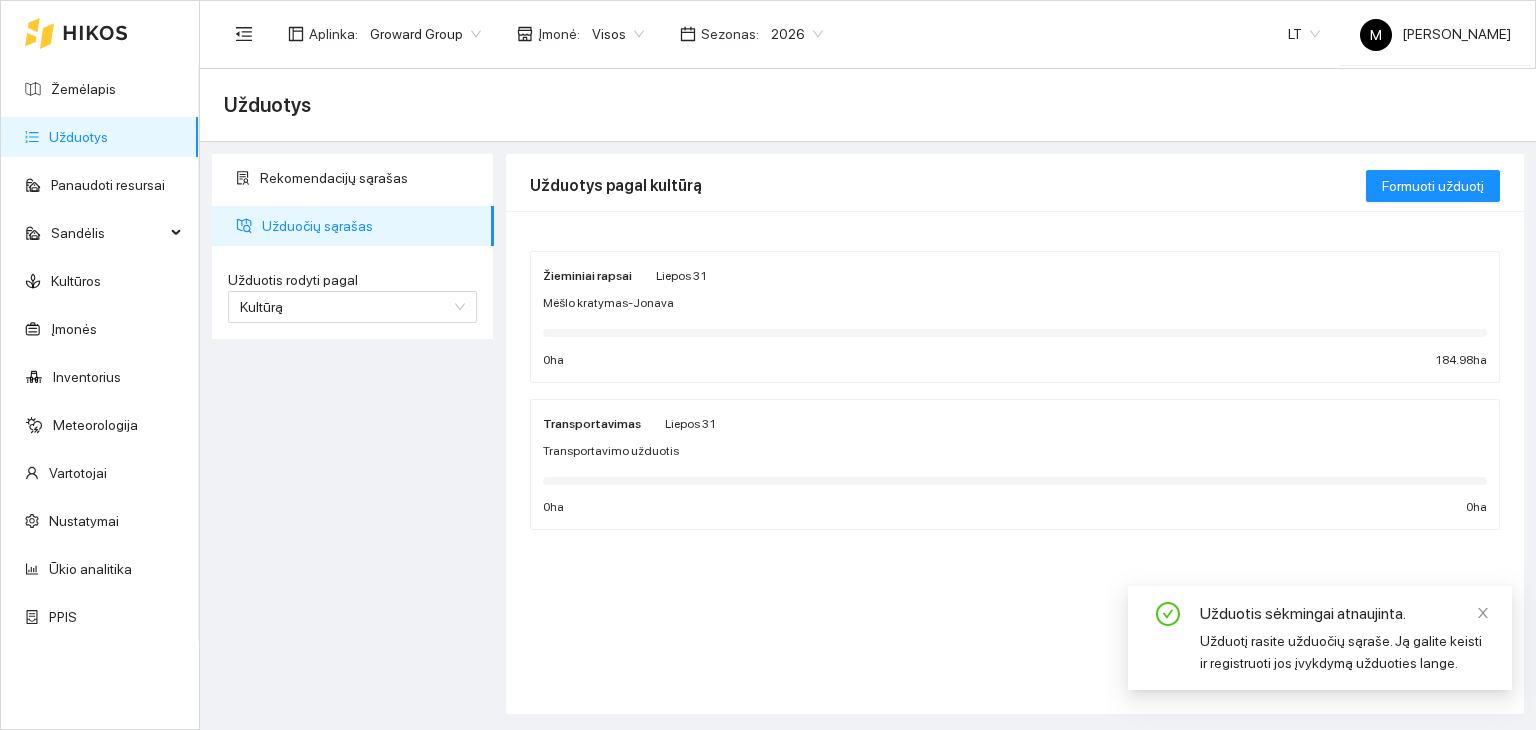 click on "Mėšlo kratymas-Jonava" at bounding box center (1015, 303) 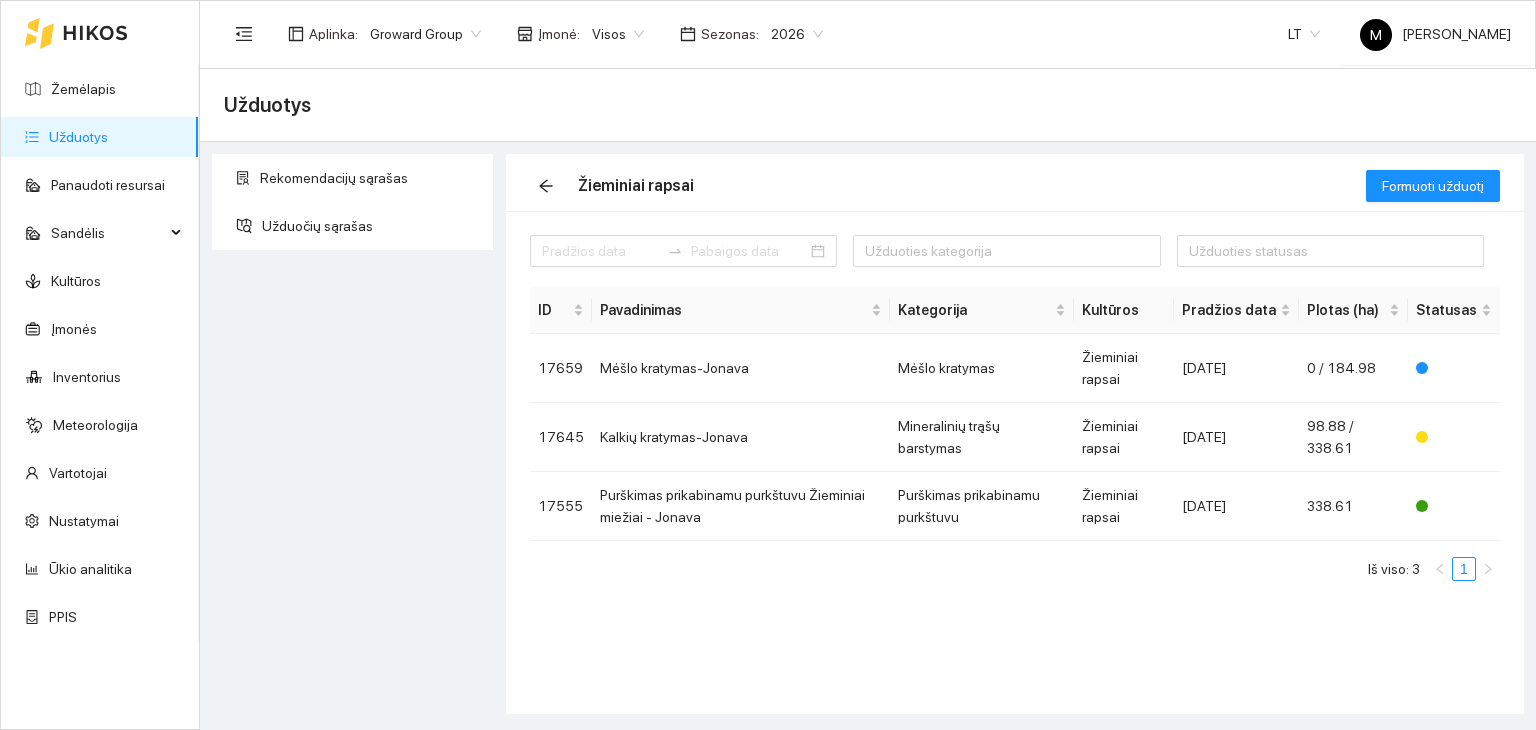 click on "Užduotys" at bounding box center [78, 137] 